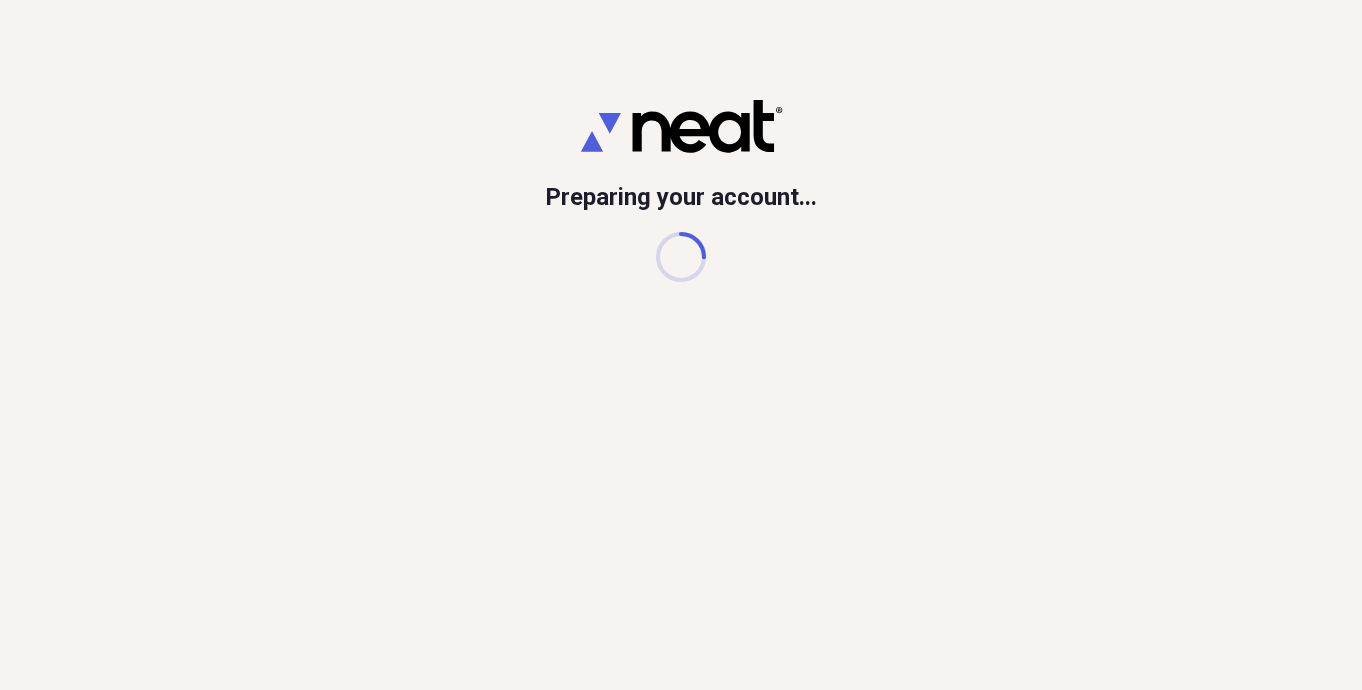 scroll, scrollTop: 0, scrollLeft: 0, axis: both 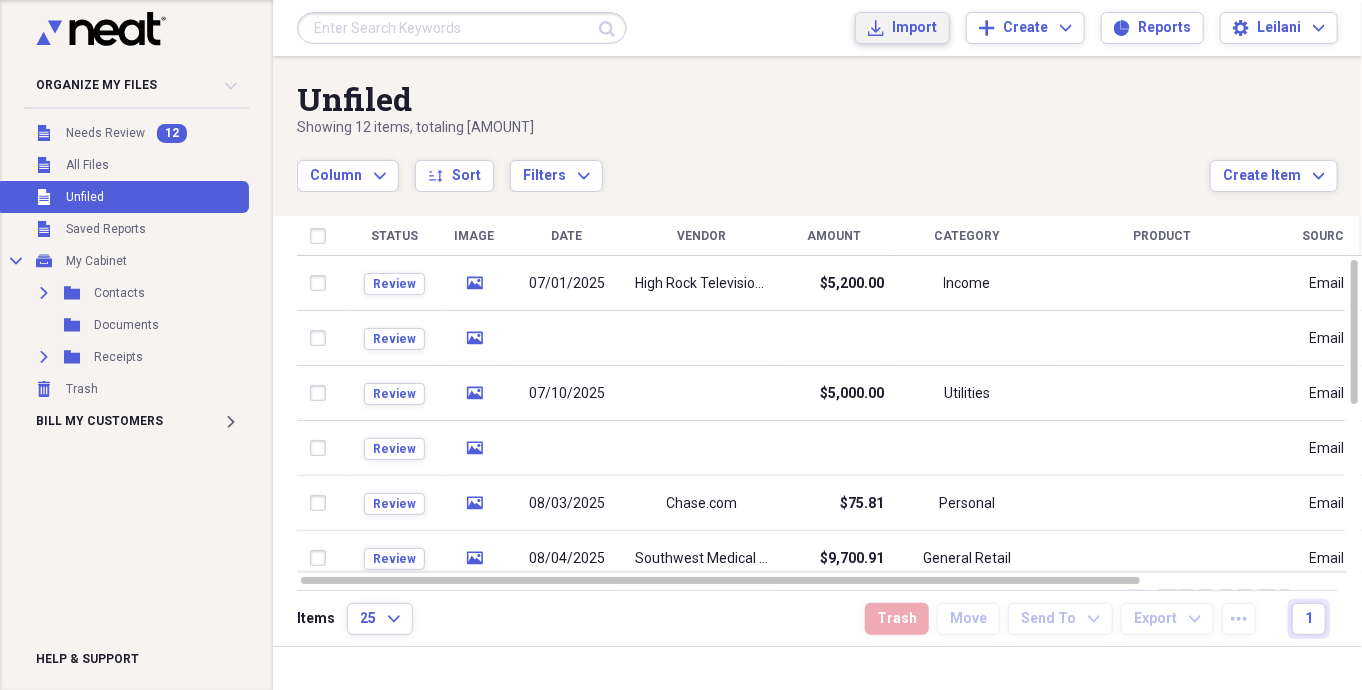 click on "Import" at bounding box center (914, 28) 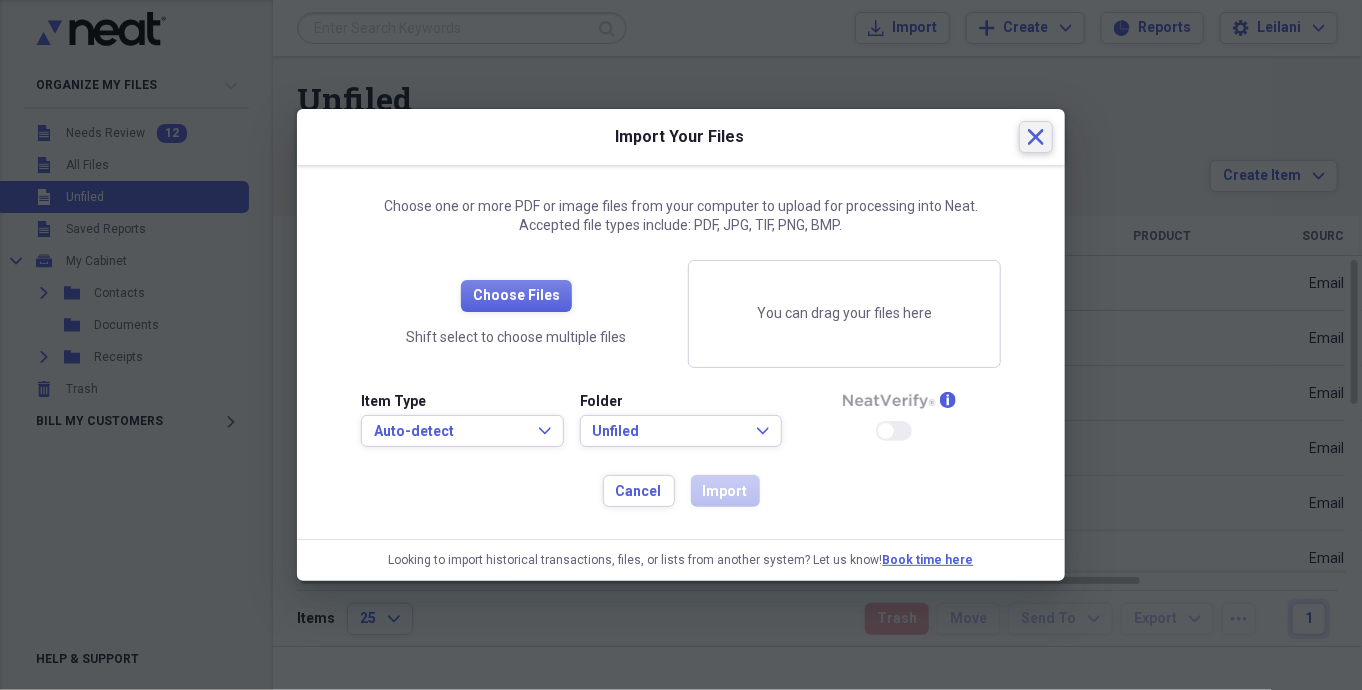 click on "Close" at bounding box center [1036, 137] 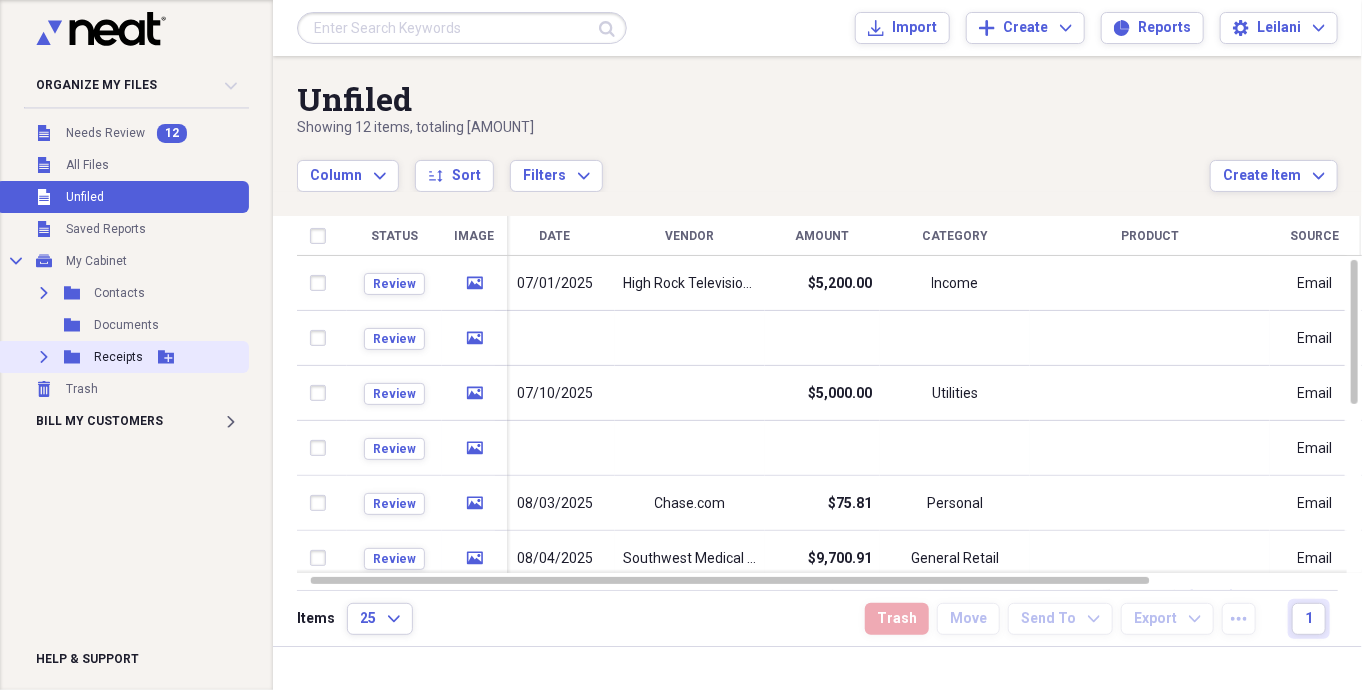 click on "Expand" 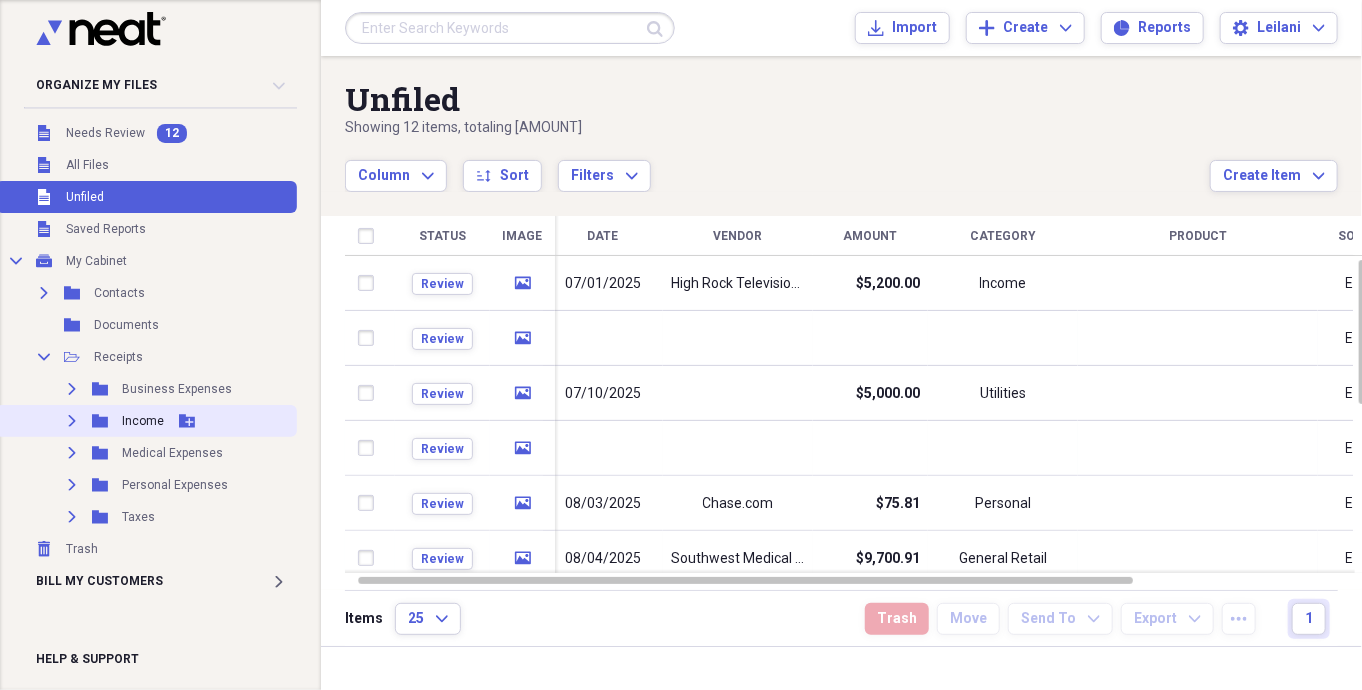click on "Expand" 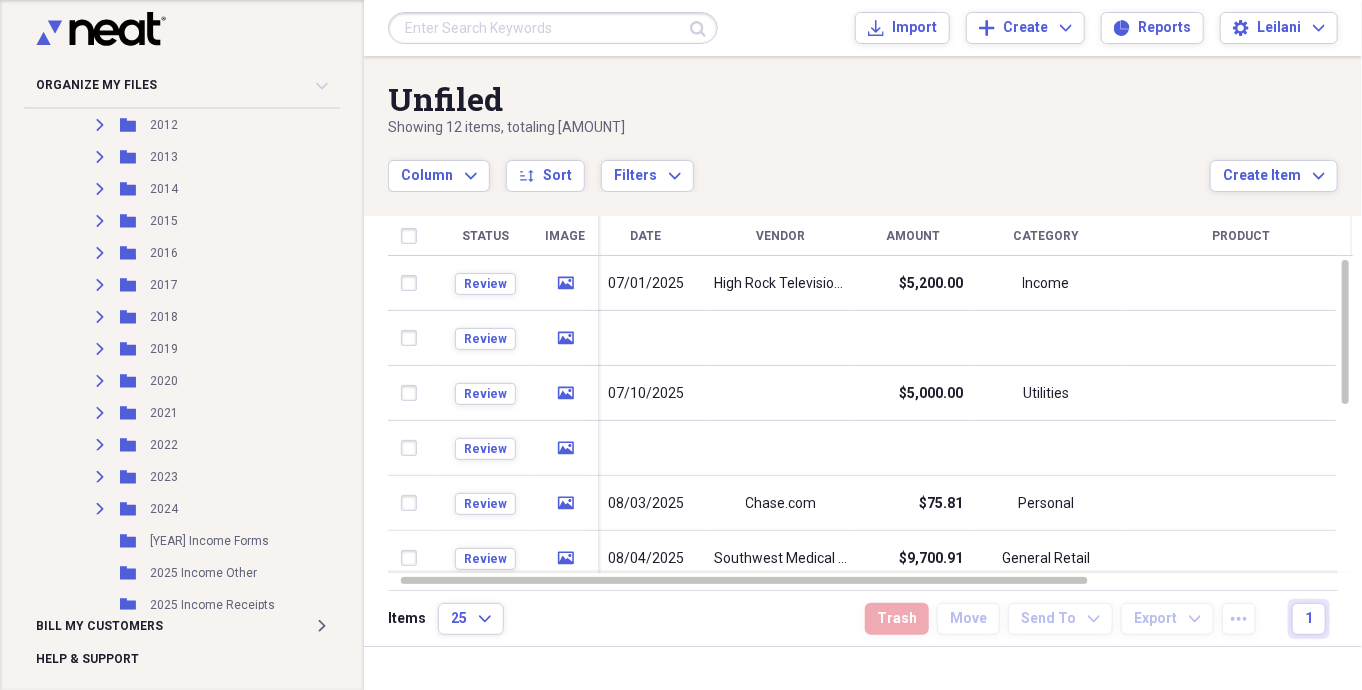 scroll, scrollTop: 640, scrollLeft: 0, axis: vertical 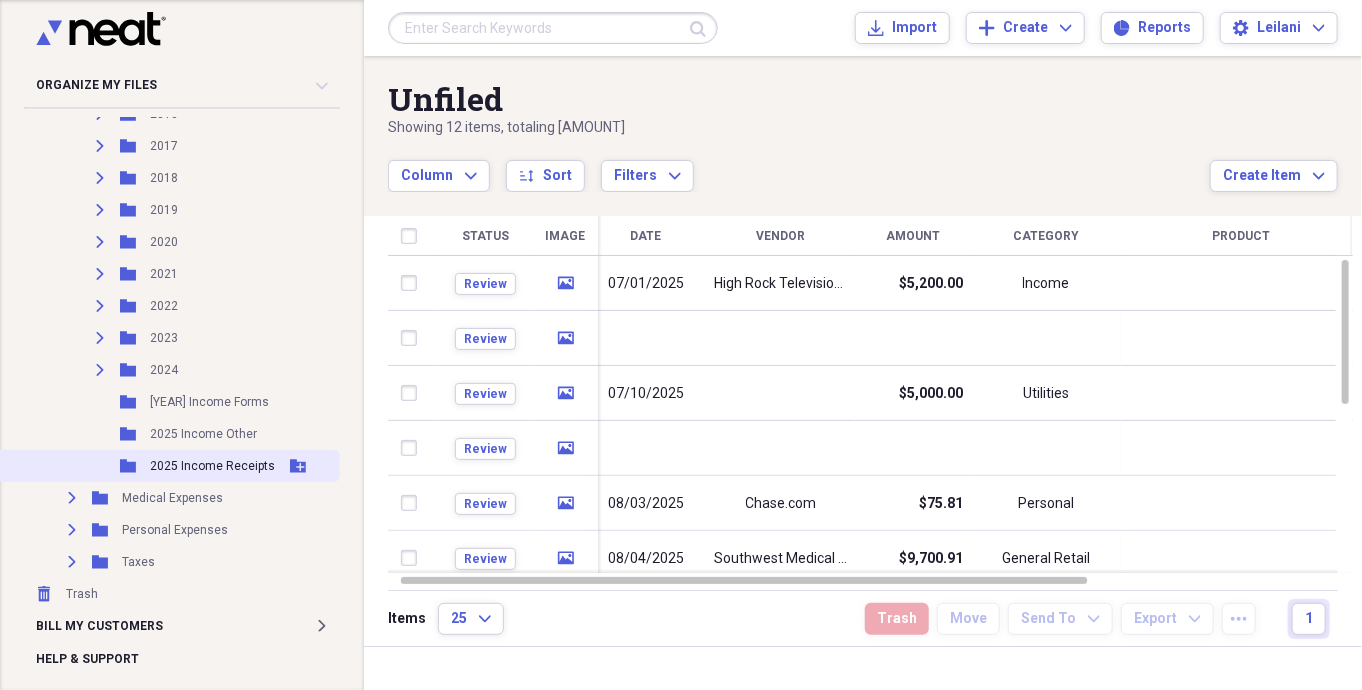 click on "2025 Income Receipts" at bounding box center (212, 466) 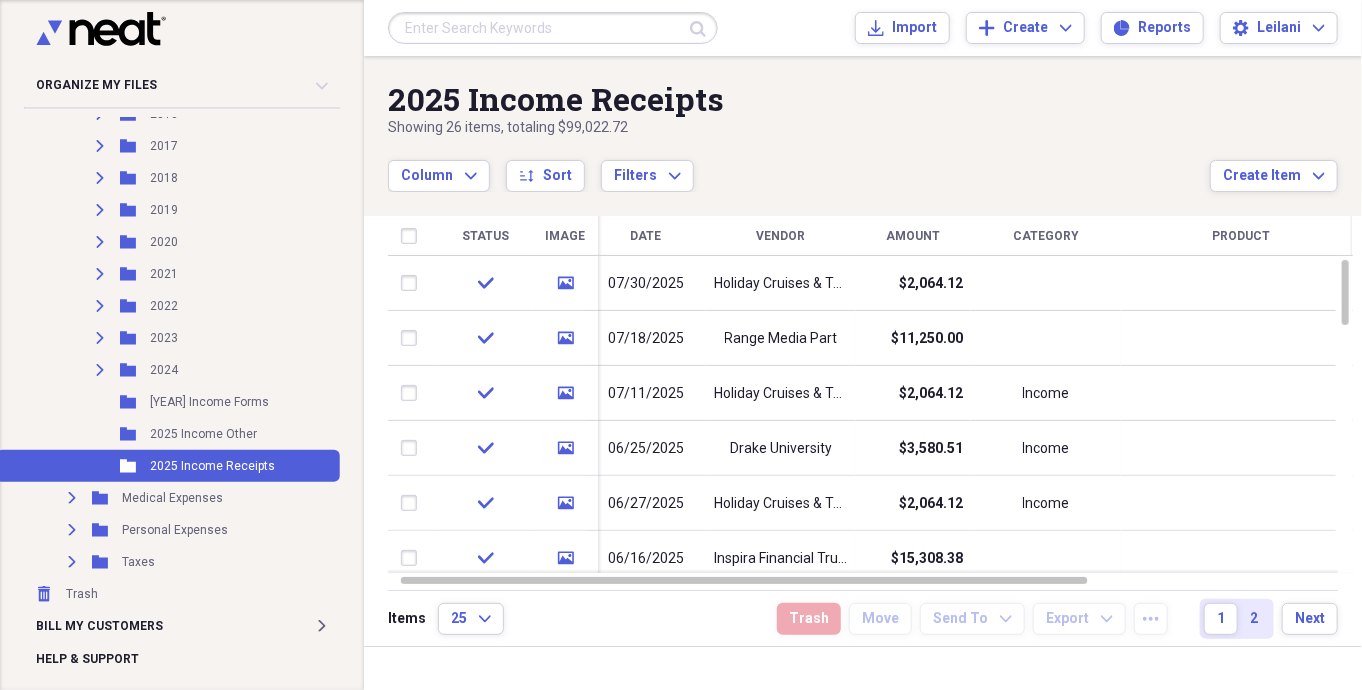 click on "Vendor" at bounding box center (781, 236) 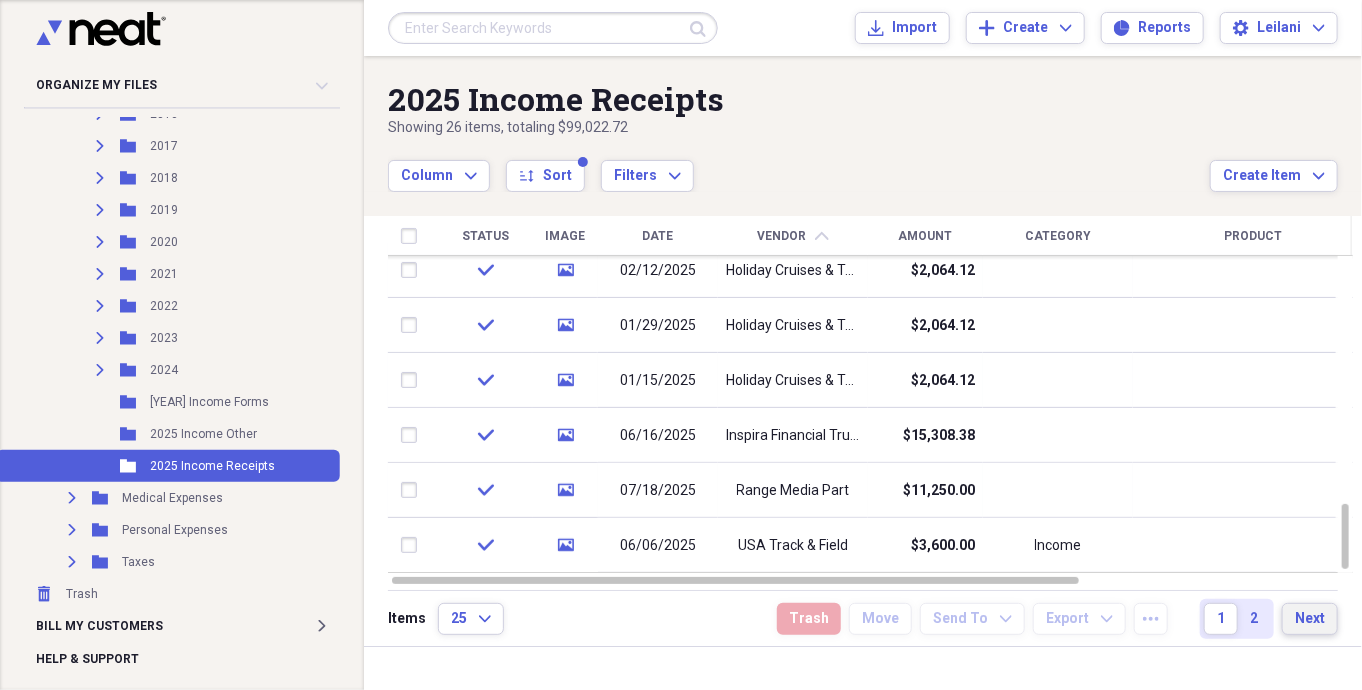 click on "Next" at bounding box center [1310, 619] 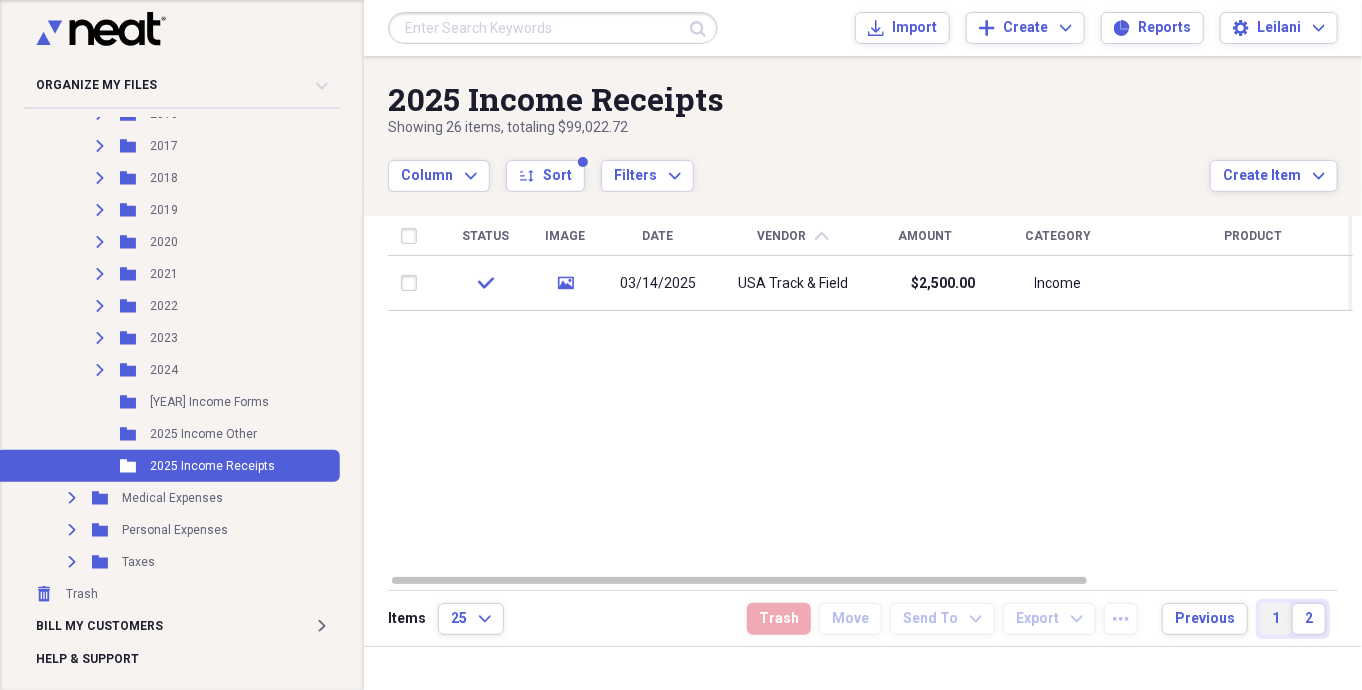 click on "1" at bounding box center (1276, 619) 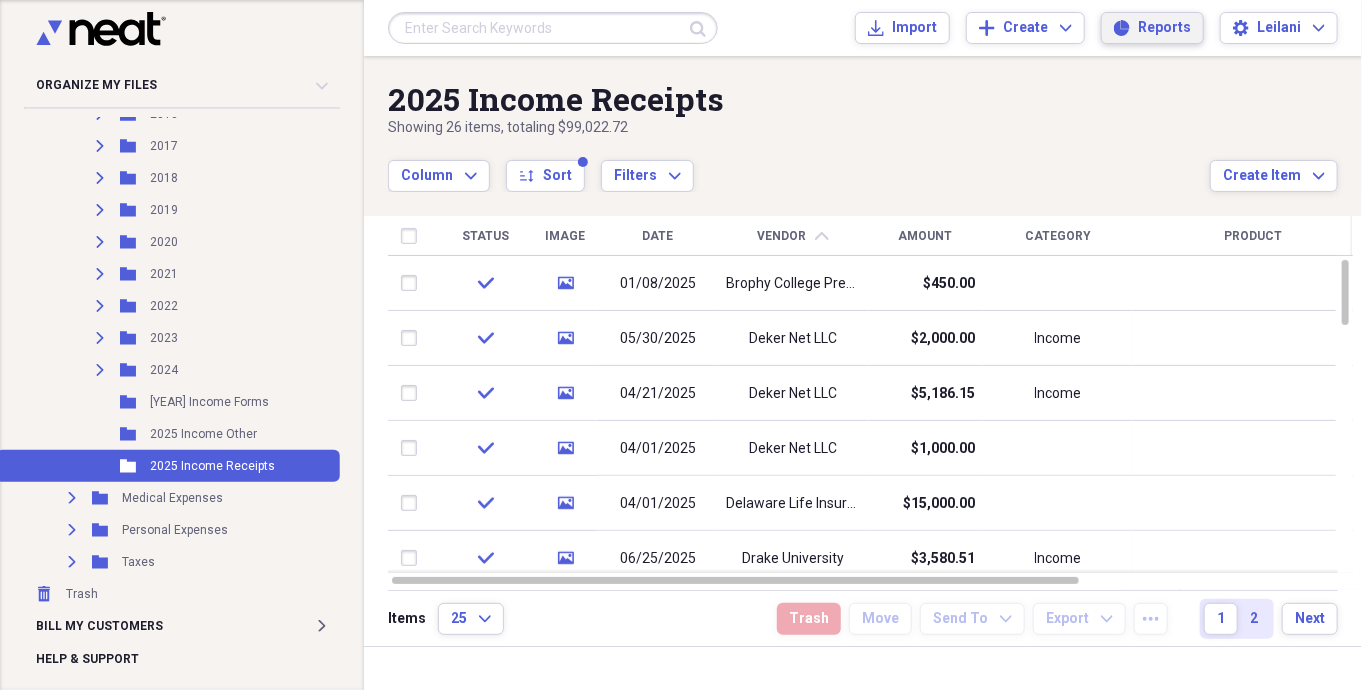 click on "Reports Reports" at bounding box center [1152, 28] 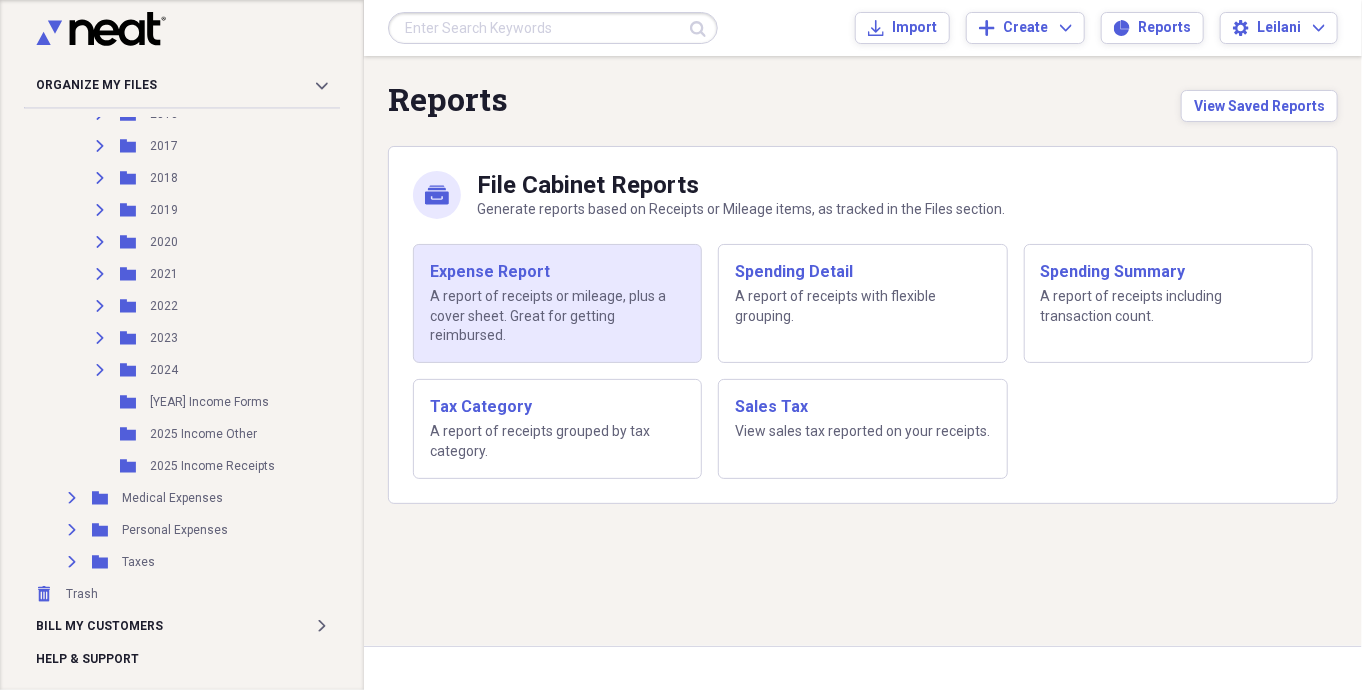 click on "A report of receipts or mileage, plus a cover sheet. Great for getting reimbursed." at bounding box center [557, 316] 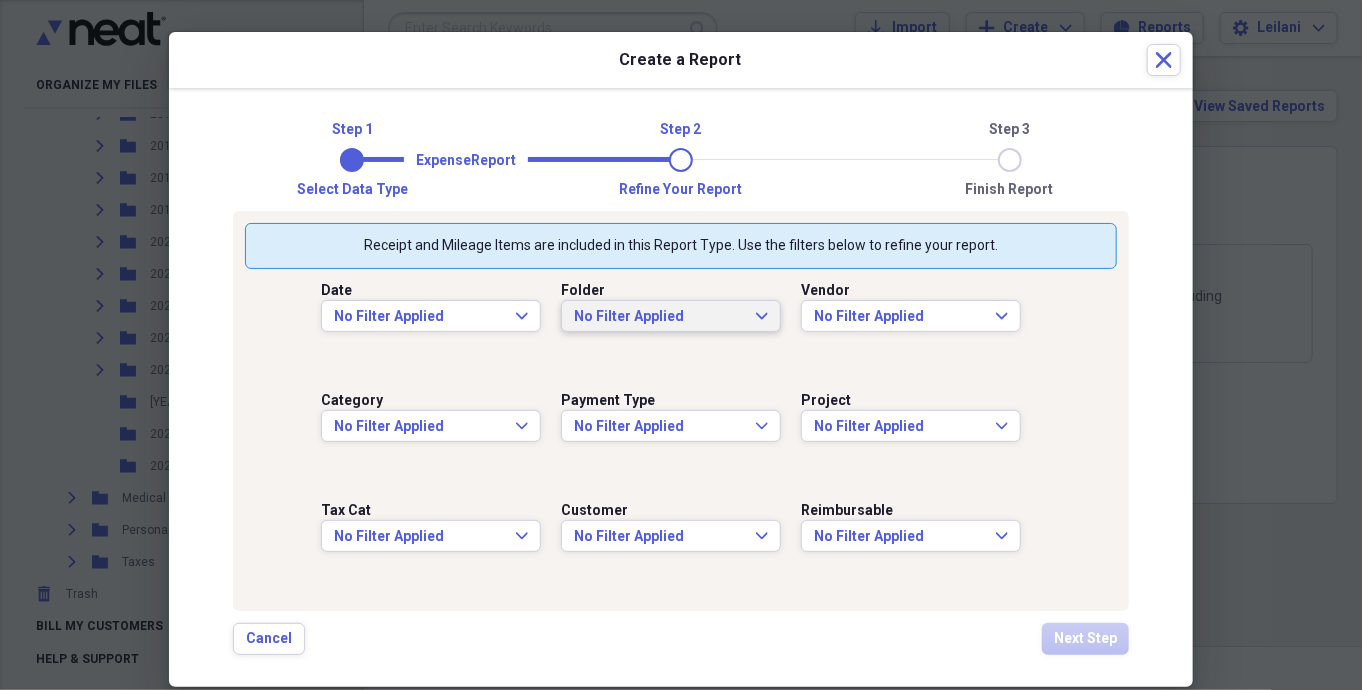 click on "Expand" 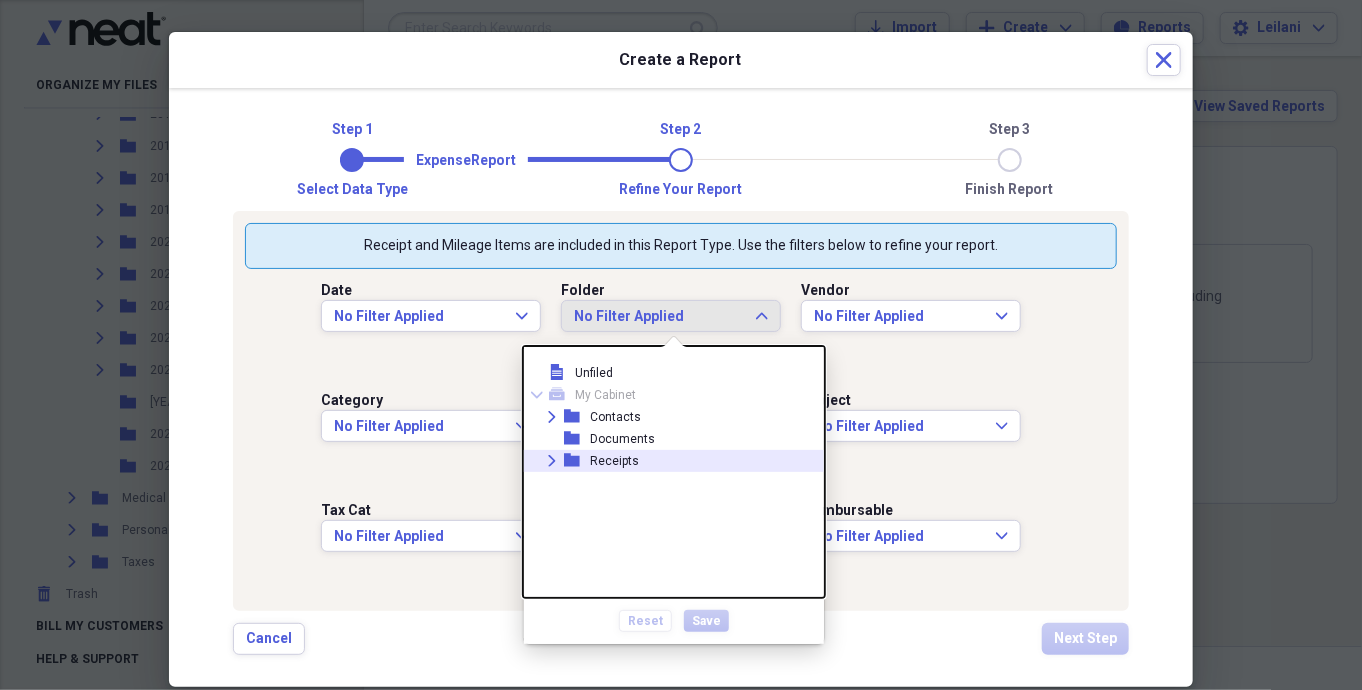 click on "Expand" 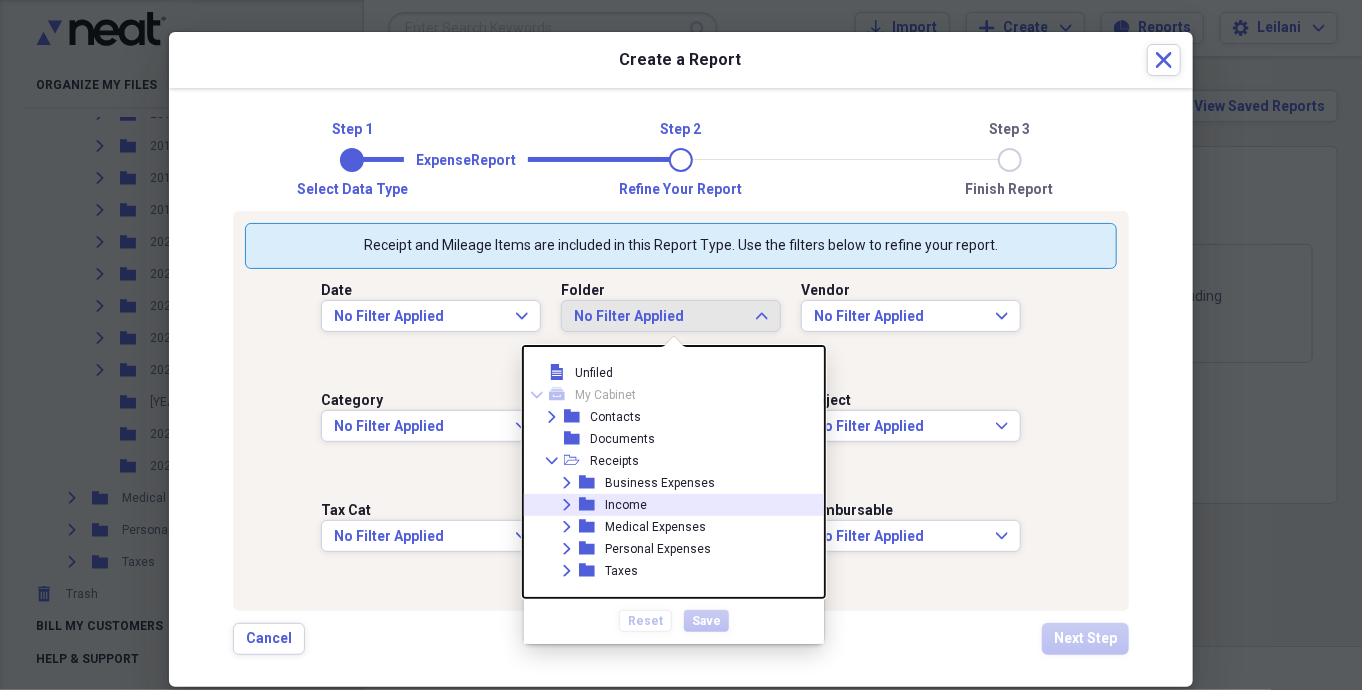 click on "Expand" at bounding box center (567, 505) 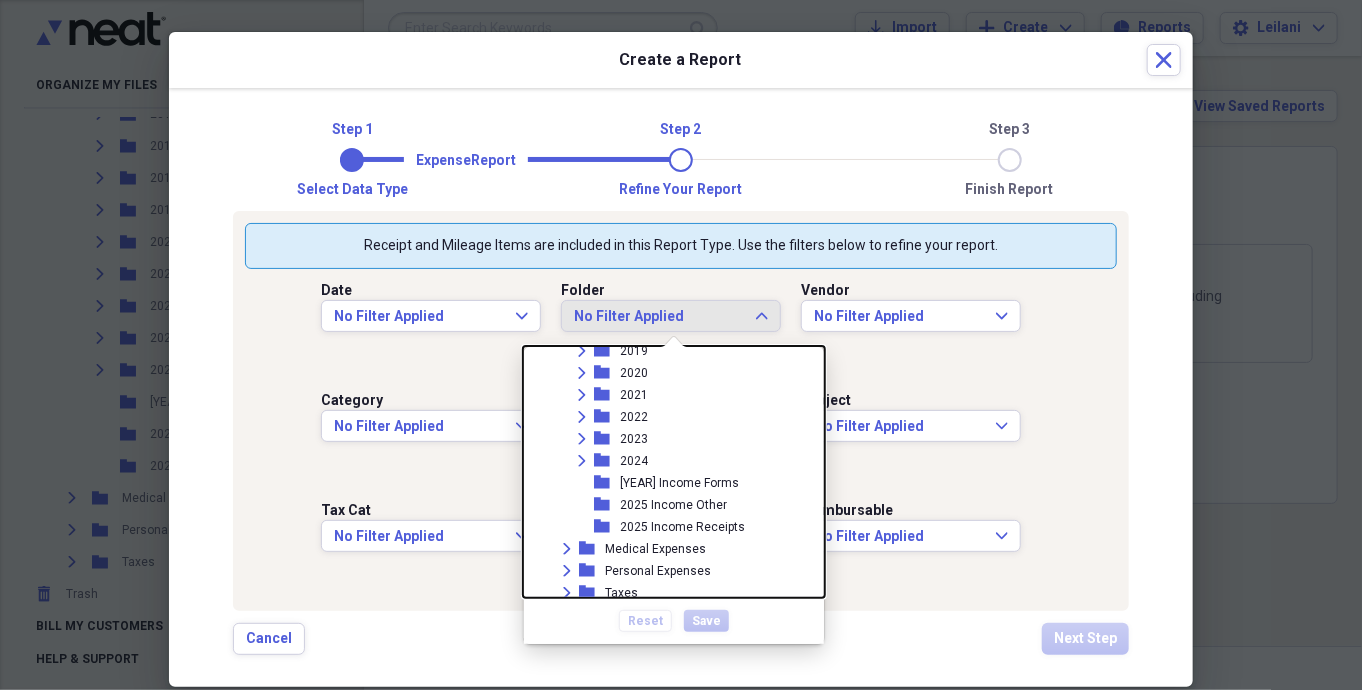scroll, scrollTop: 446, scrollLeft: 0, axis: vertical 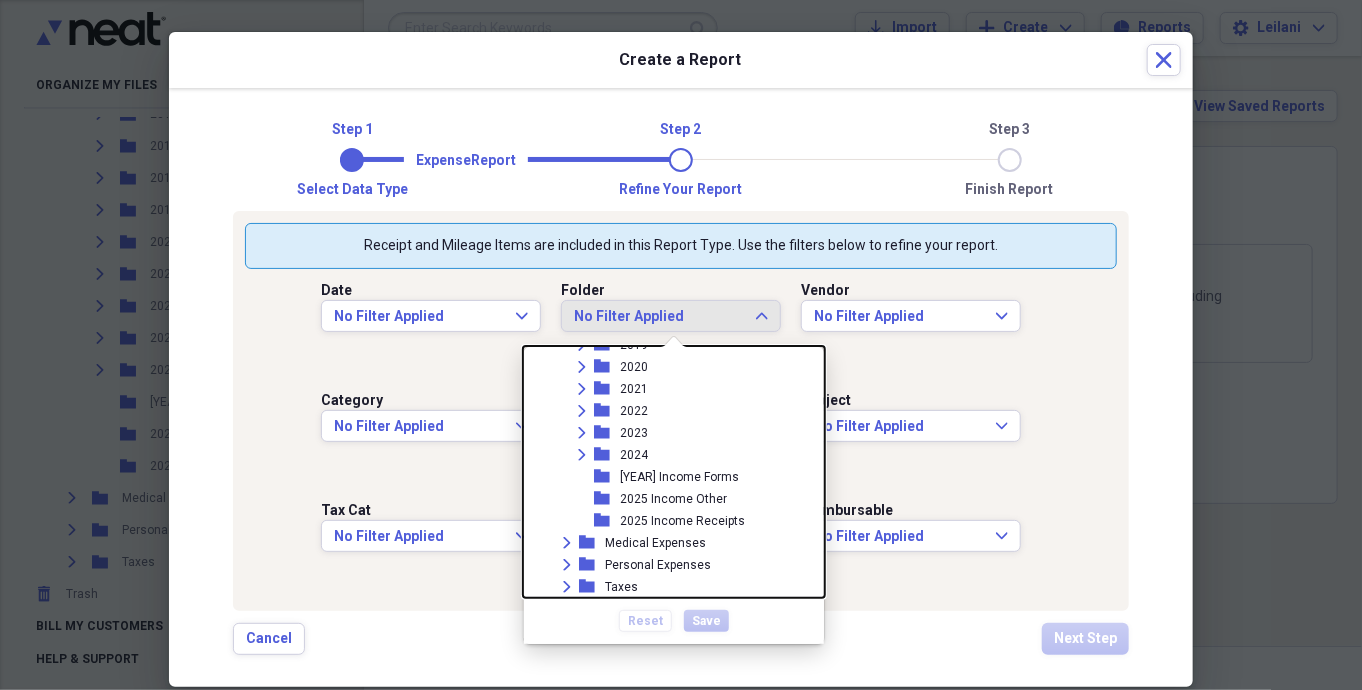 click on "2025 Income Receipts" at bounding box center [682, 521] 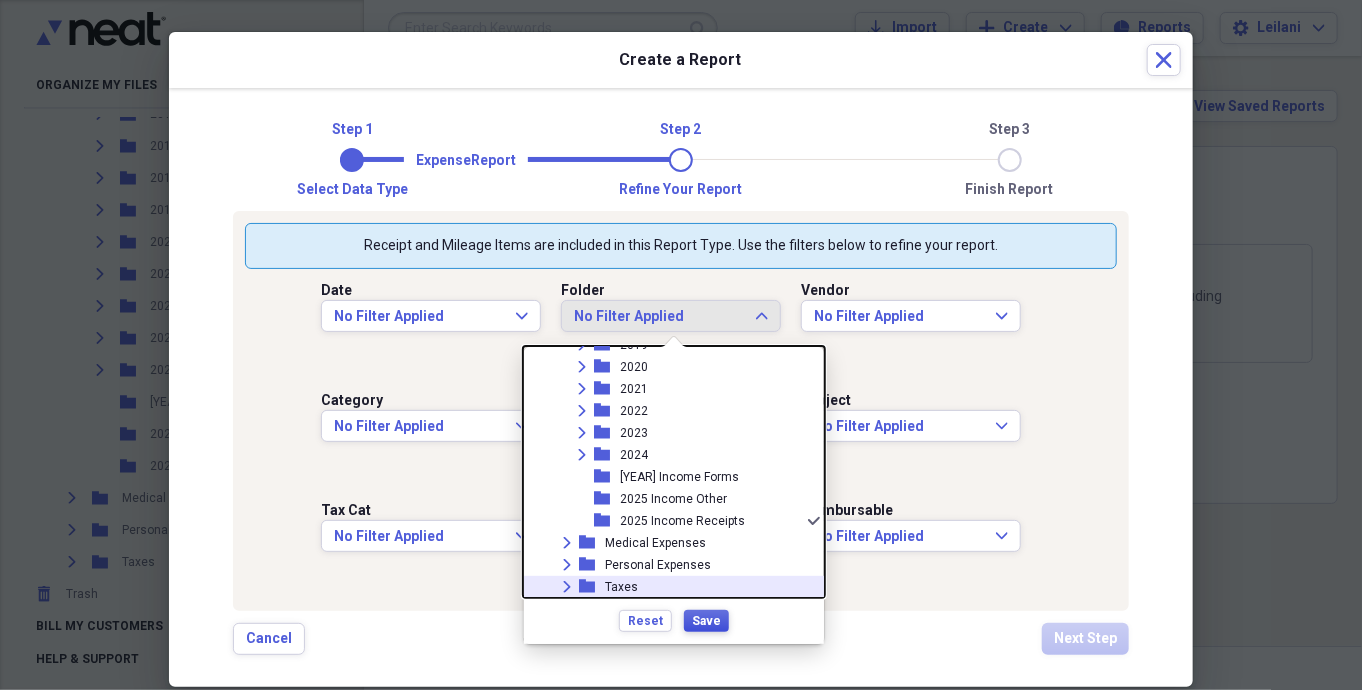 click on "Save" at bounding box center (706, 621) 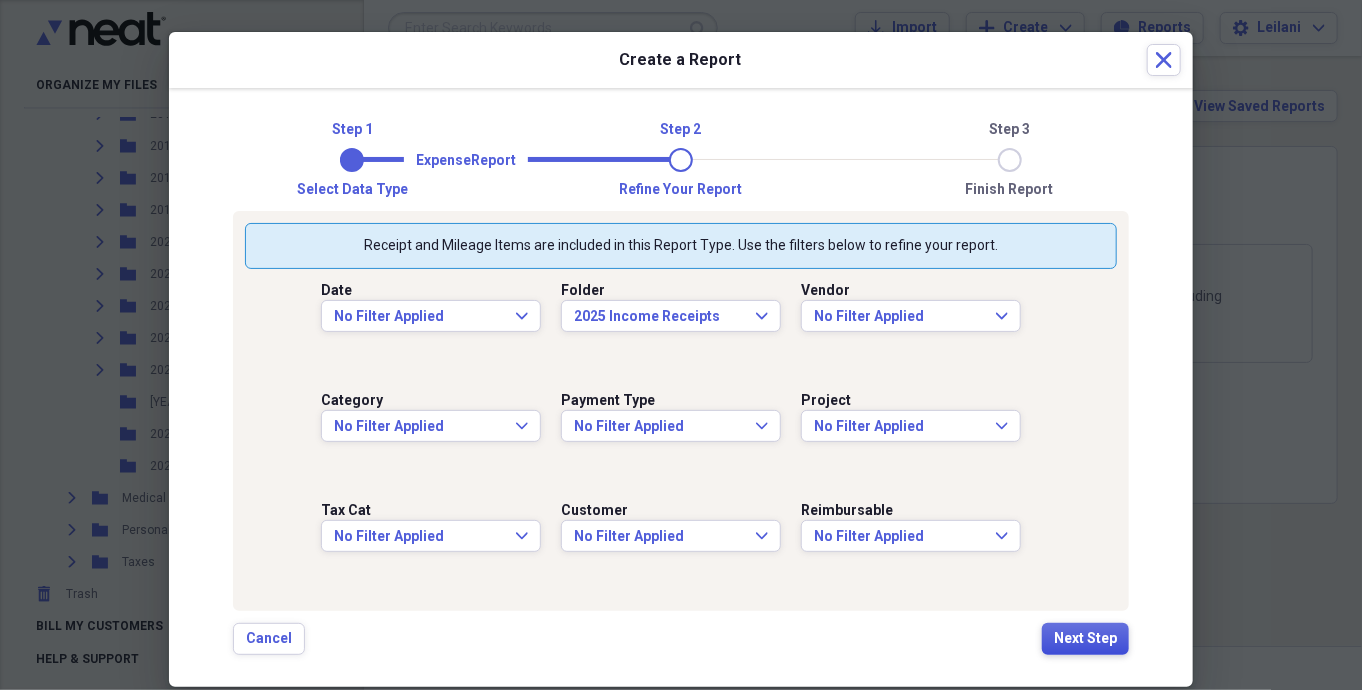 click on "Next Step" at bounding box center [1085, 639] 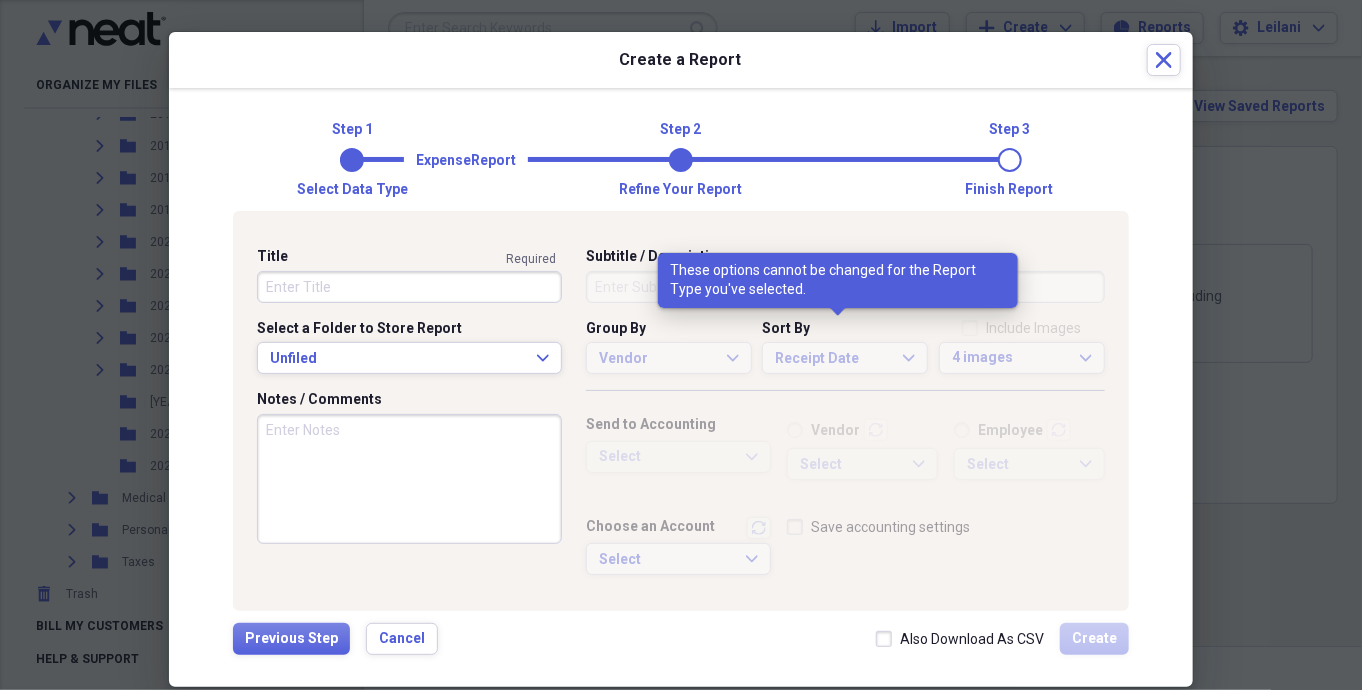 click on "Vendor Expand" at bounding box center [669, 358] 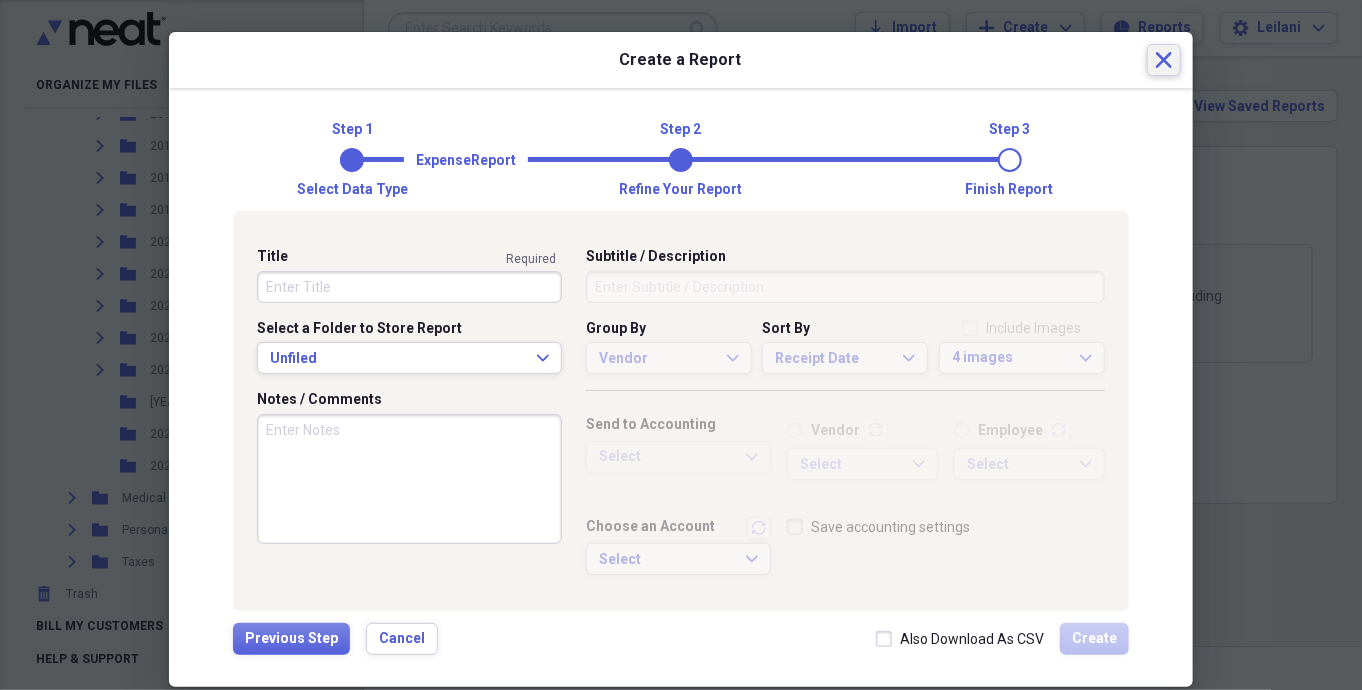 click on "Close" at bounding box center (1164, 60) 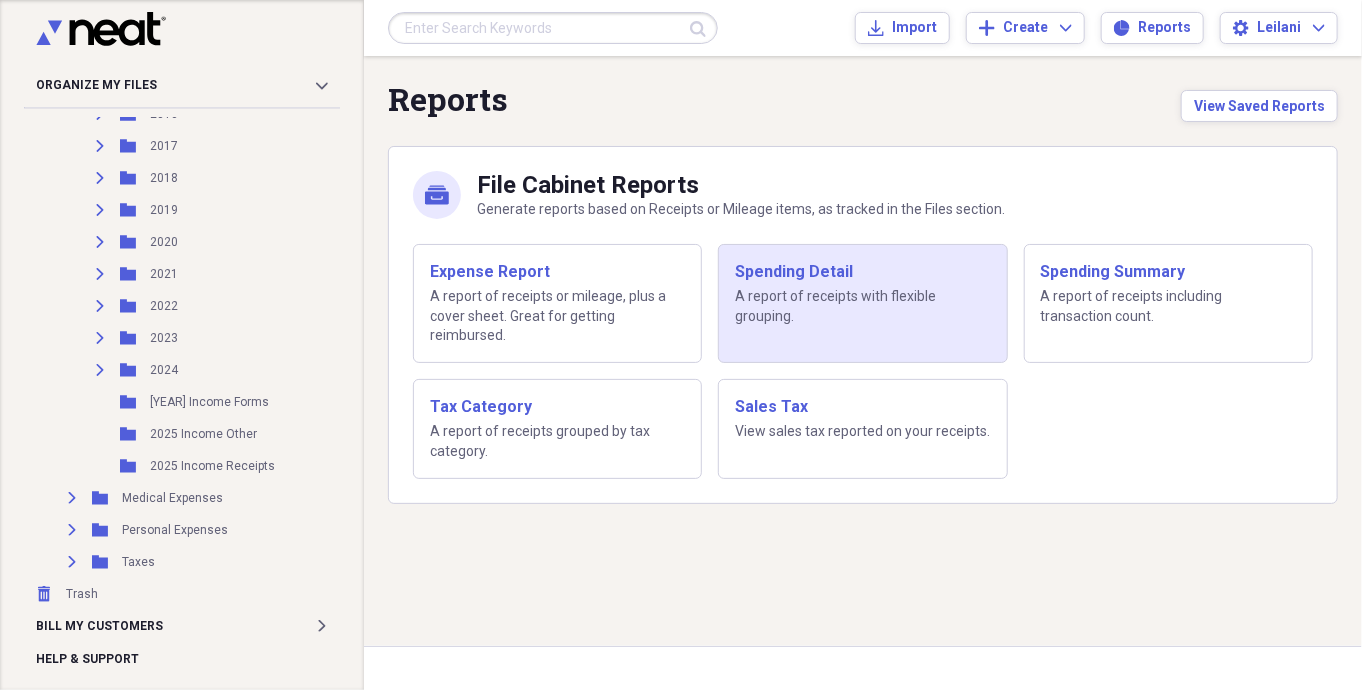 click on "Spending Detail" at bounding box center [862, 272] 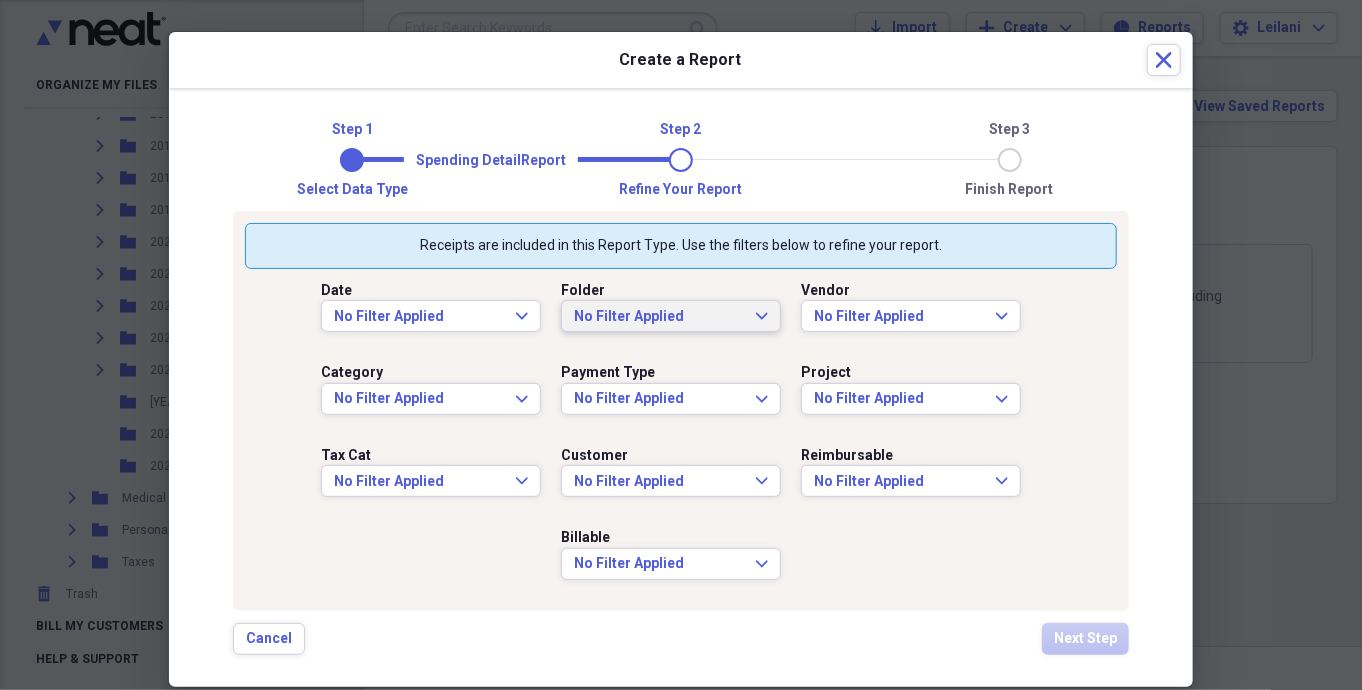 click on "No Filter Applied Expand" at bounding box center (671, 316) 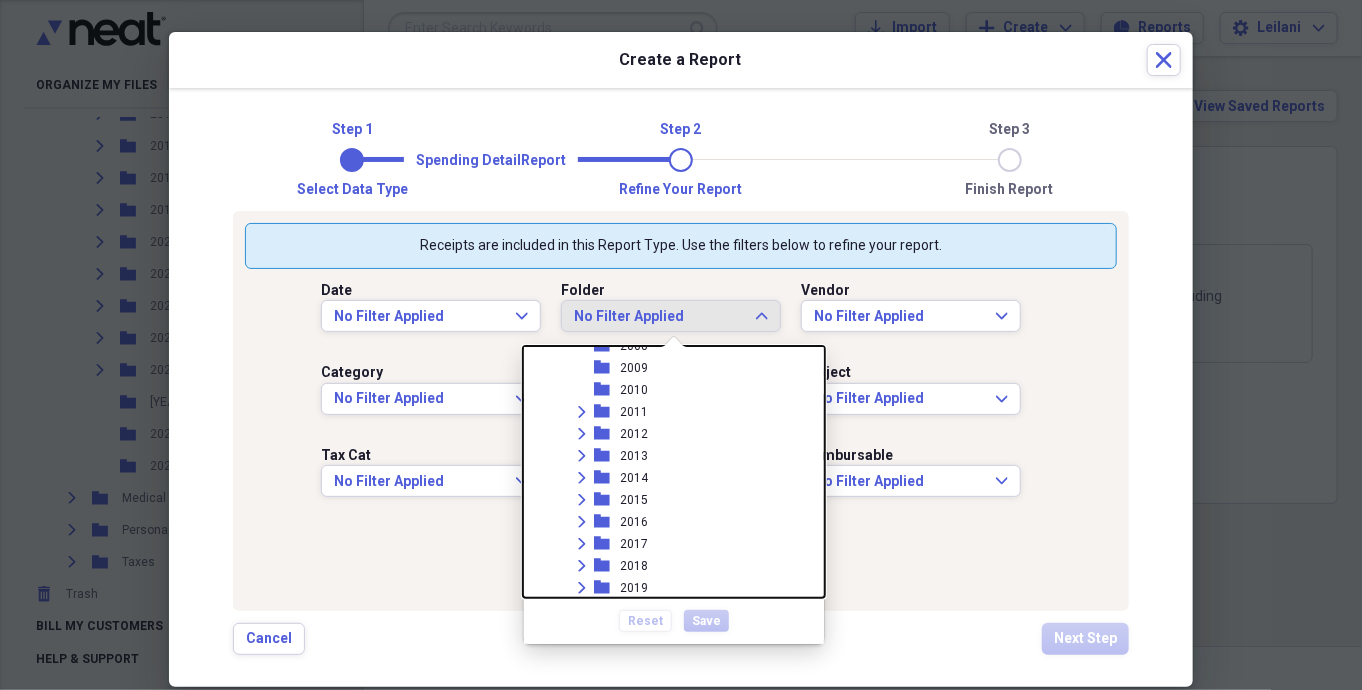 scroll, scrollTop: 446, scrollLeft: 0, axis: vertical 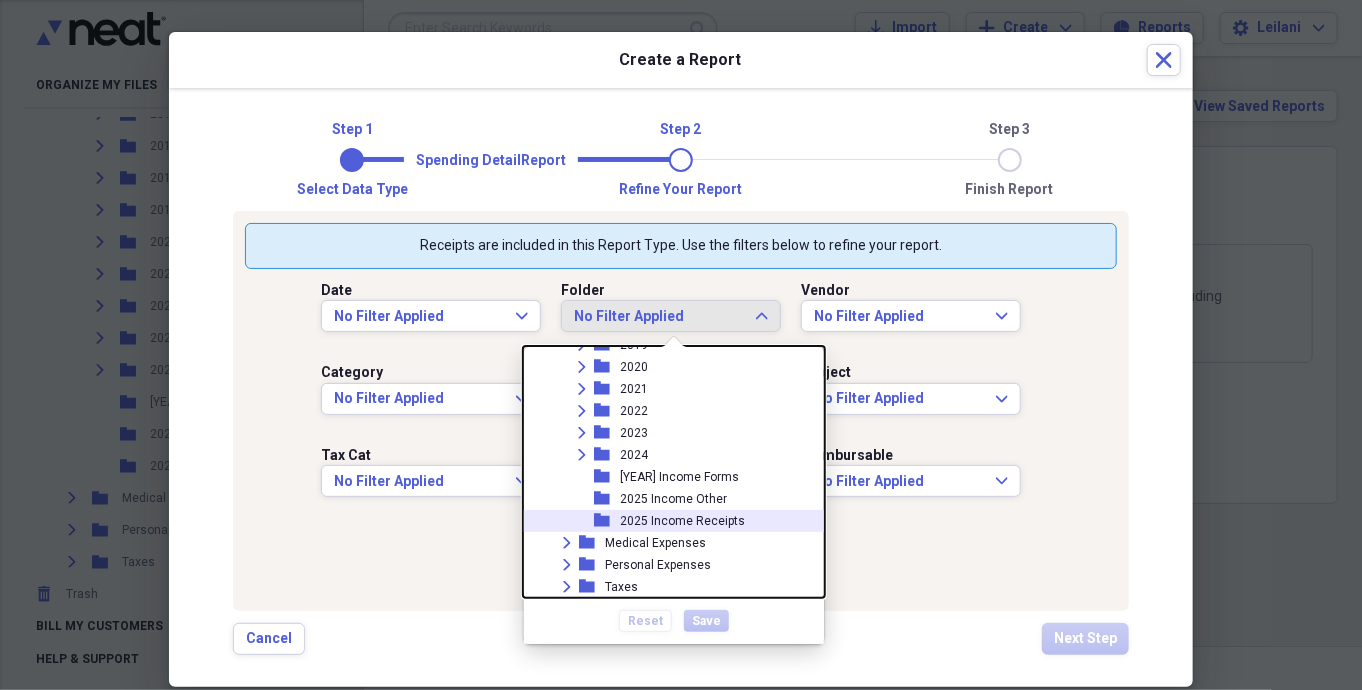 click on "2025 Income Receipts" at bounding box center [682, 521] 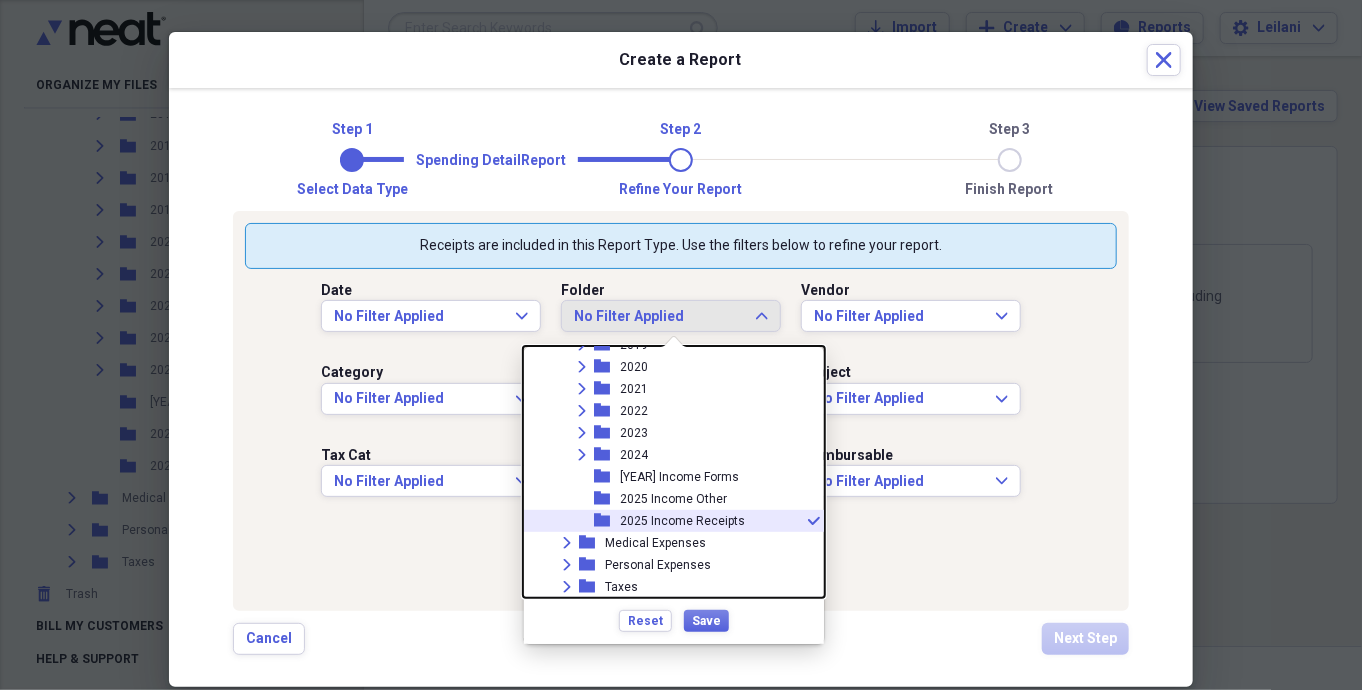 click on "2025 Income Receipts" at bounding box center [682, 521] 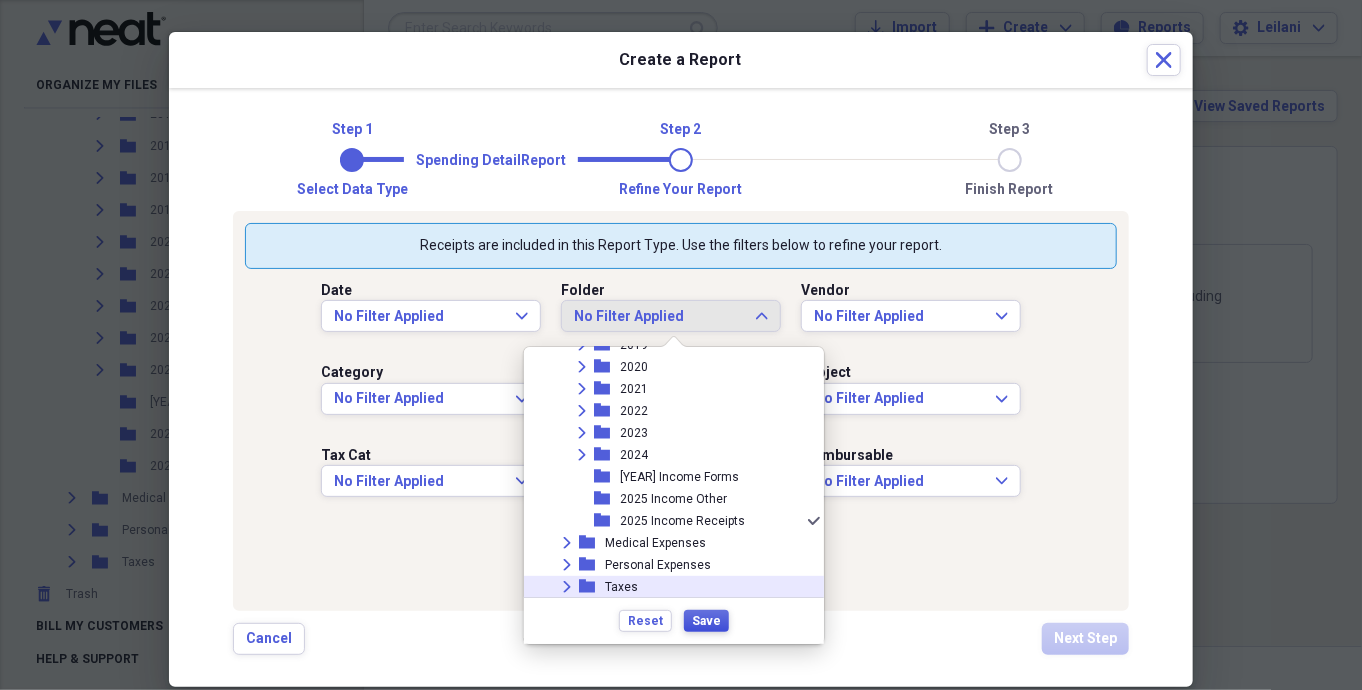 click on "Save" at bounding box center (706, 621) 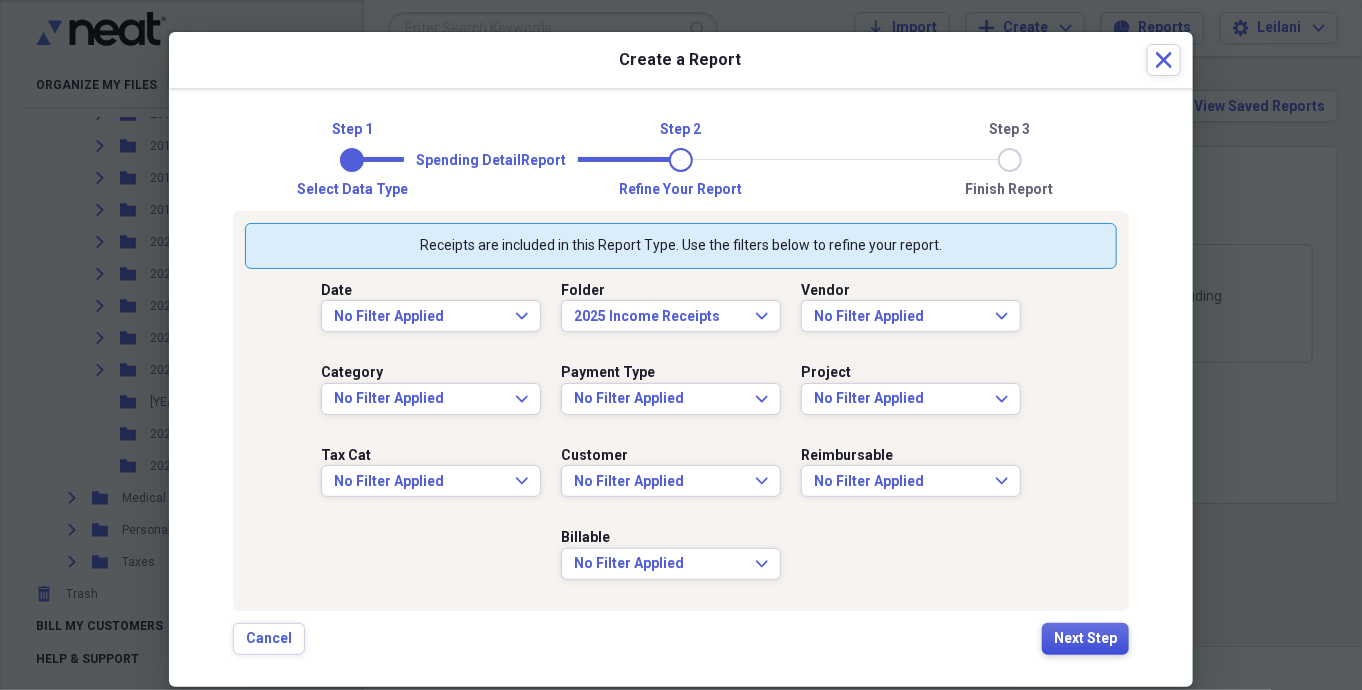 click on "Next Step" at bounding box center (1085, 639) 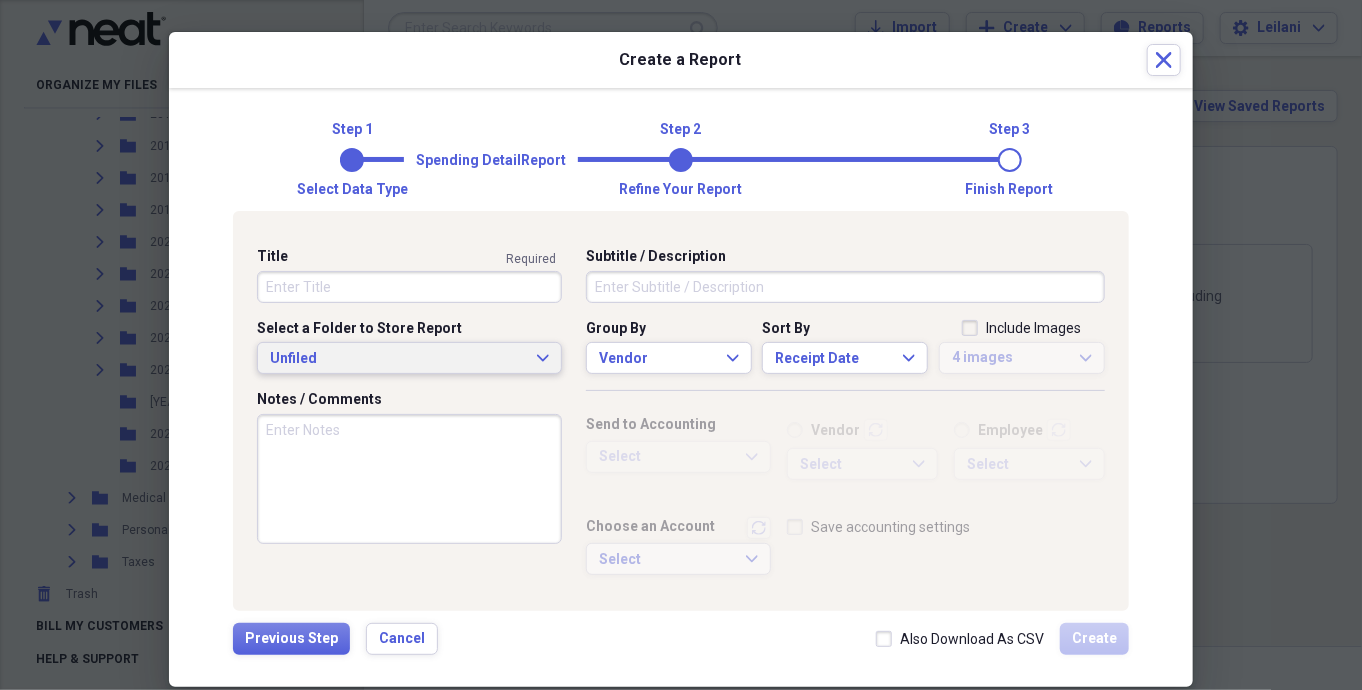 click on "Expand" 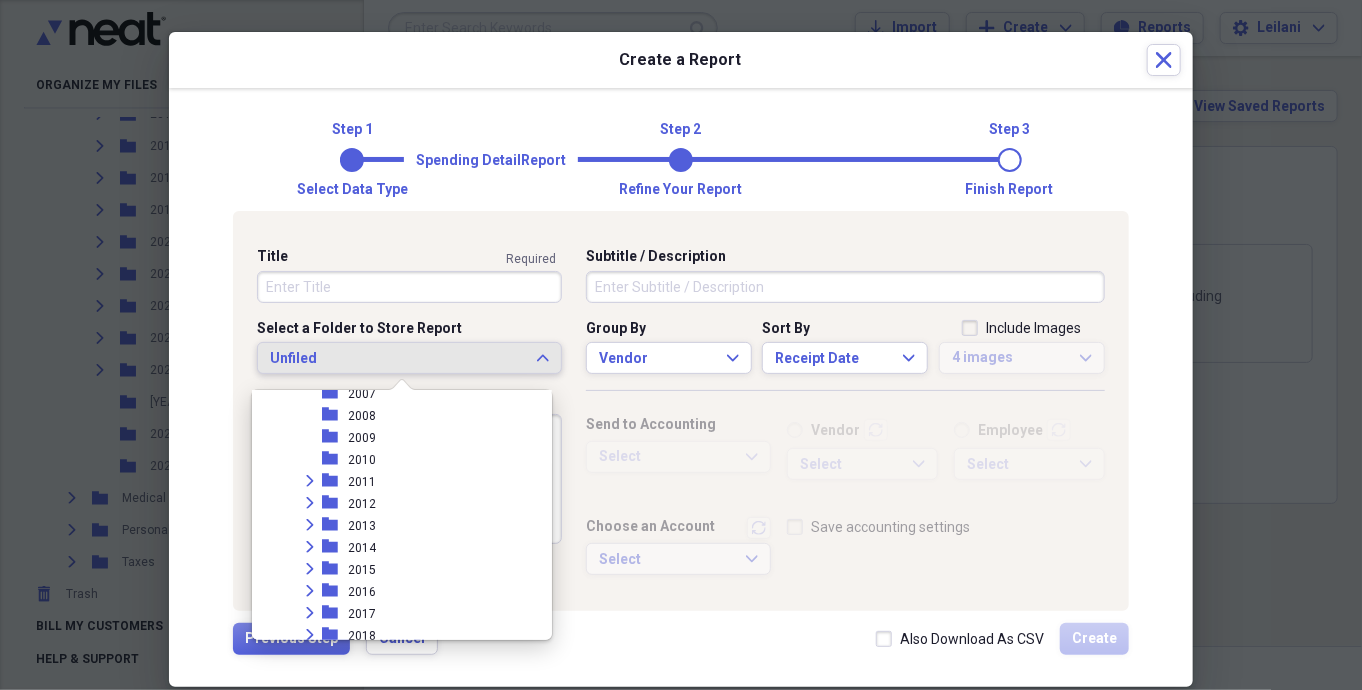 scroll, scrollTop: 446, scrollLeft: 0, axis: vertical 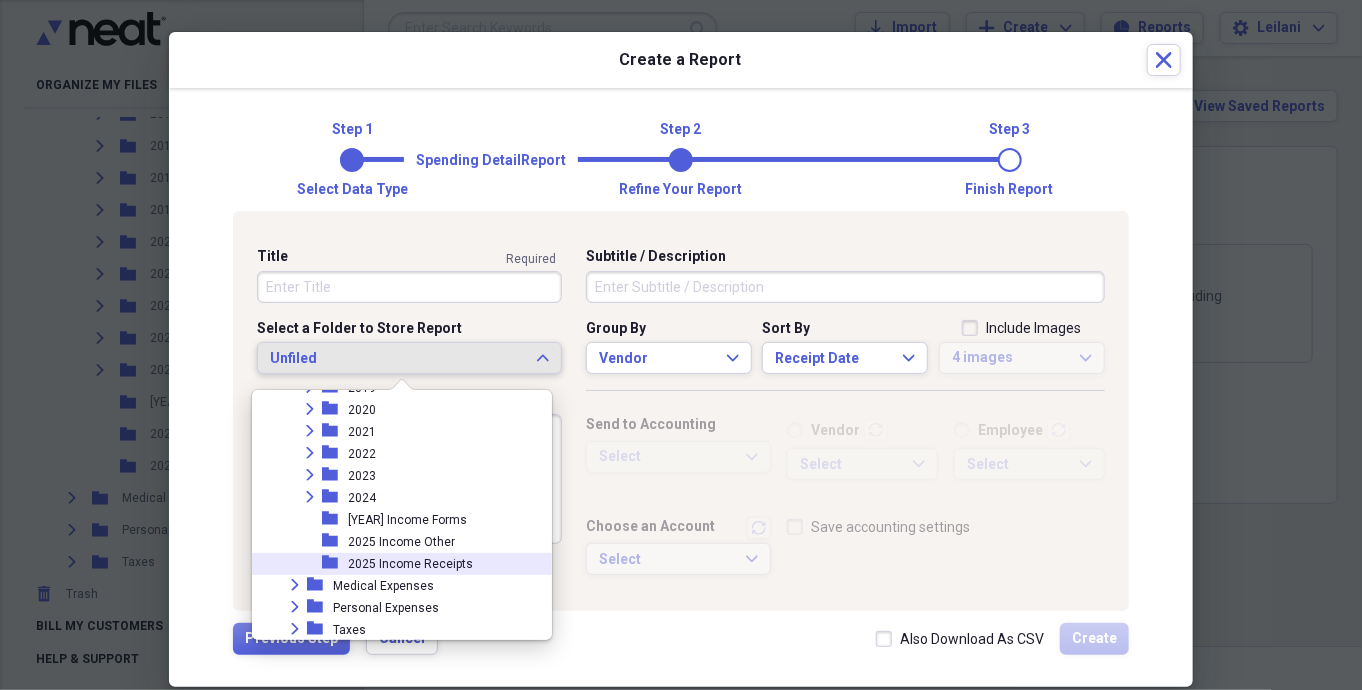 click on "2025 Income Receipts" at bounding box center [410, 564] 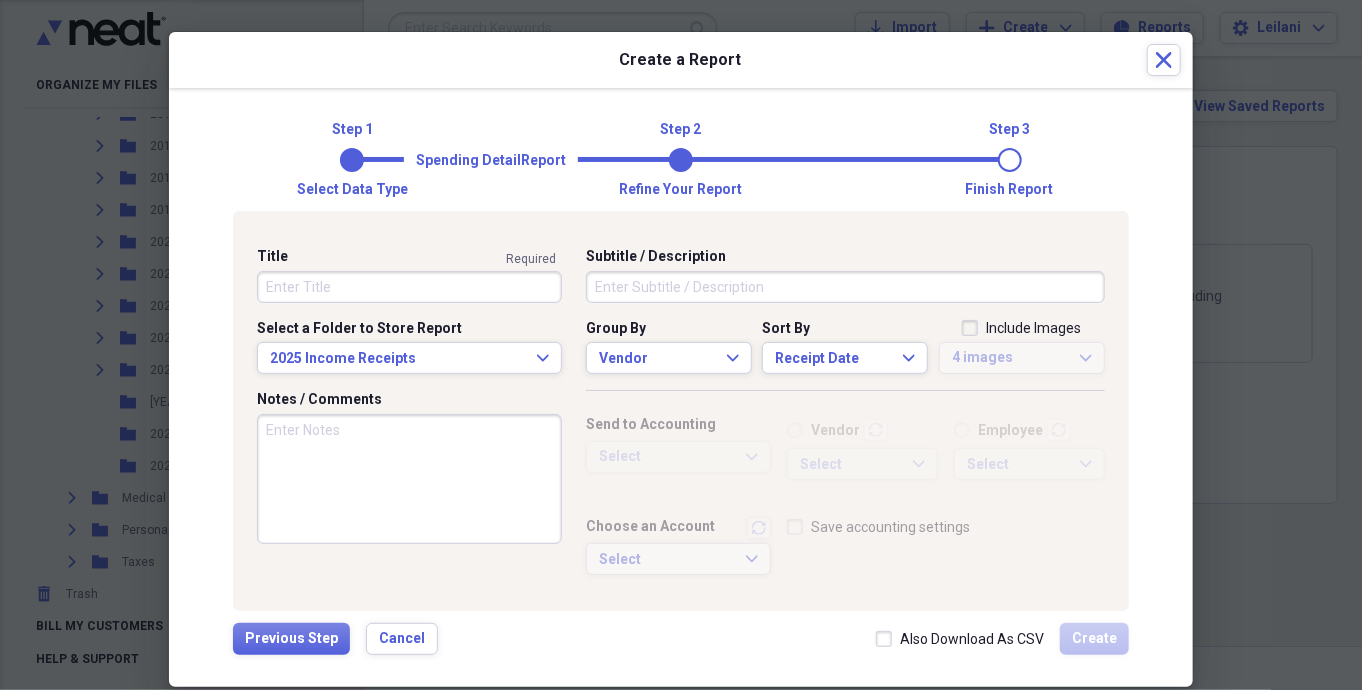 click on "Title" at bounding box center [409, 287] 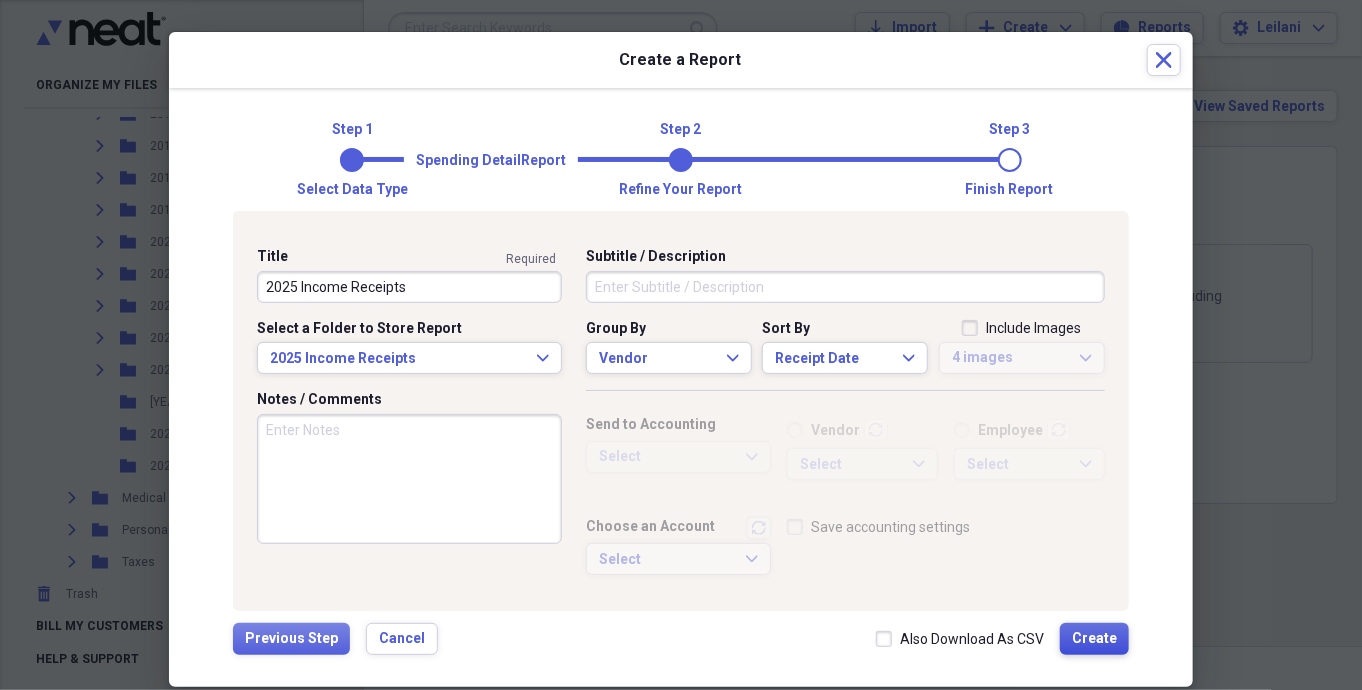 type on "2025 Income Receipts" 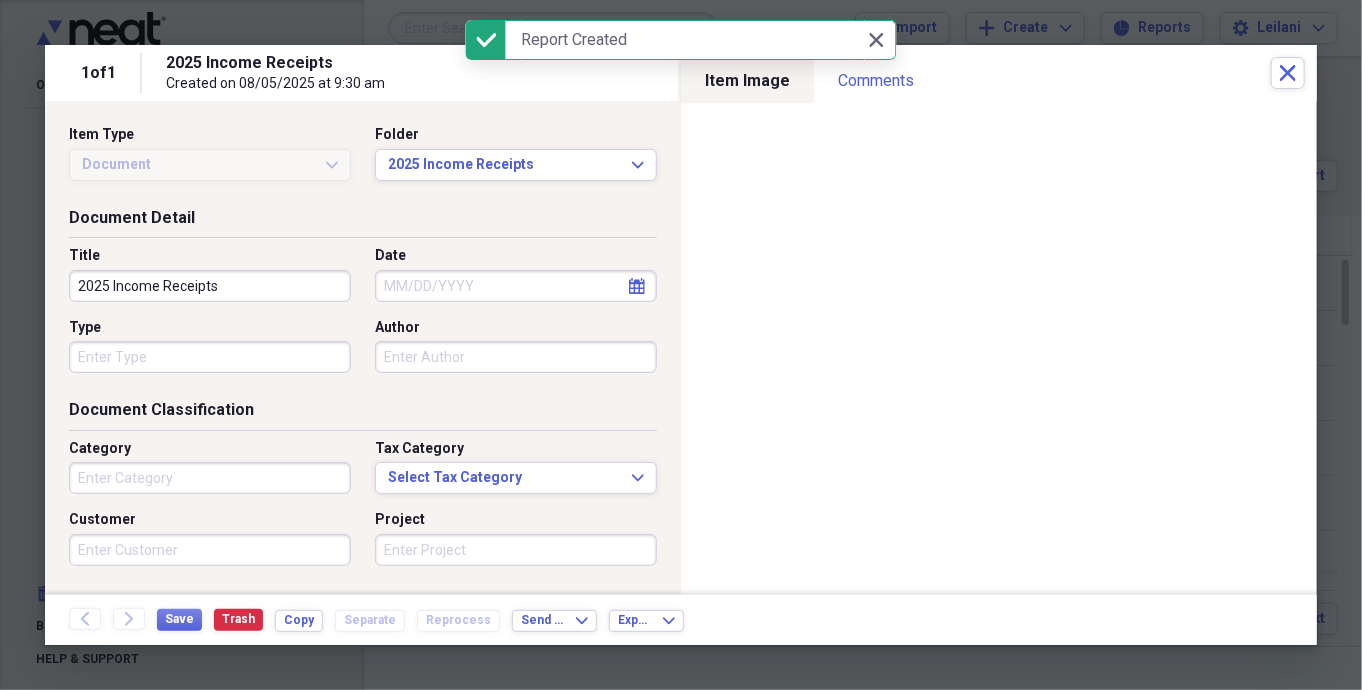 scroll, scrollTop: 624, scrollLeft: 0, axis: vertical 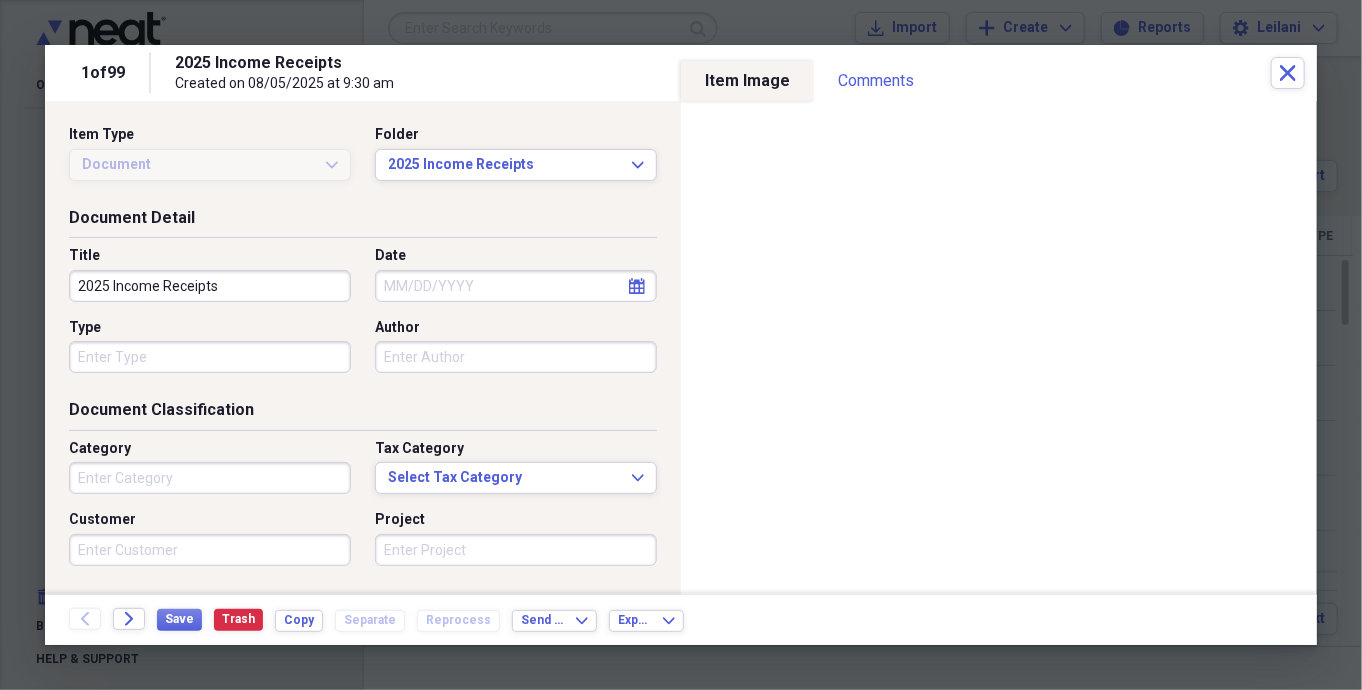 type on "Sports" 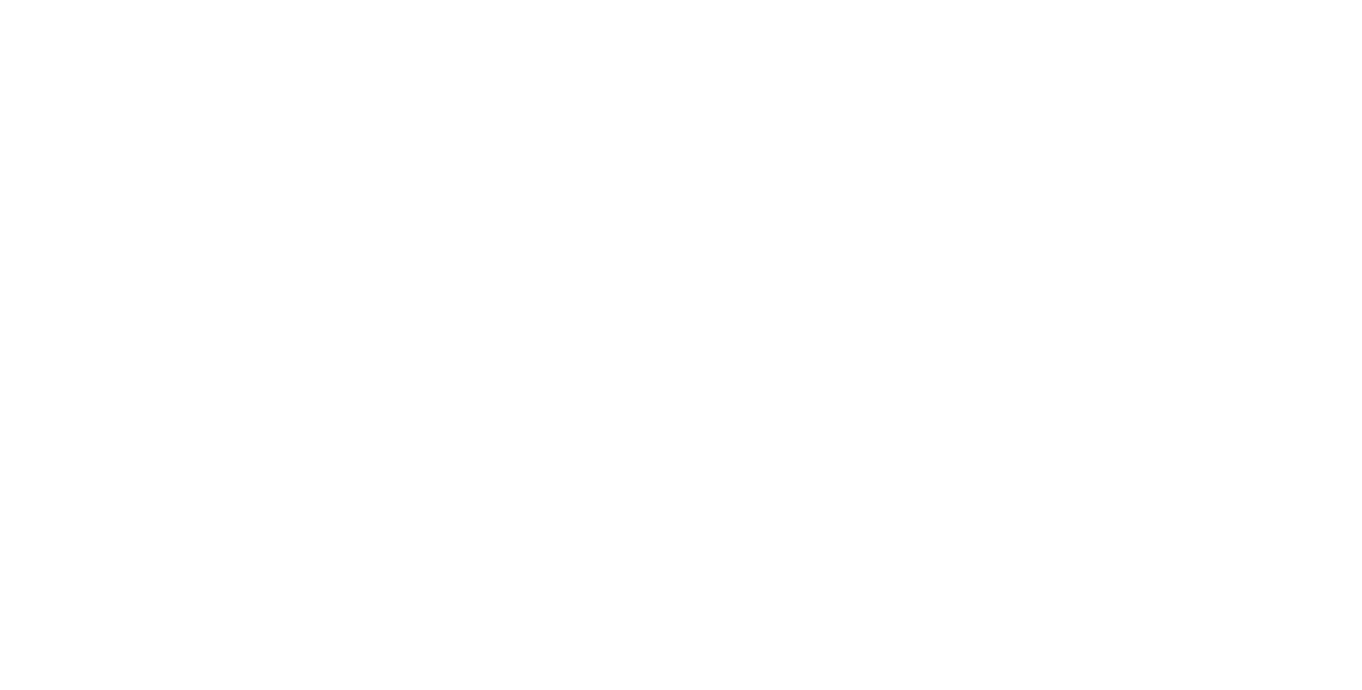 scroll, scrollTop: 0, scrollLeft: 0, axis: both 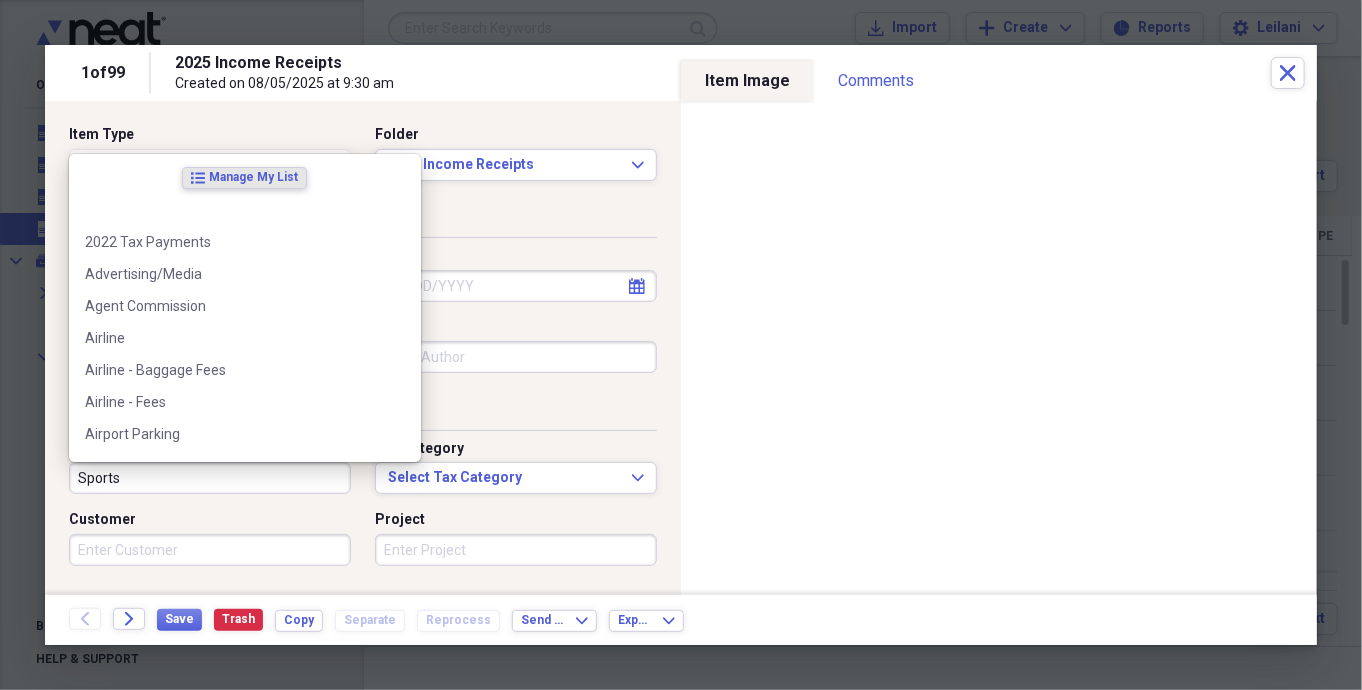 click on "Sports" at bounding box center [210, 478] 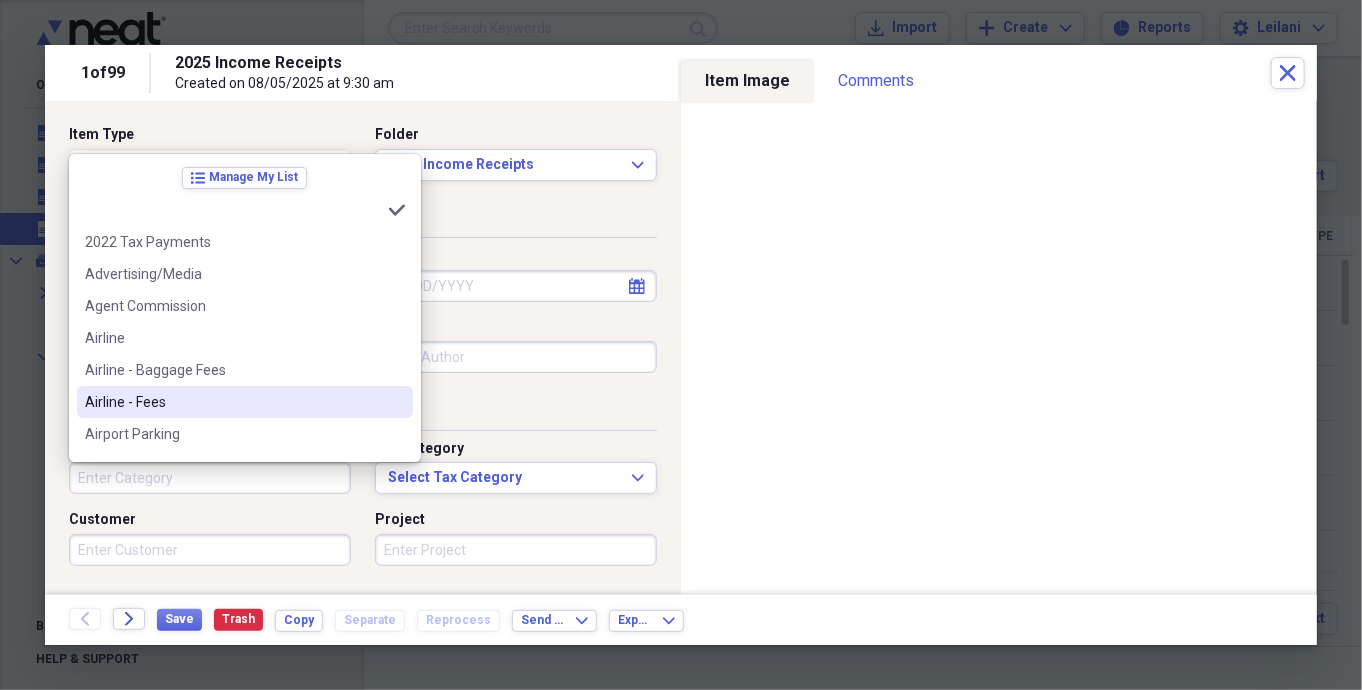 type 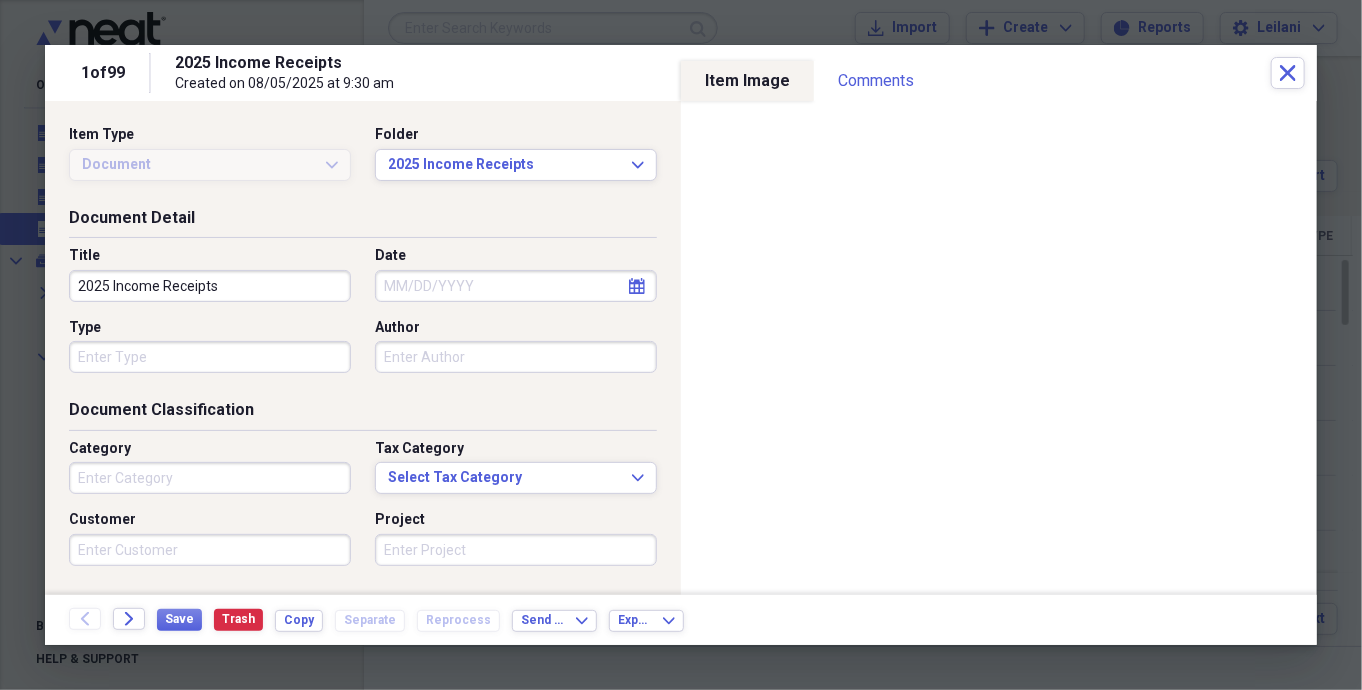 click on "Document Detail" at bounding box center [363, 222] 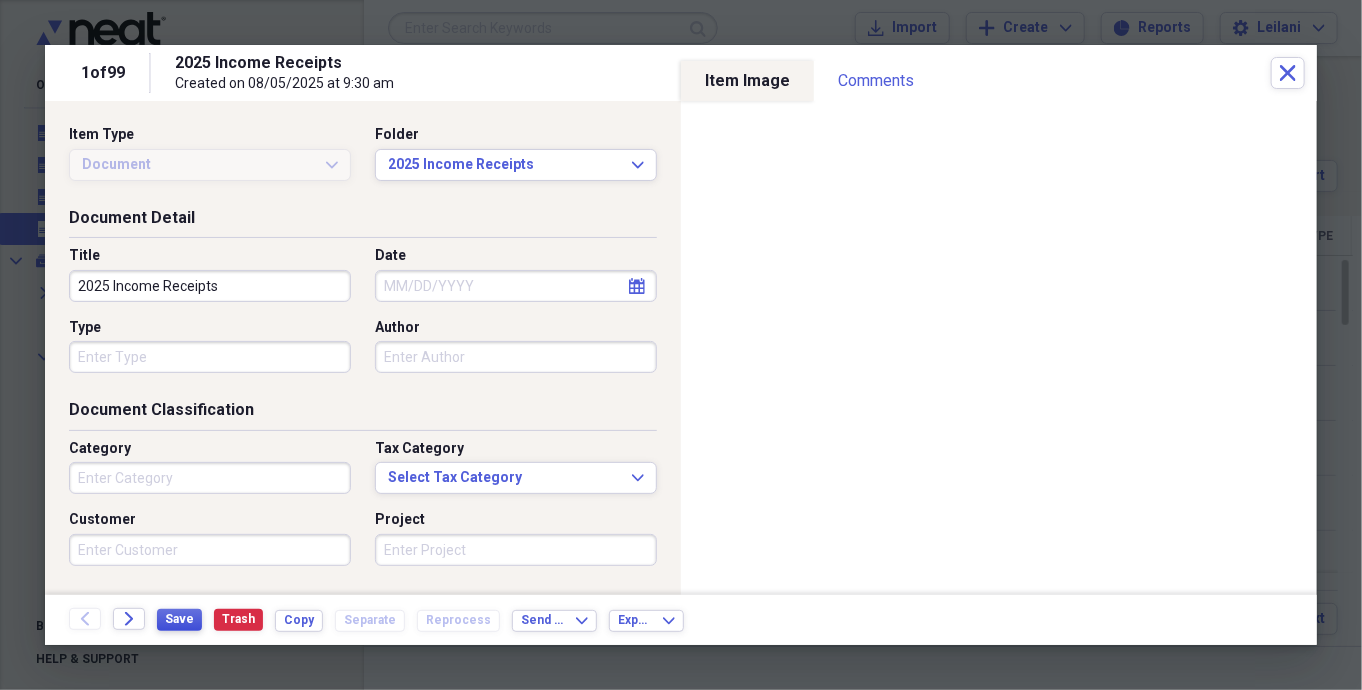 click on "Save" at bounding box center [179, 619] 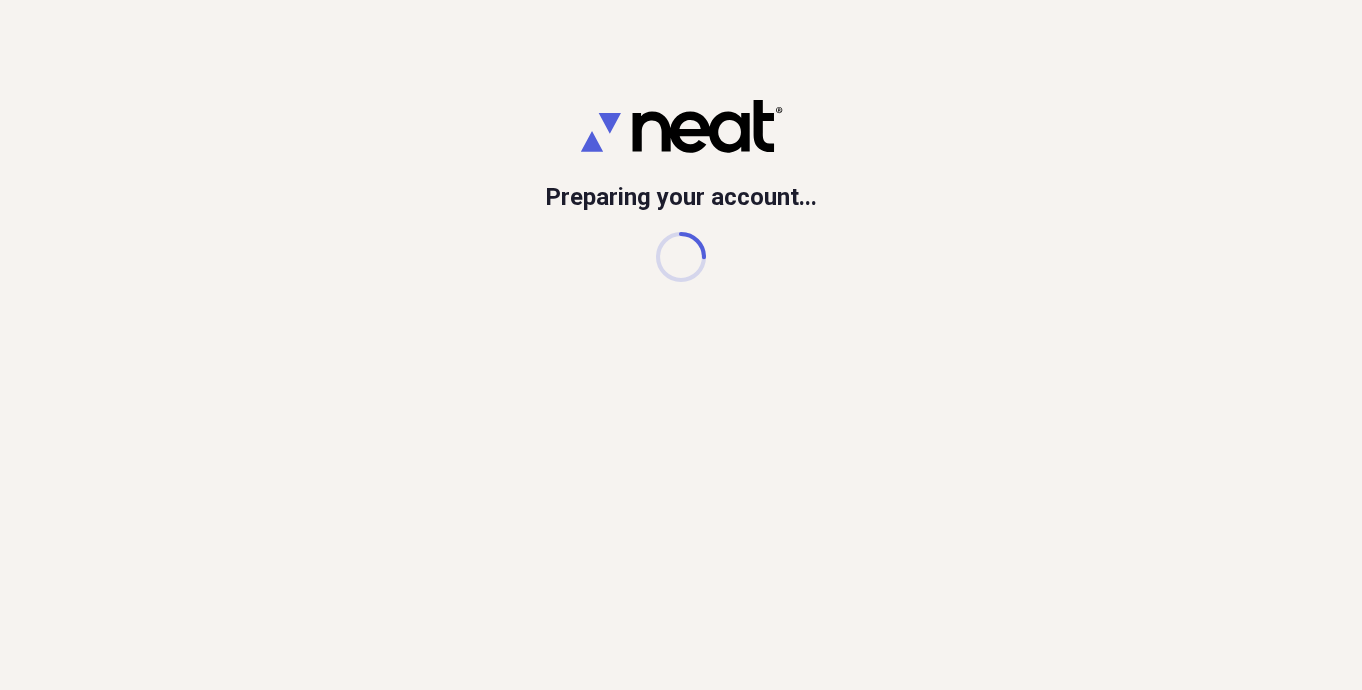 scroll, scrollTop: 0, scrollLeft: 0, axis: both 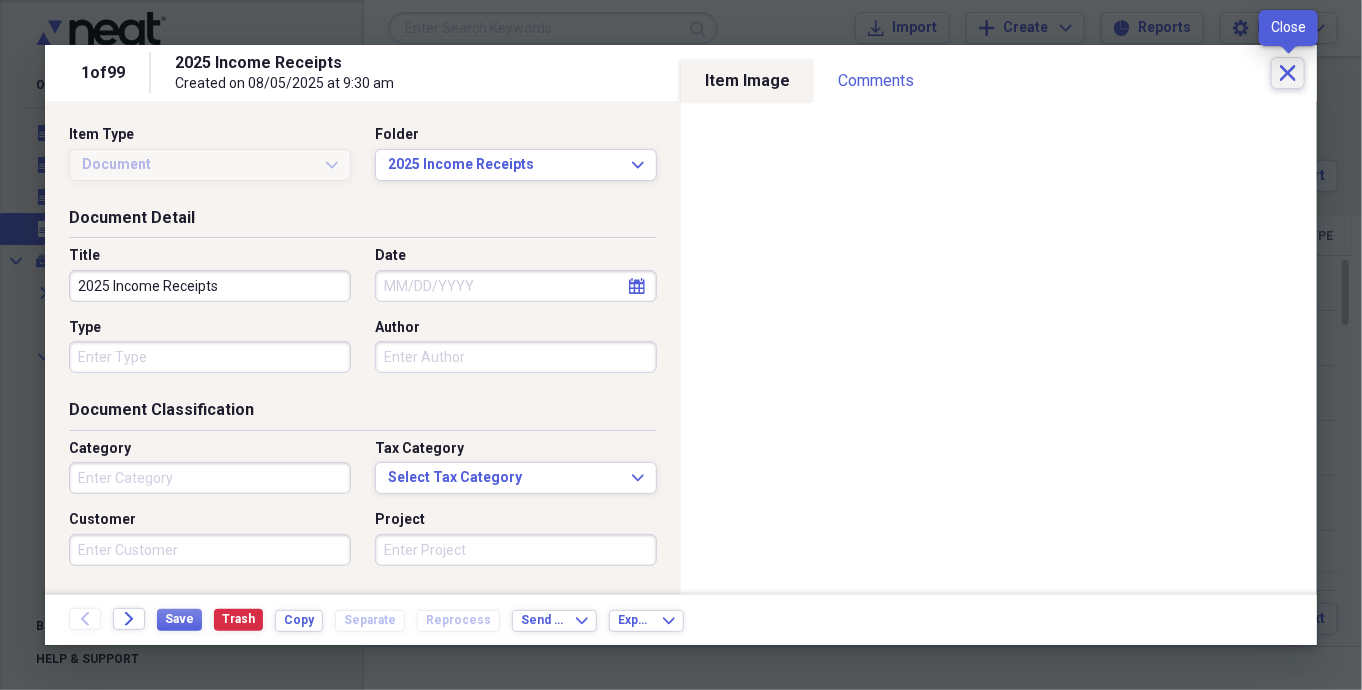 click 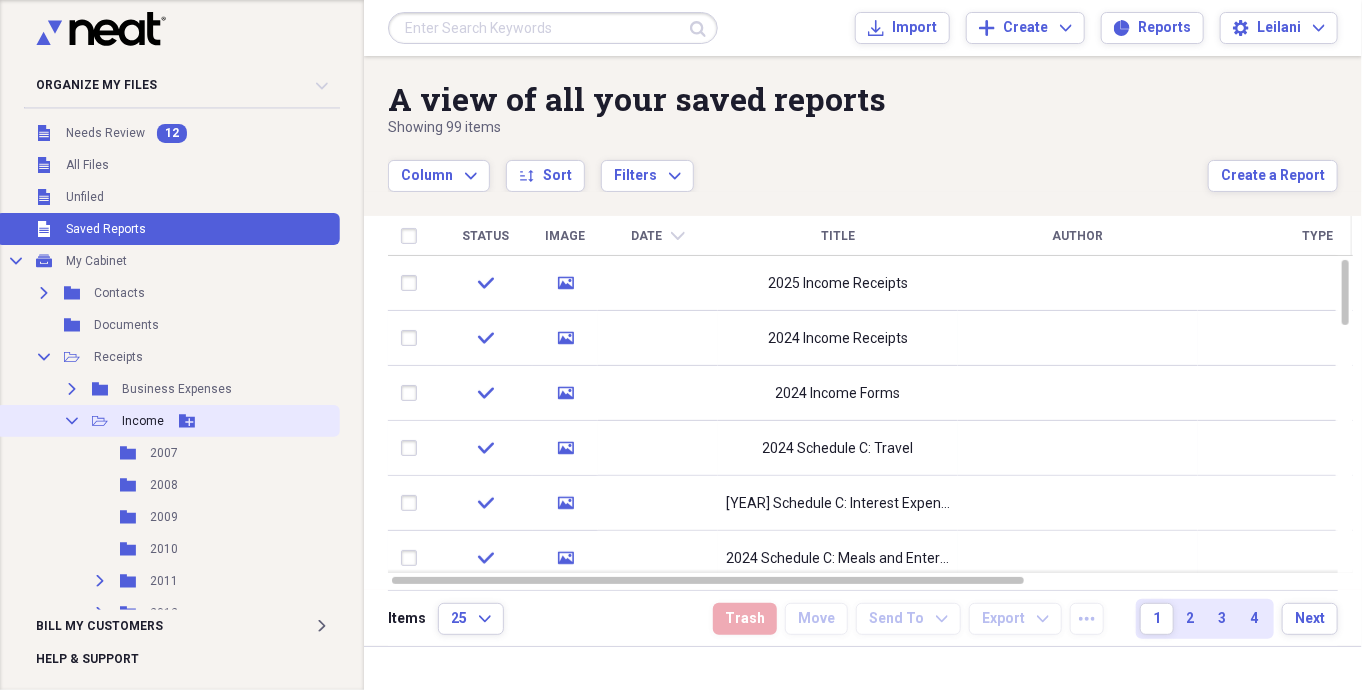 click on "Collapse" 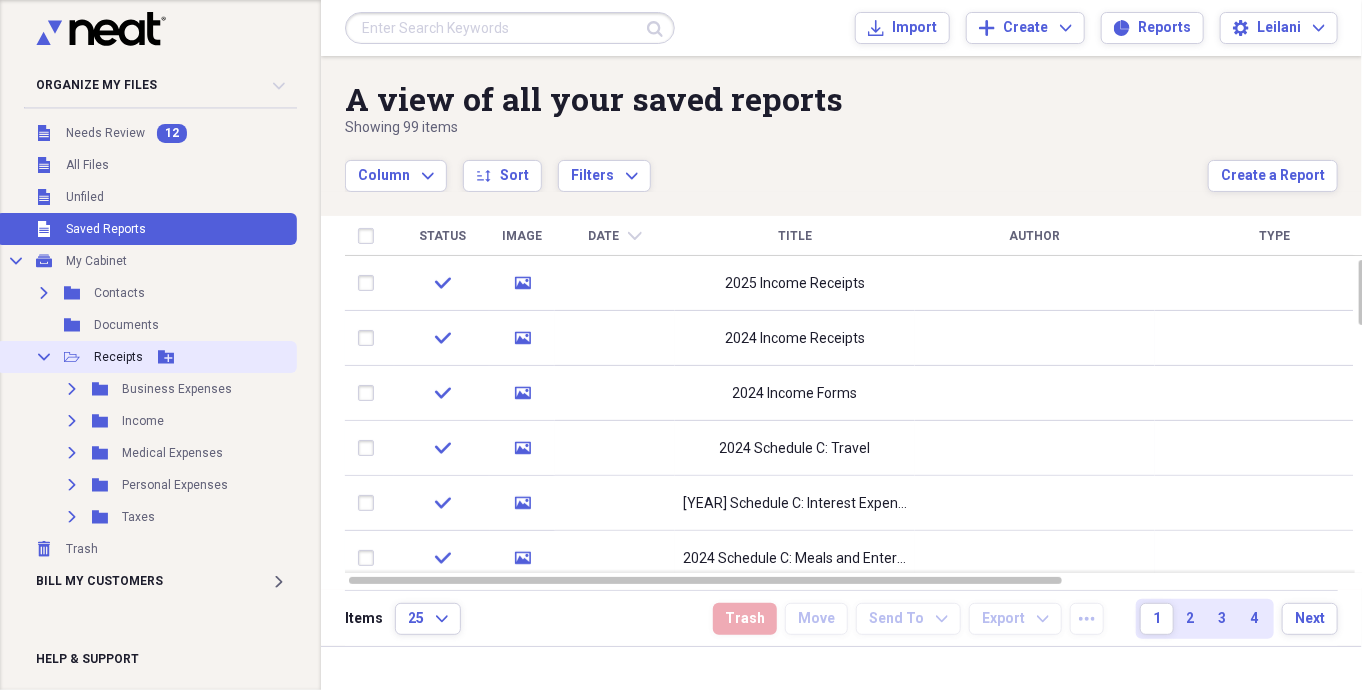 click on "Collapse" 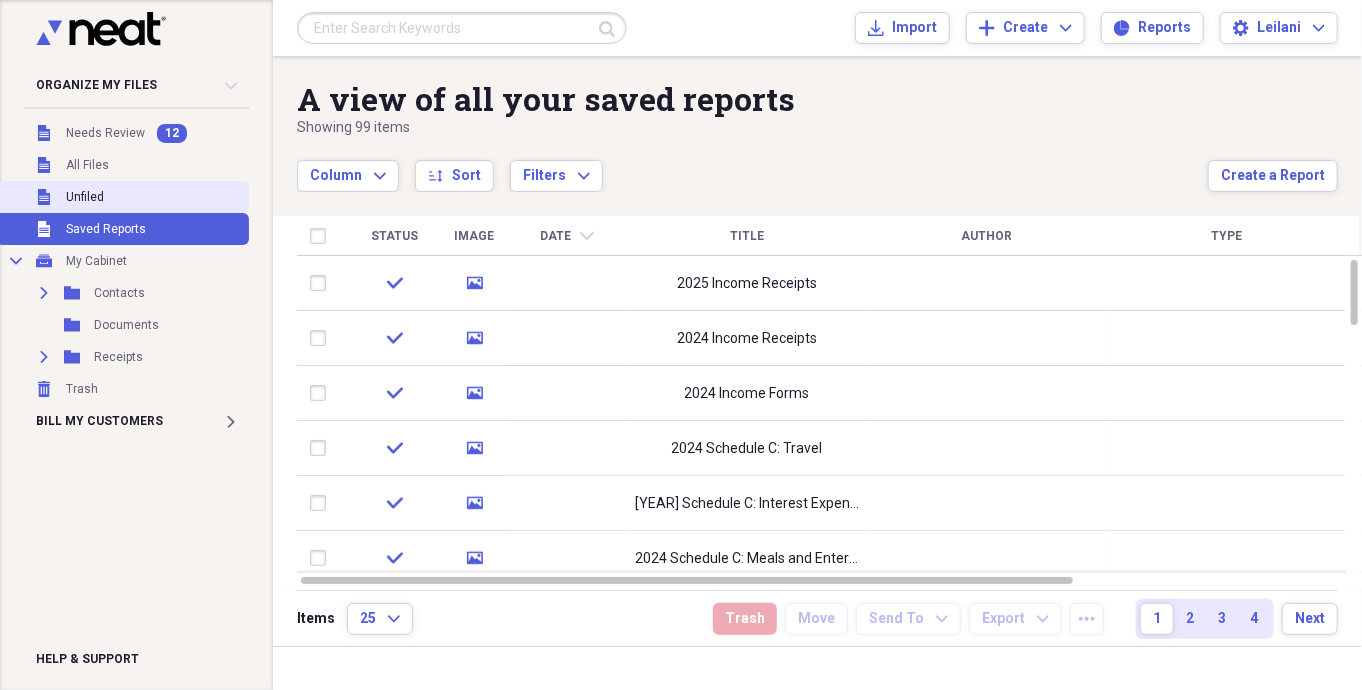 click on "Unfiled Unfiled" at bounding box center [122, 197] 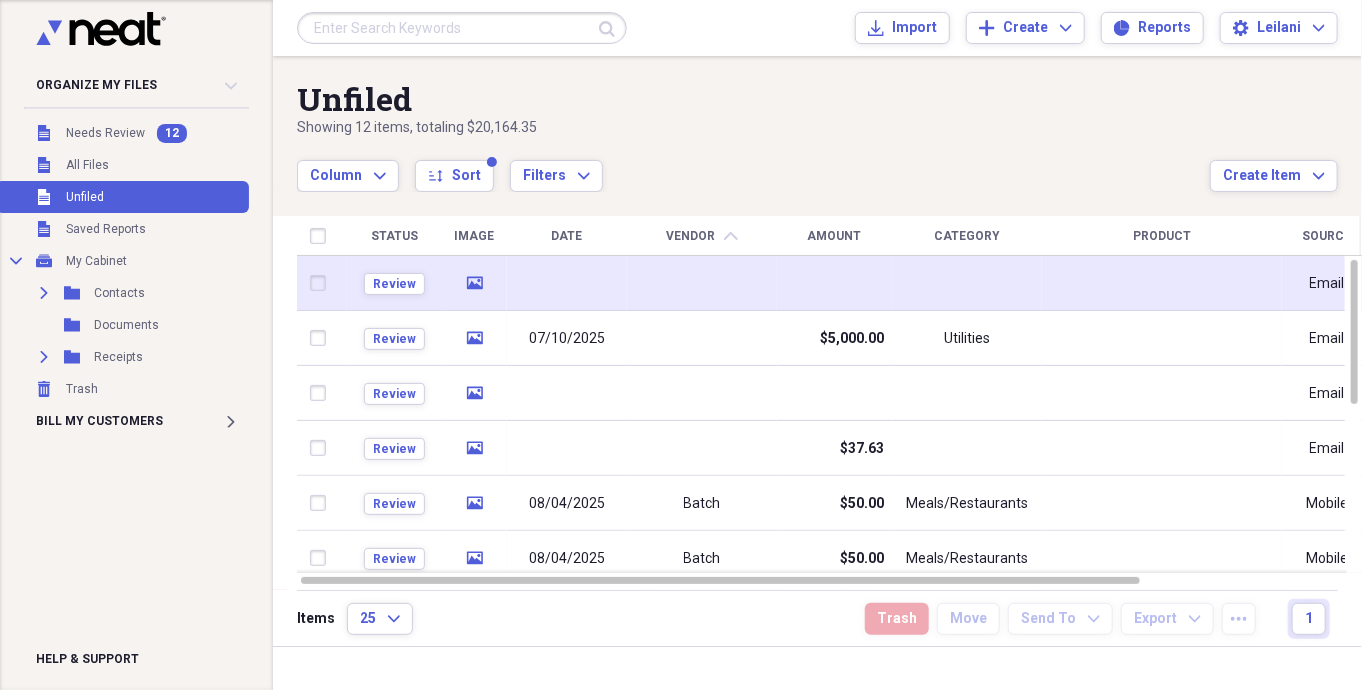 click at bounding box center (702, 283) 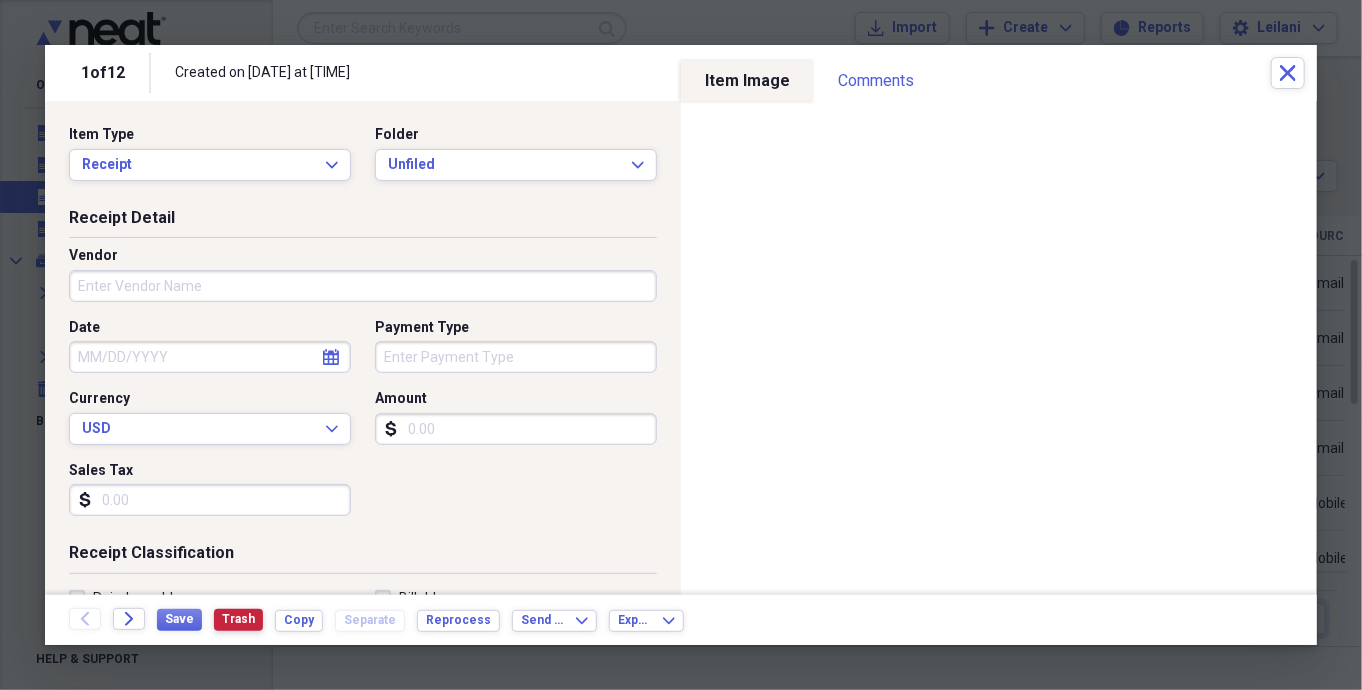 click on "Trash" at bounding box center (238, 619) 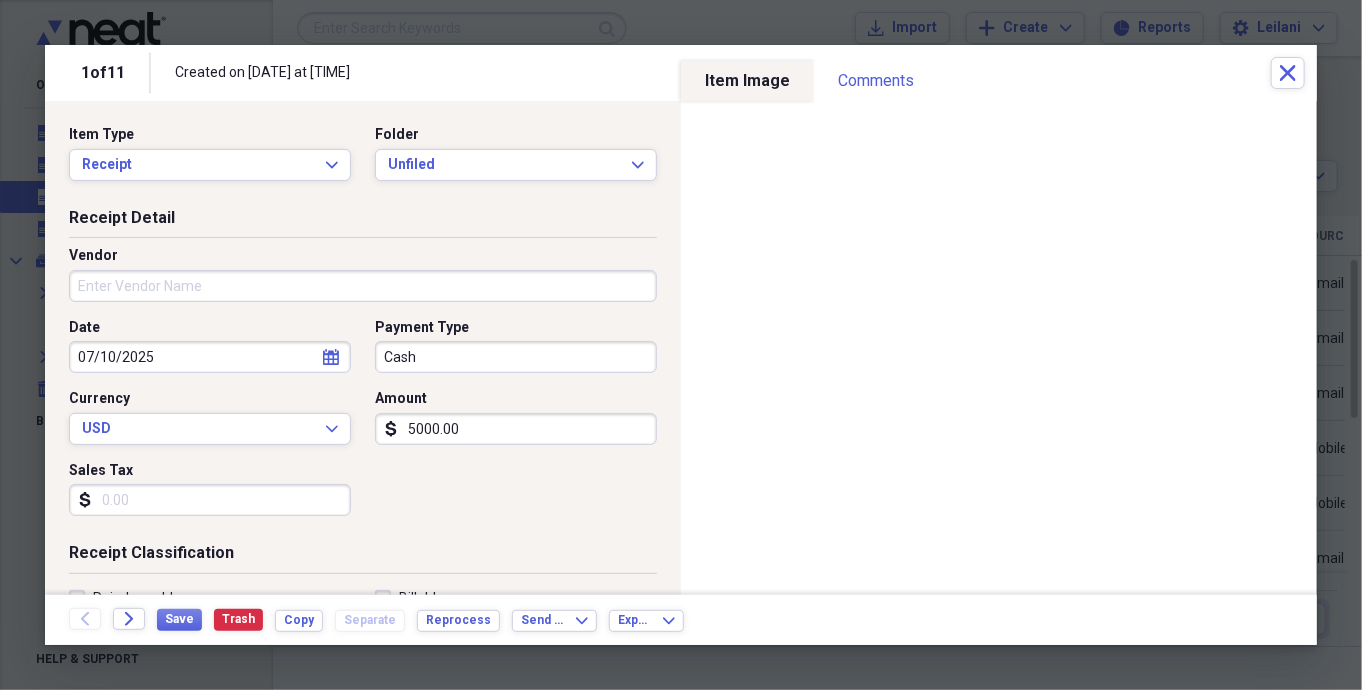 click on "Vendor" at bounding box center (363, 286) 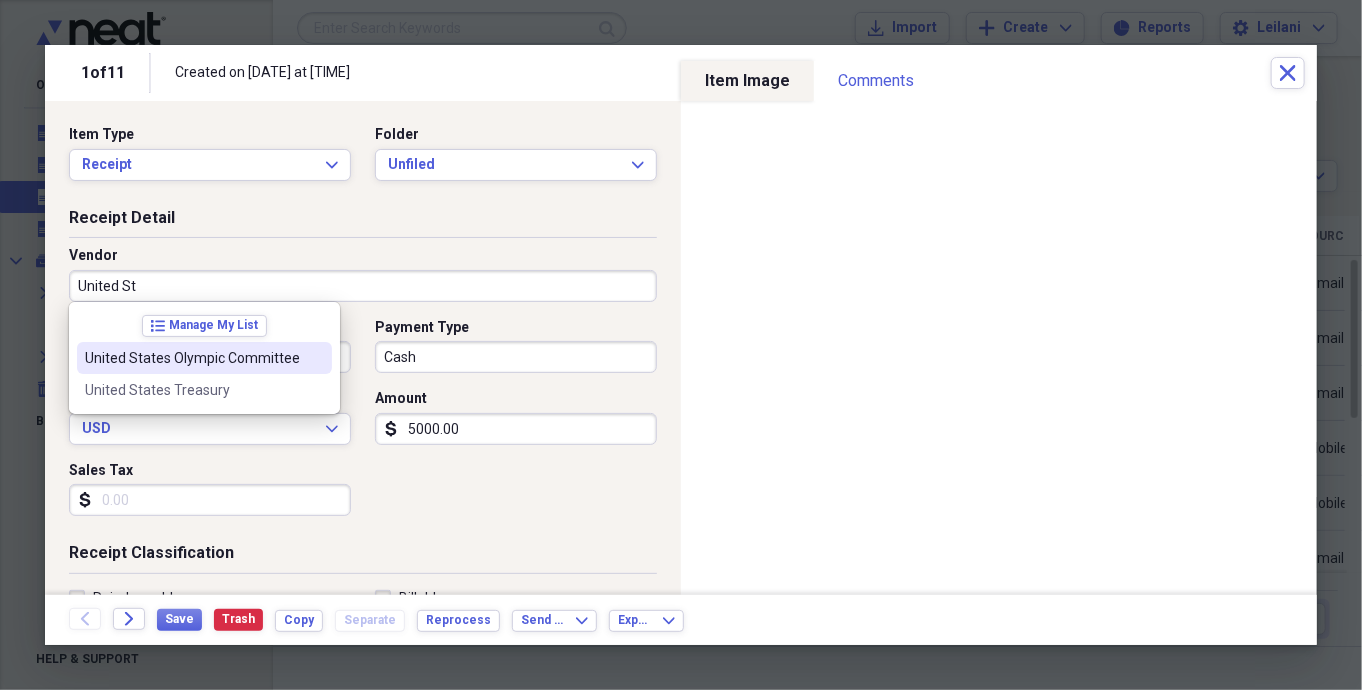 click on "United States Olympic Committee" at bounding box center [192, 358] 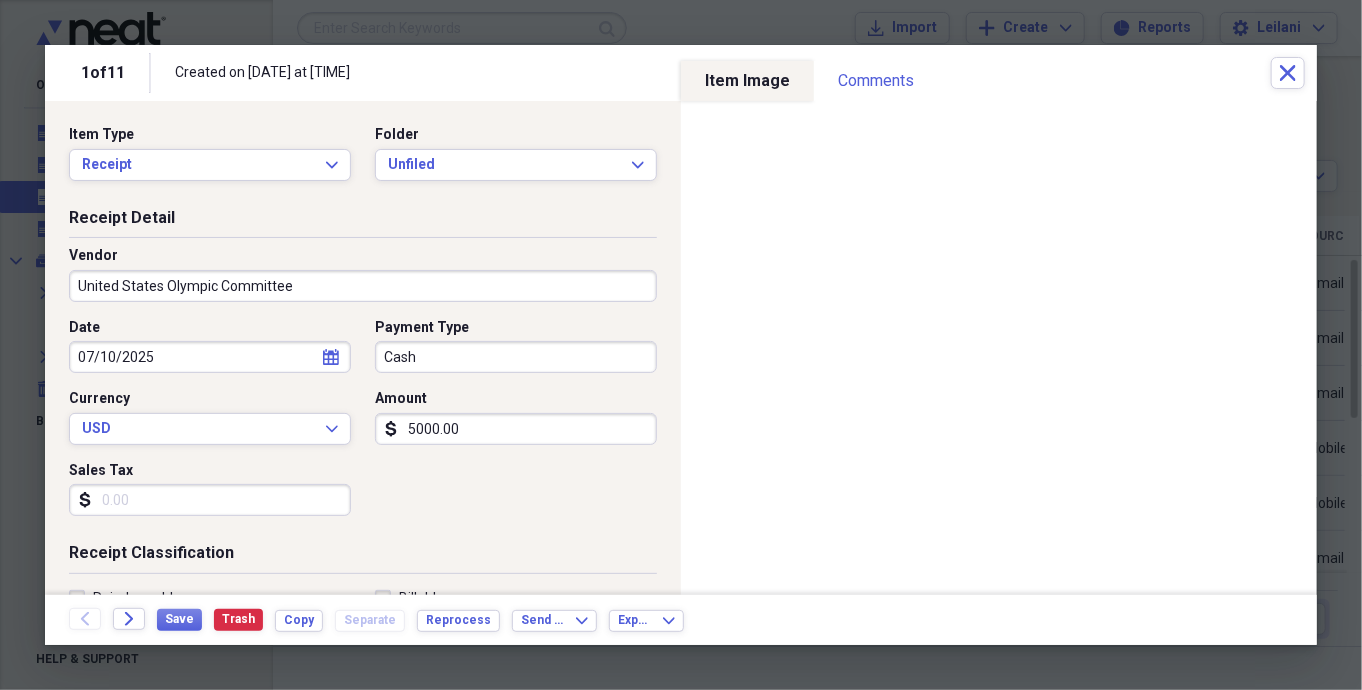 type on "Income" 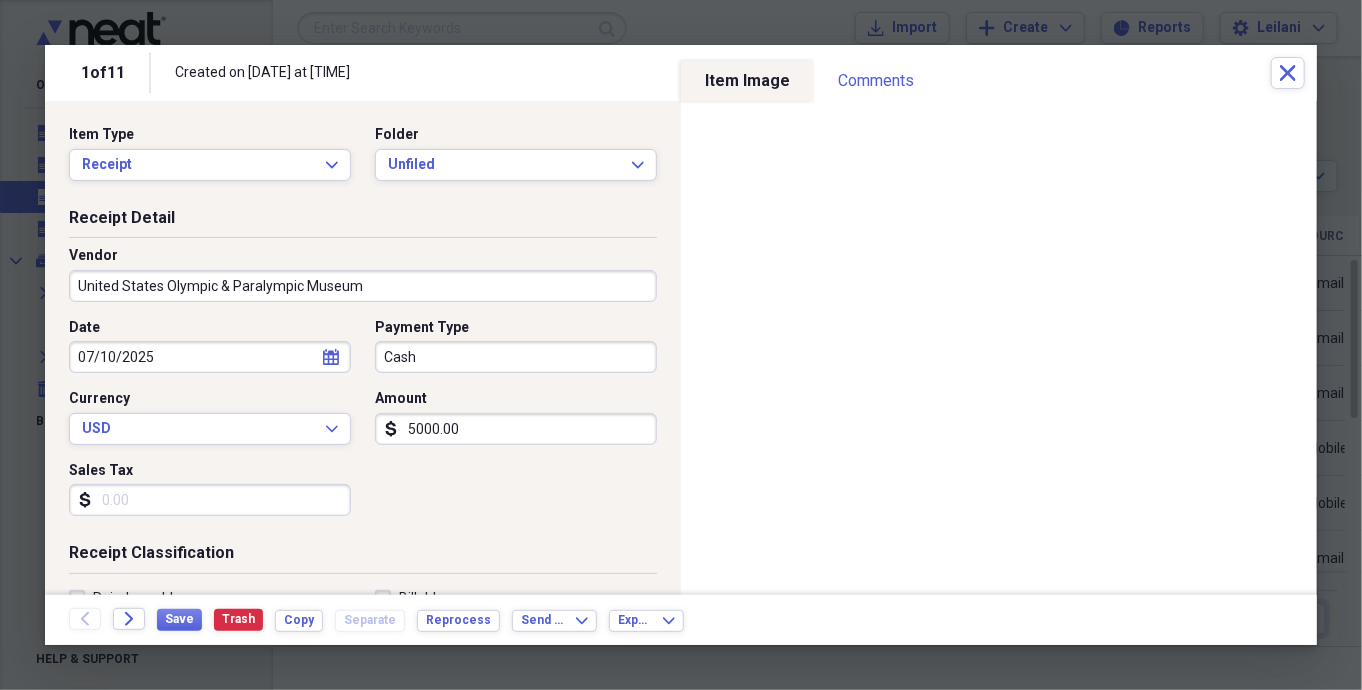 type on "United States Olympic & Paralympic Museum" 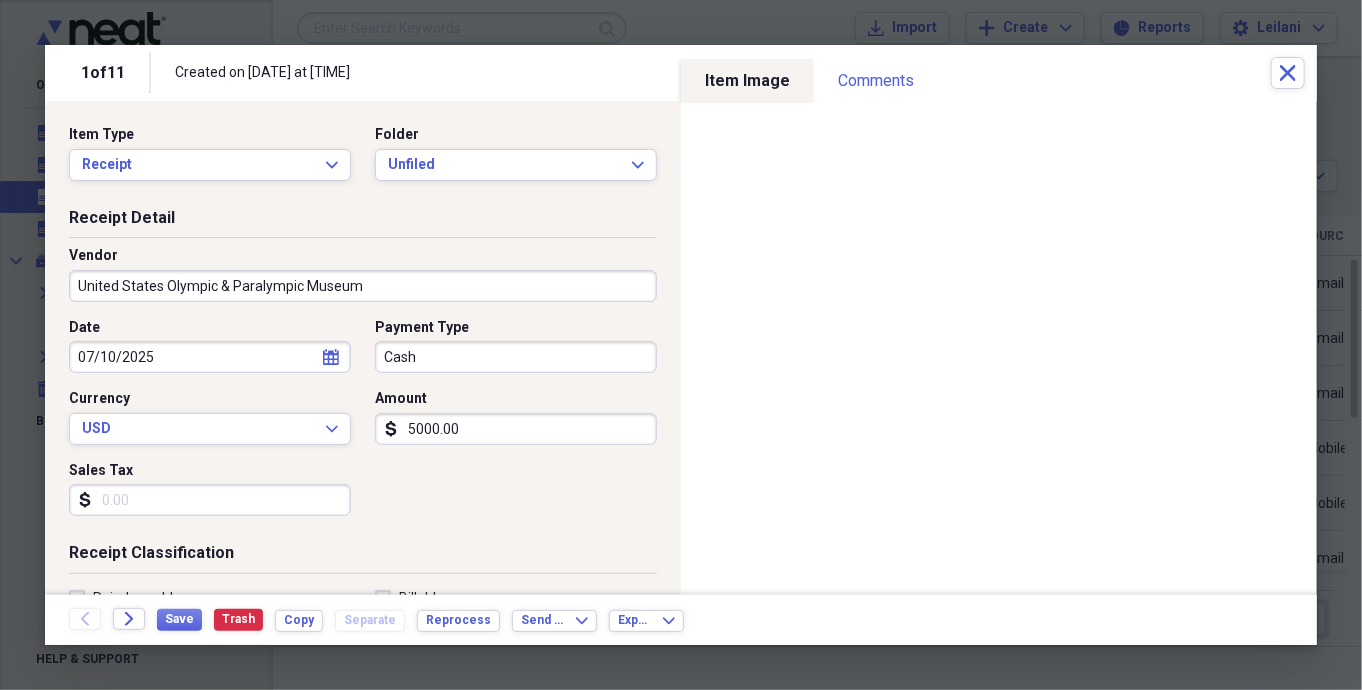 select on "6" 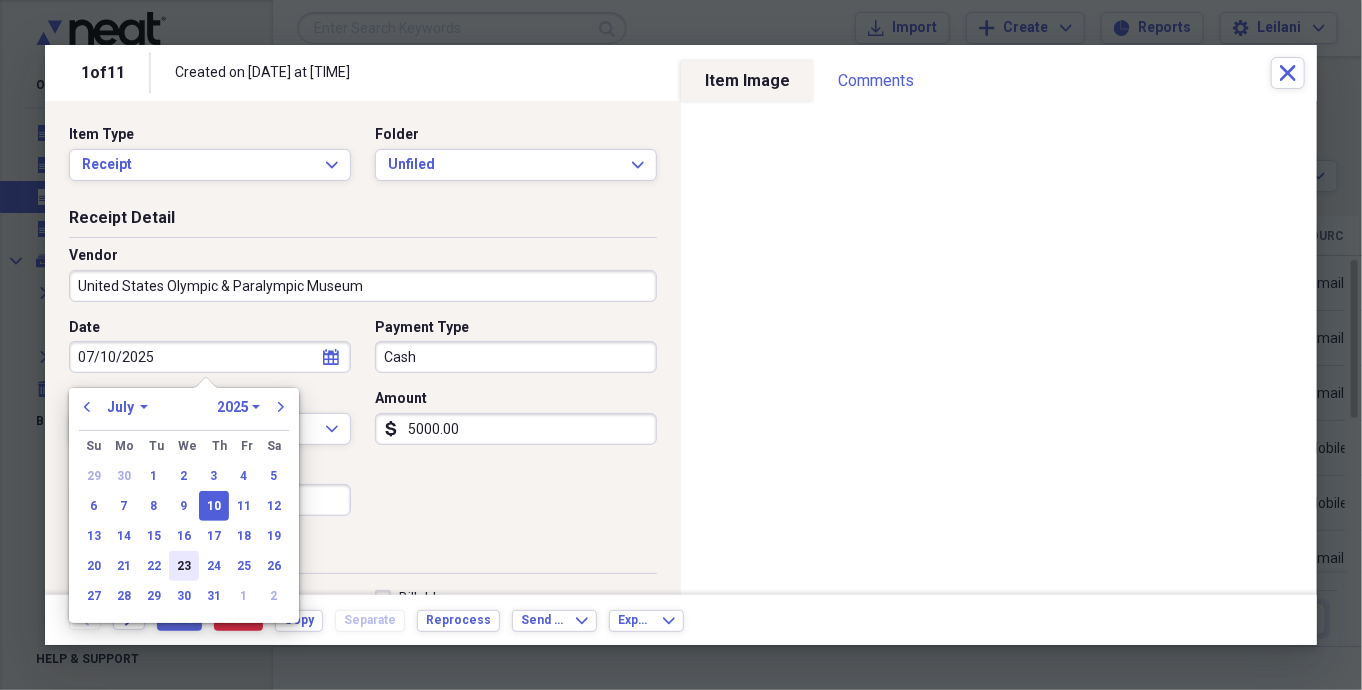 click on "23" at bounding box center [184, 566] 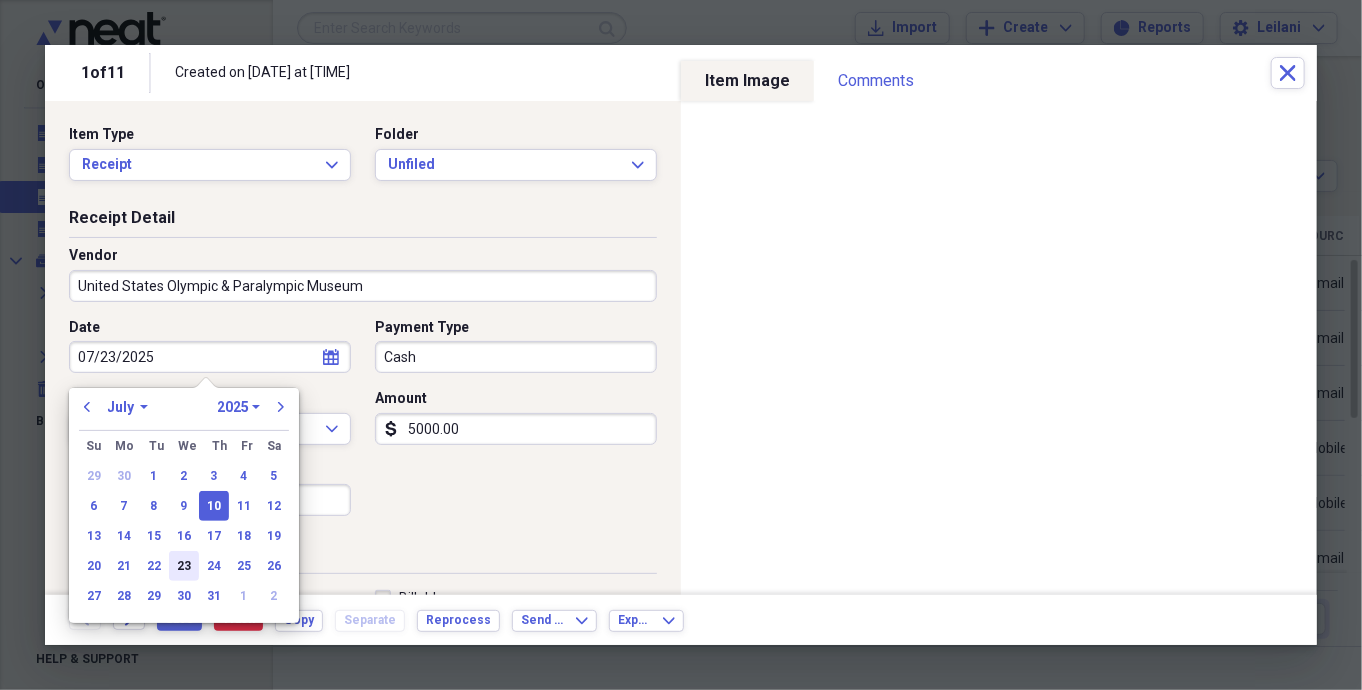 type on "07/23/2025" 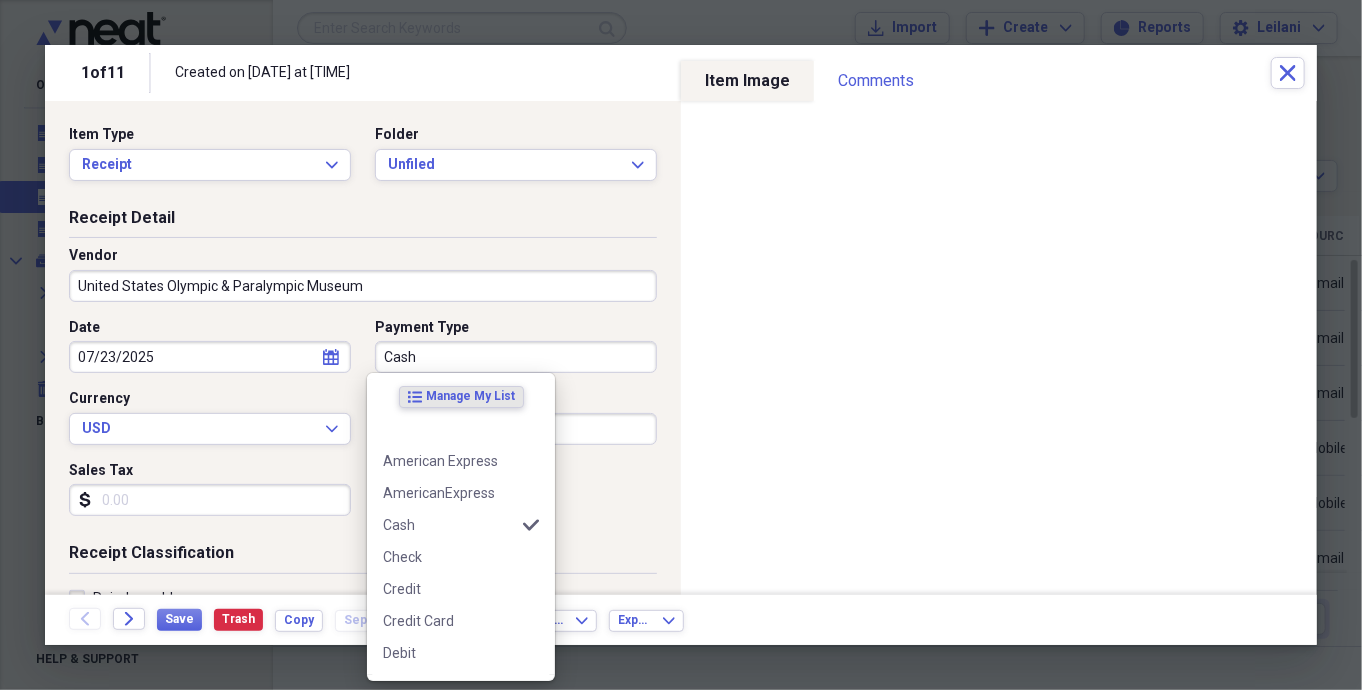 click on "Cash" at bounding box center [516, 357] 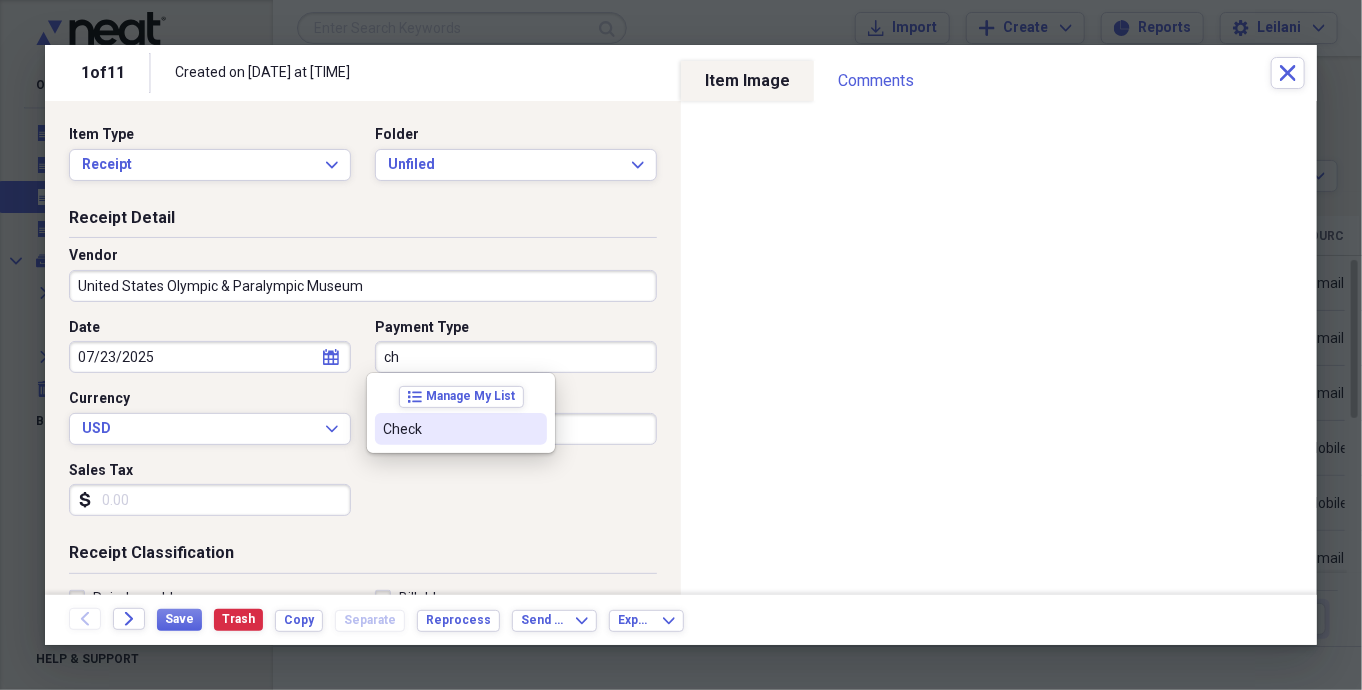 click on "Check" at bounding box center (449, 429) 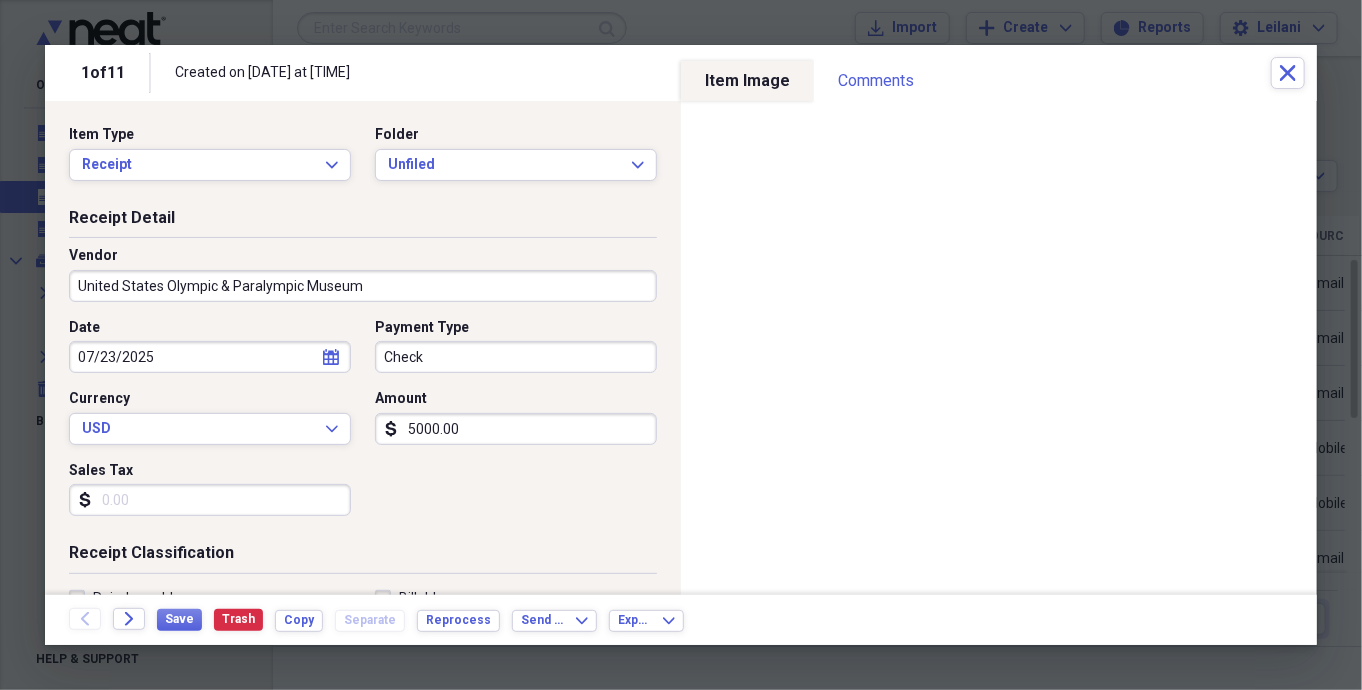 scroll, scrollTop: 132, scrollLeft: 0, axis: vertical 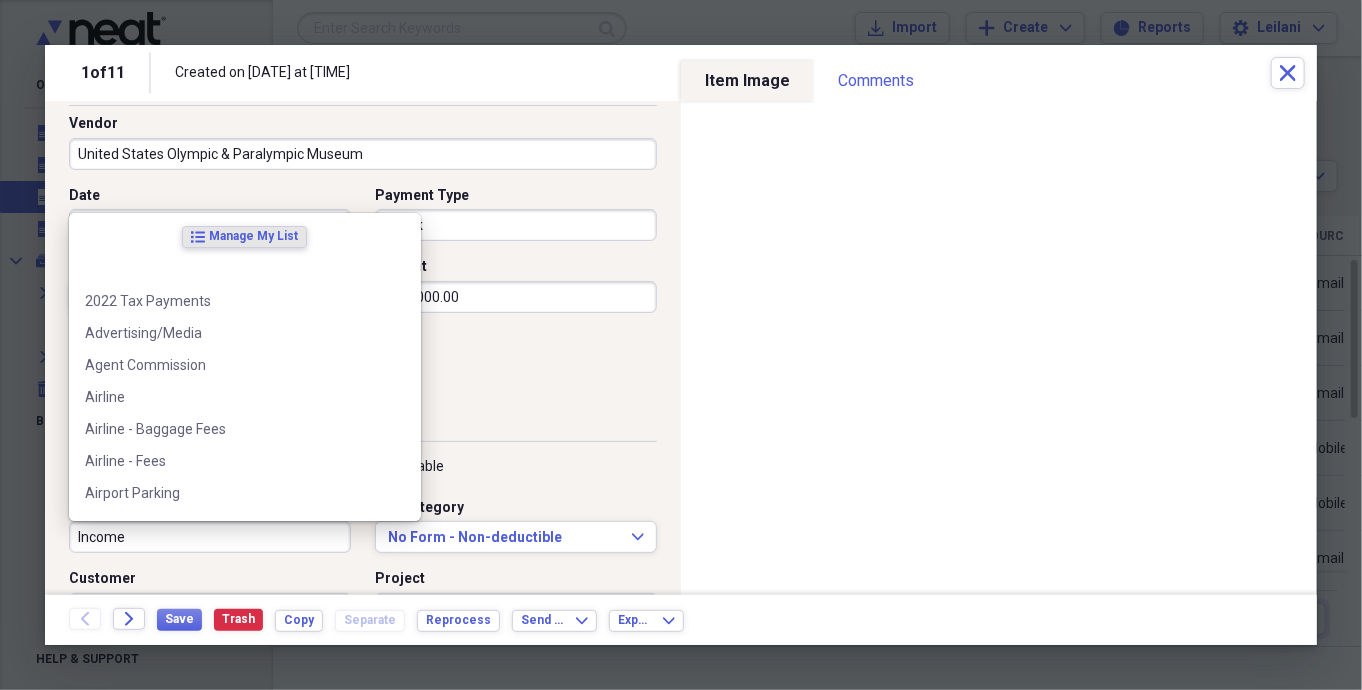 click on "Income" at bounding box center (210, 537) 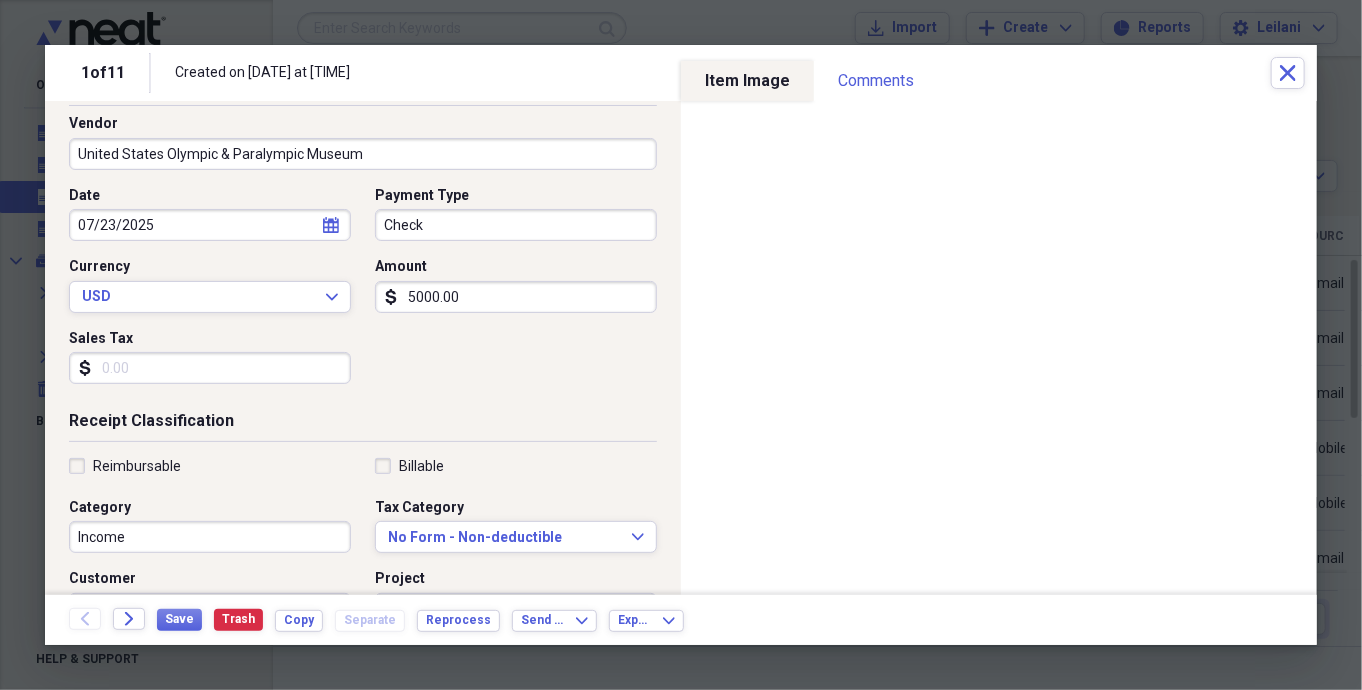 click on "Receipt Classification" at bounding box center [363, 425] 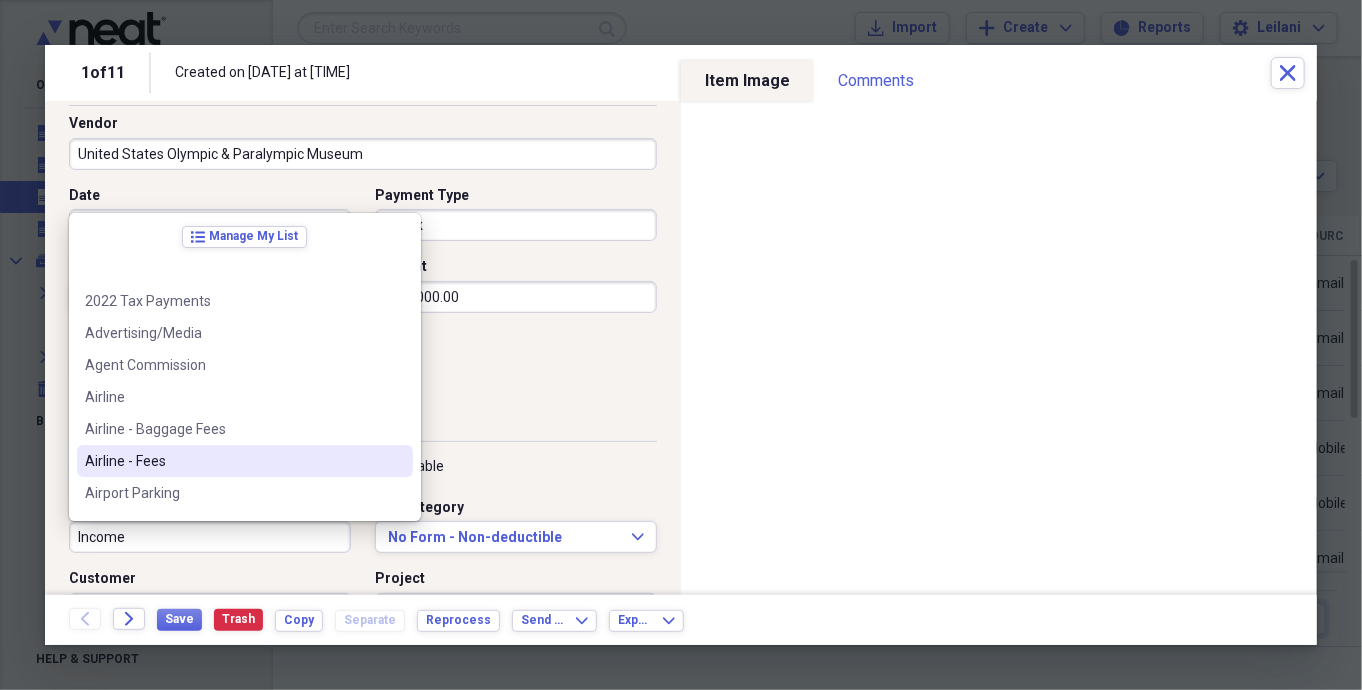 click on "Income" at bounding box center [210, 537] 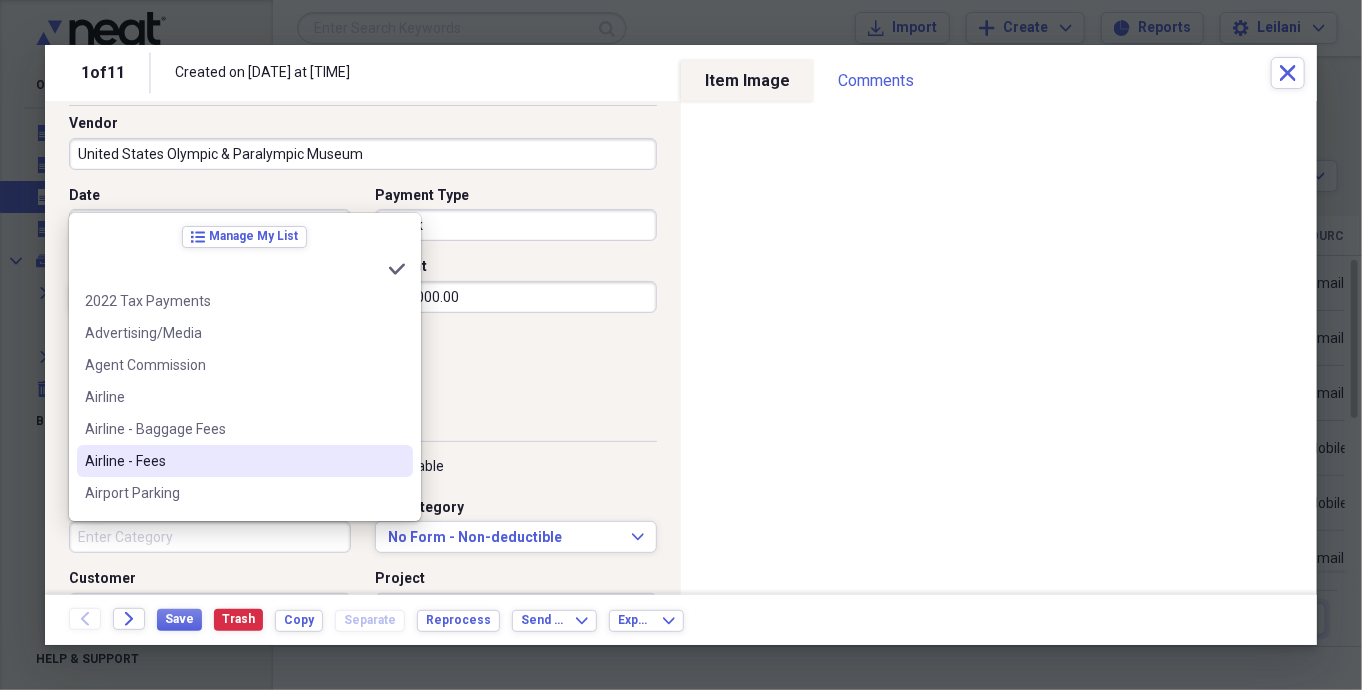 type 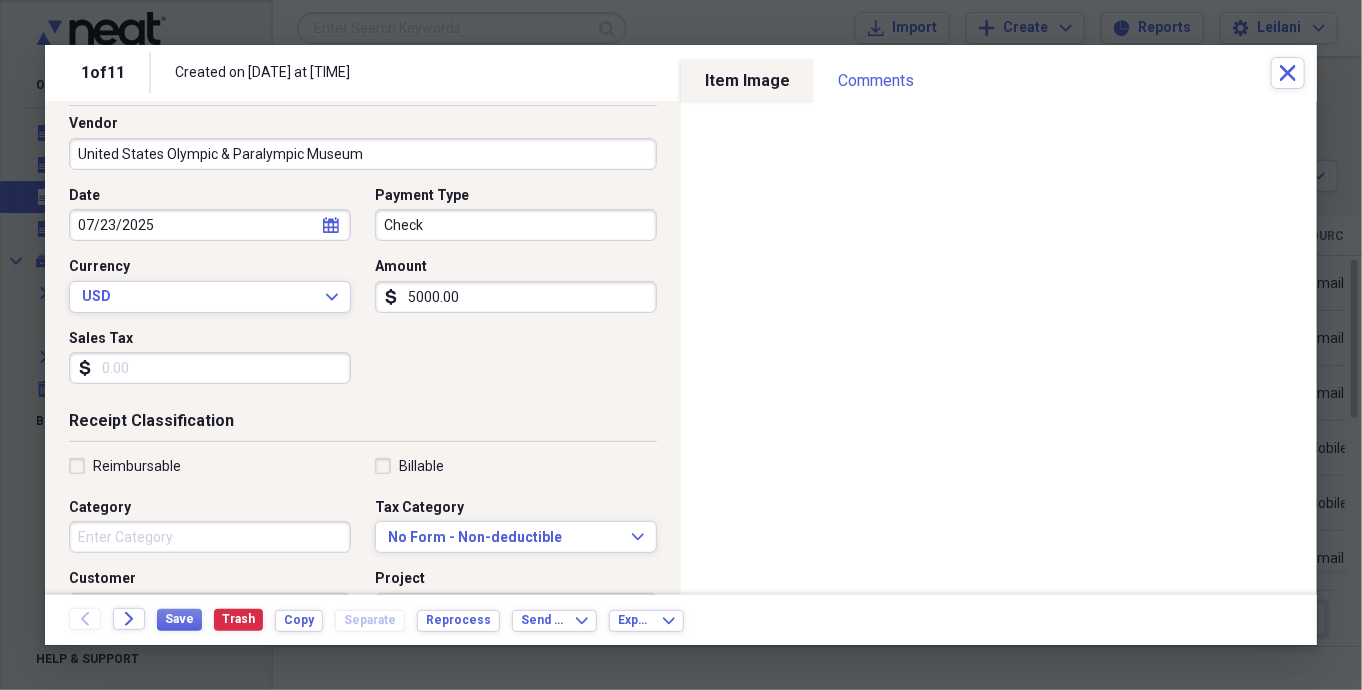 click on "Date 07/23/2025 calendar Calendar Payment Type Check Currency USD Expand Amount dollar-sign 5000.00 Sales Tax dollar-sign" at bounding box center (363, 293) 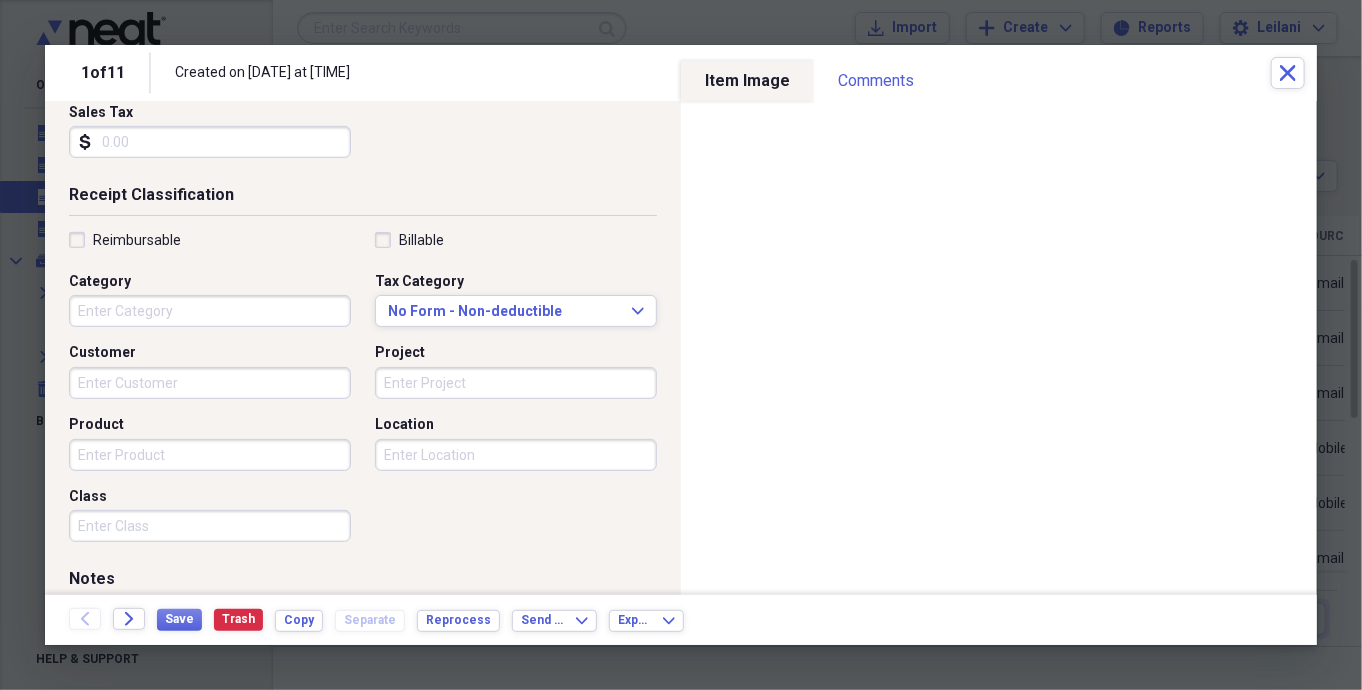 scroll, scrollTop: 525, scrollLeft: 0, axis: vertical 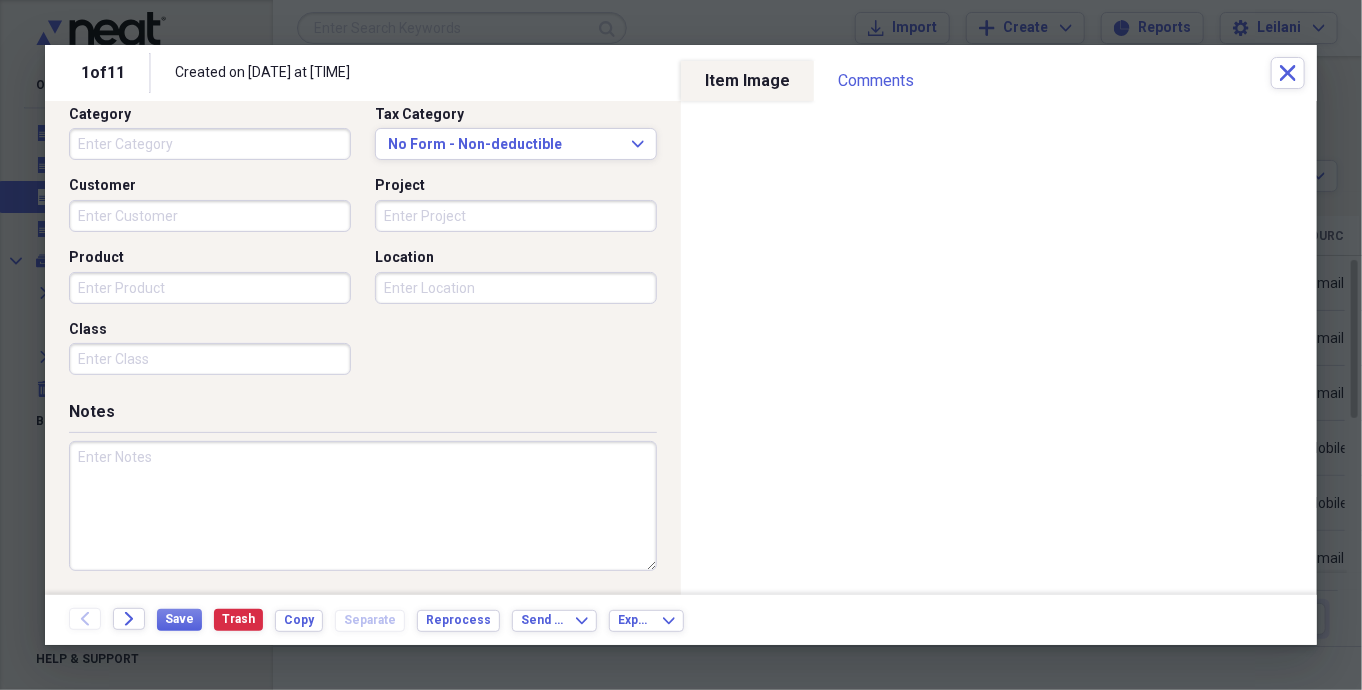 click at bounding box center (363, 506) 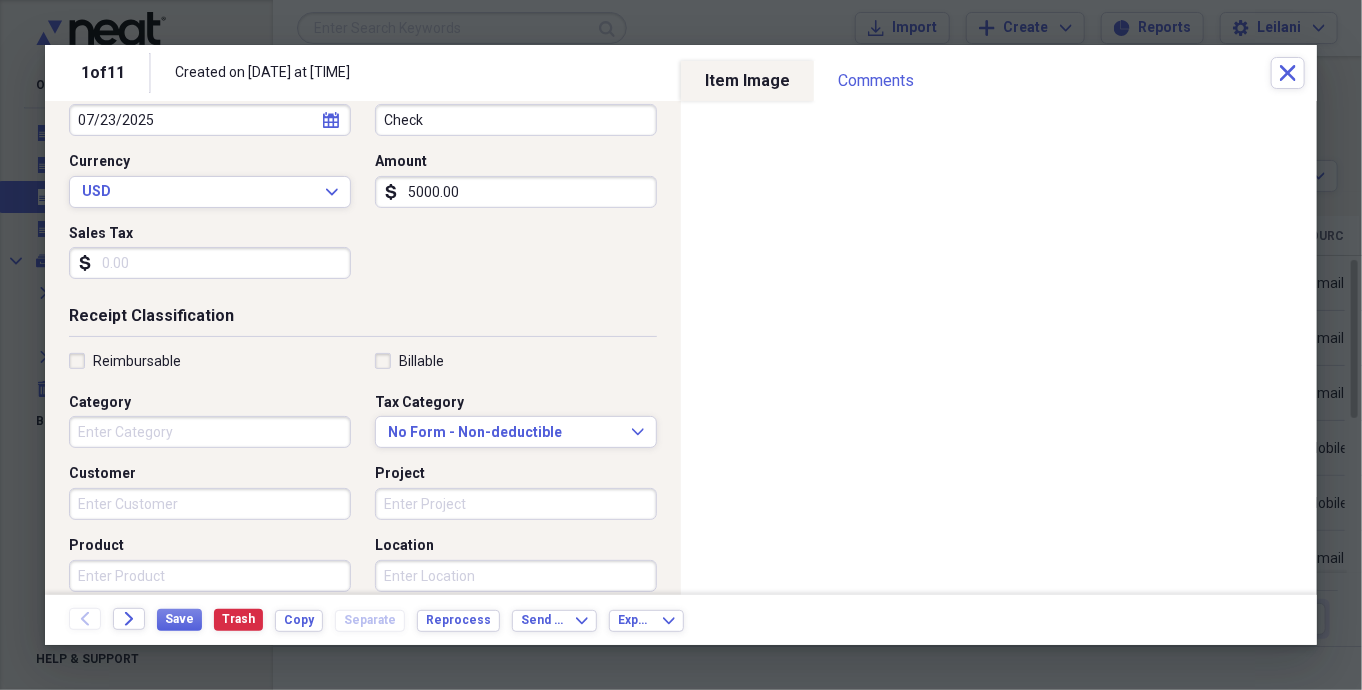 scroll, scrollTop: 0, scrollLeft: 0, axis: both 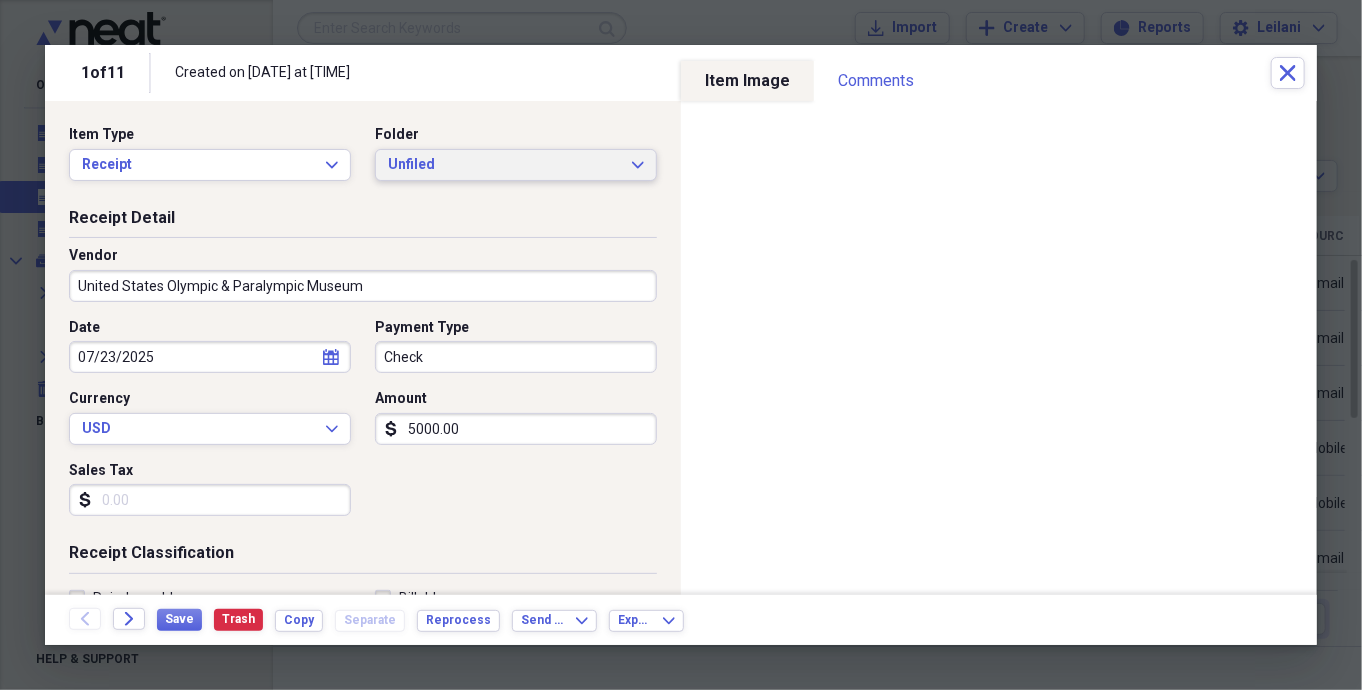 type on "Hall of Fame" 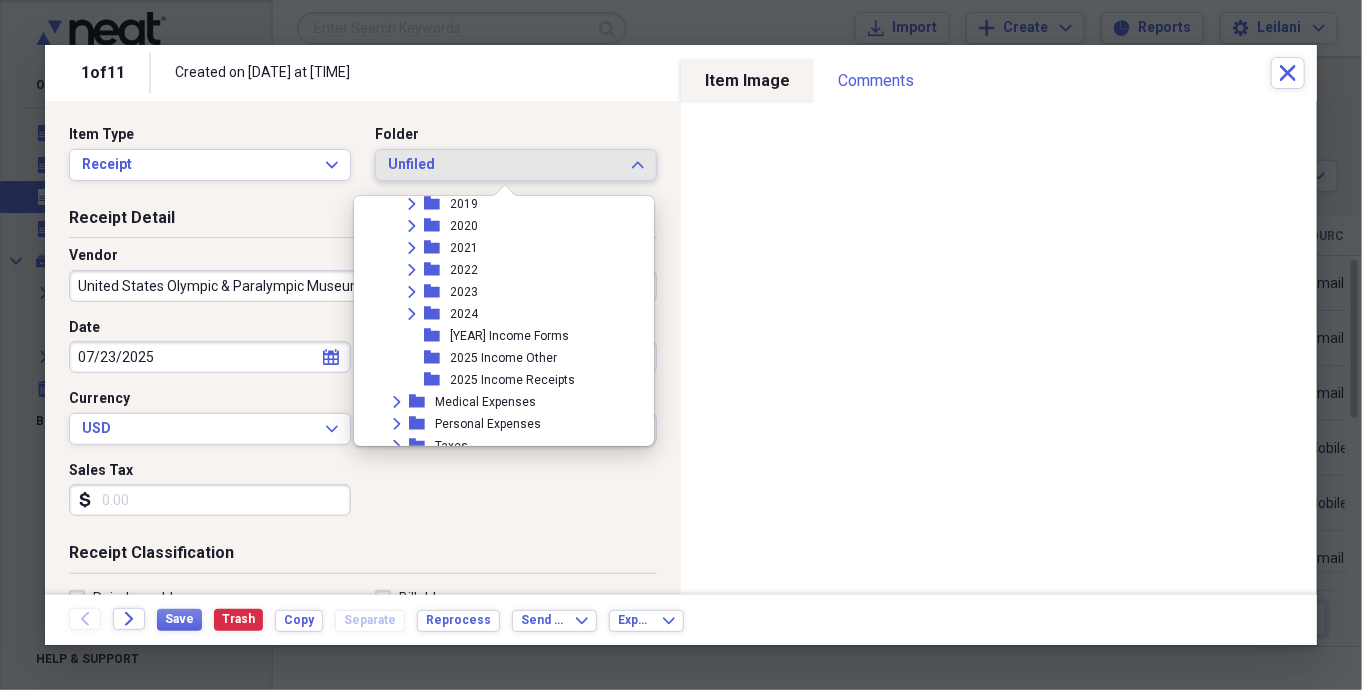 scroll, scrollTop: 463, scrollLeft: 0, axis: vertical 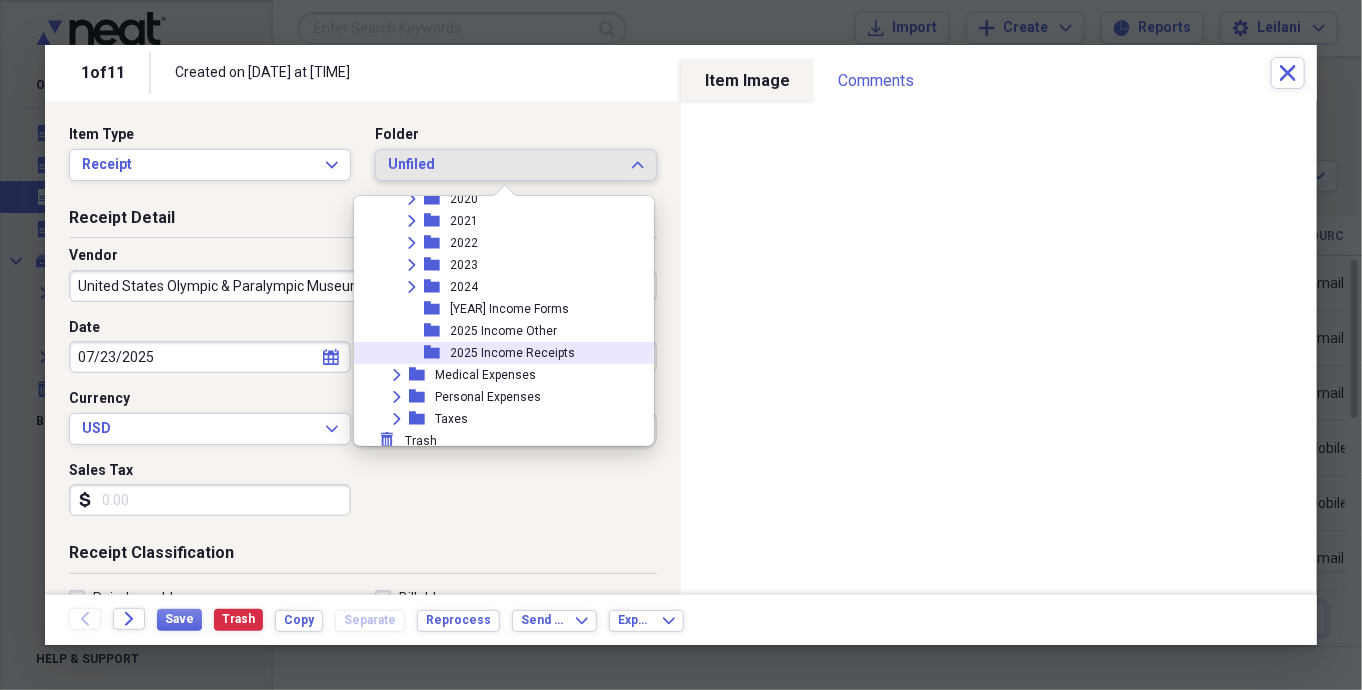 click on "2025 Income Receipts" at bounding box center (512, 353) 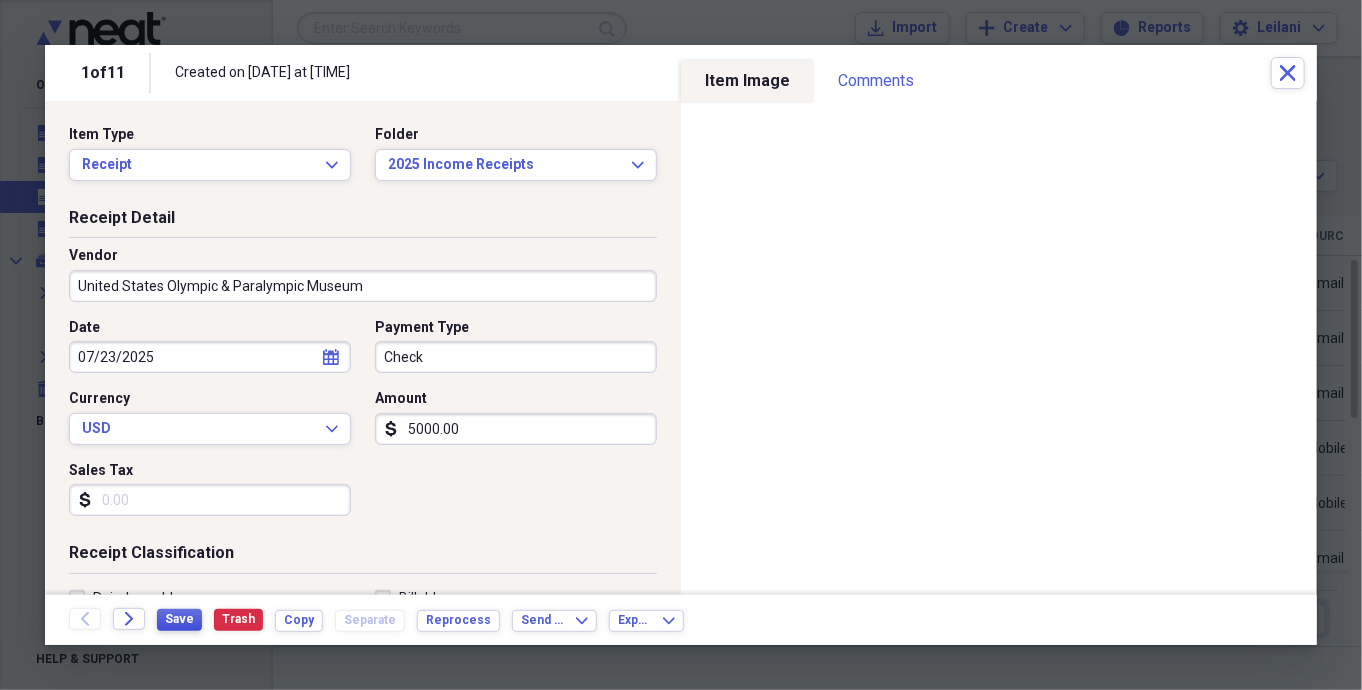 click on "Save" at bounding box center (179, 619) 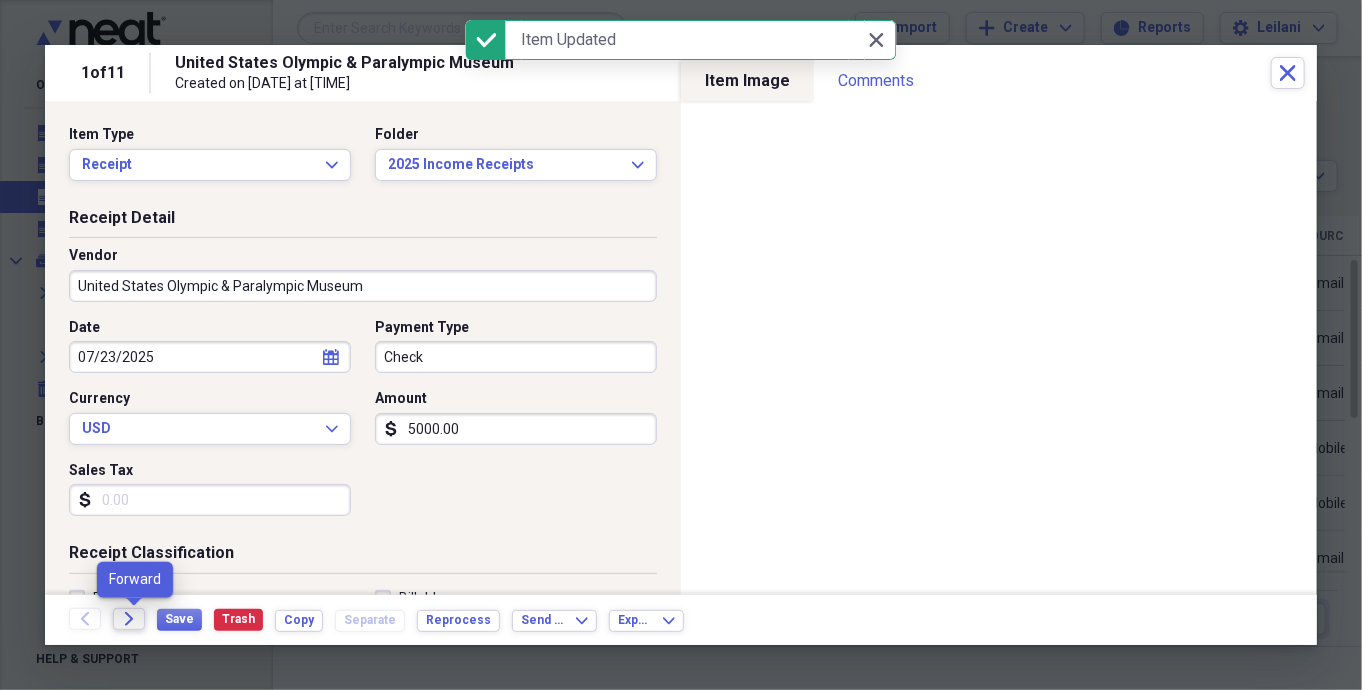click on "Forward" 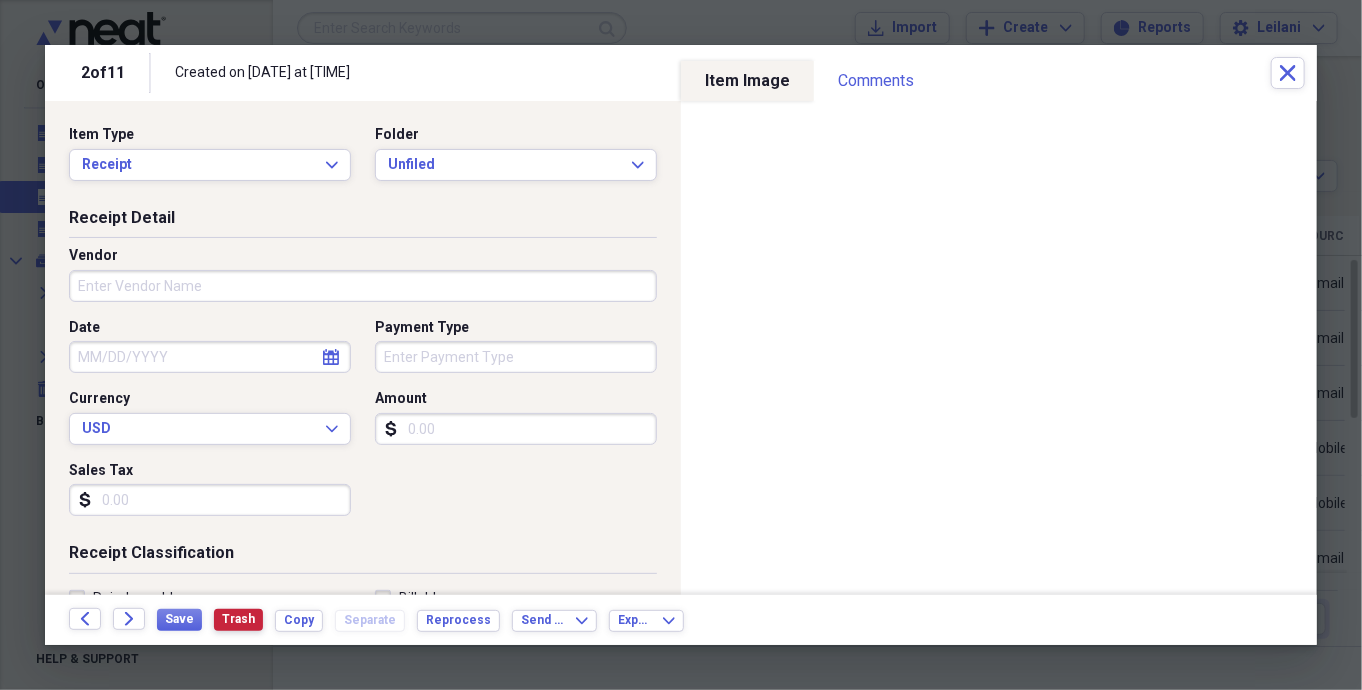 click on "Trash" at bounding box center (238, 619) 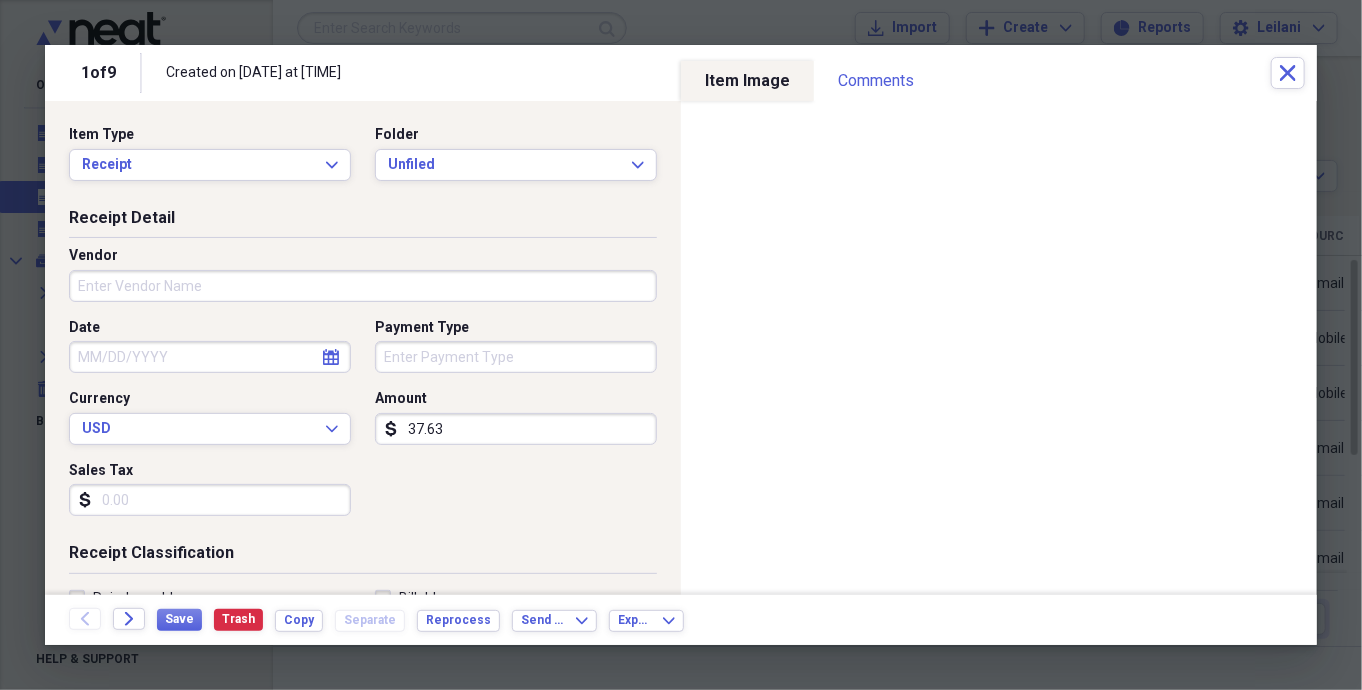 click on "Vendor" at bounding box center [363, 286] 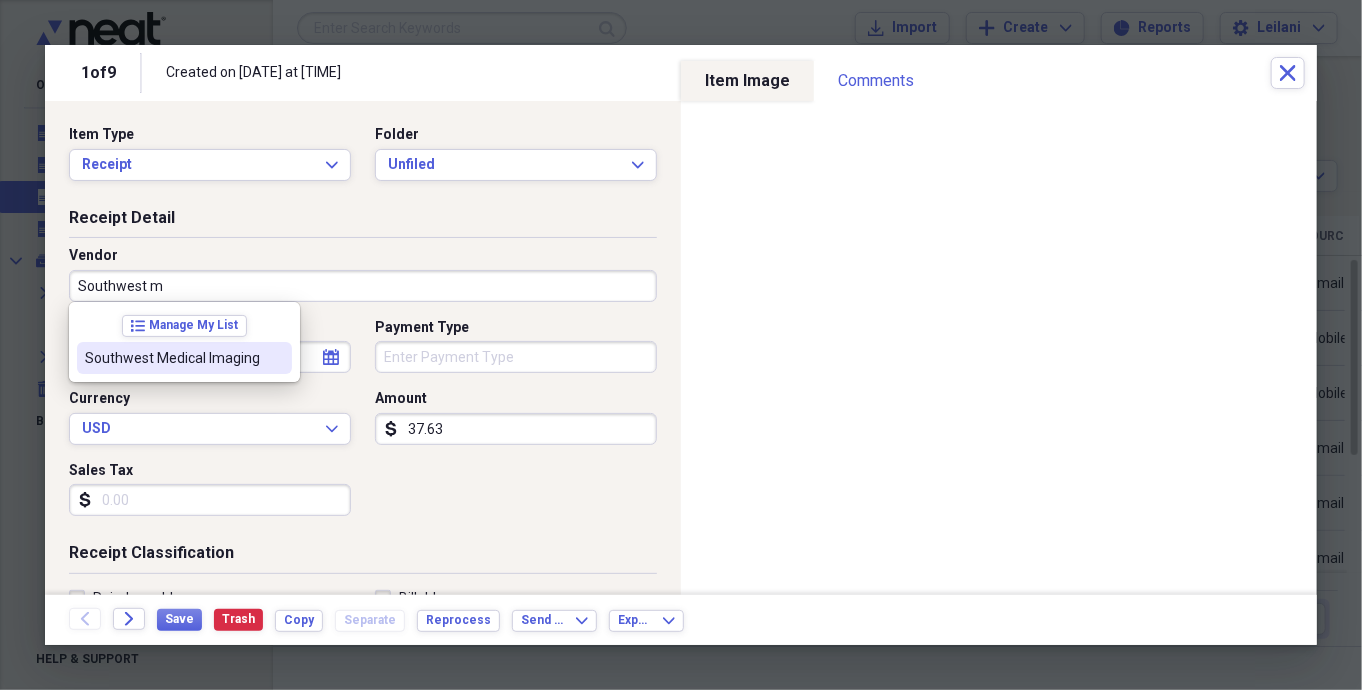 click on "Southwest Medical Imaging" at bounding box center (172, 358) 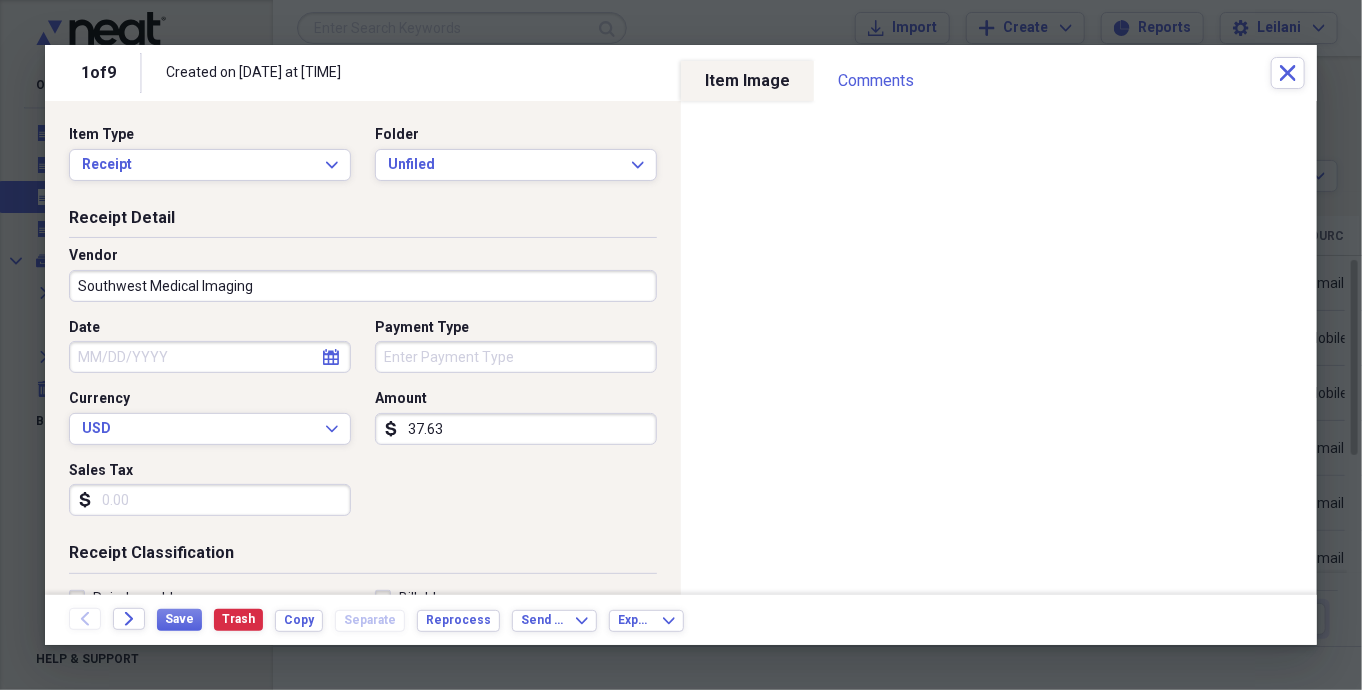type on "General Retail" 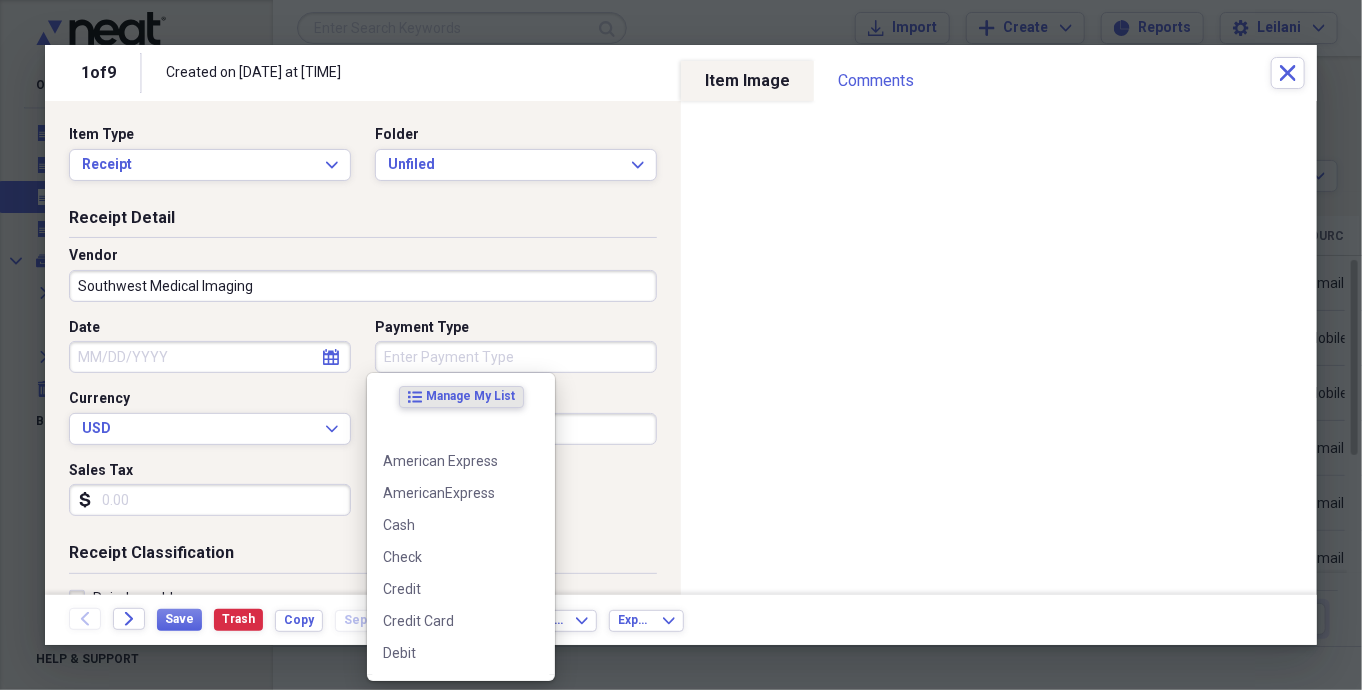 click on "Payment Type" at bounding box center (516, 357) 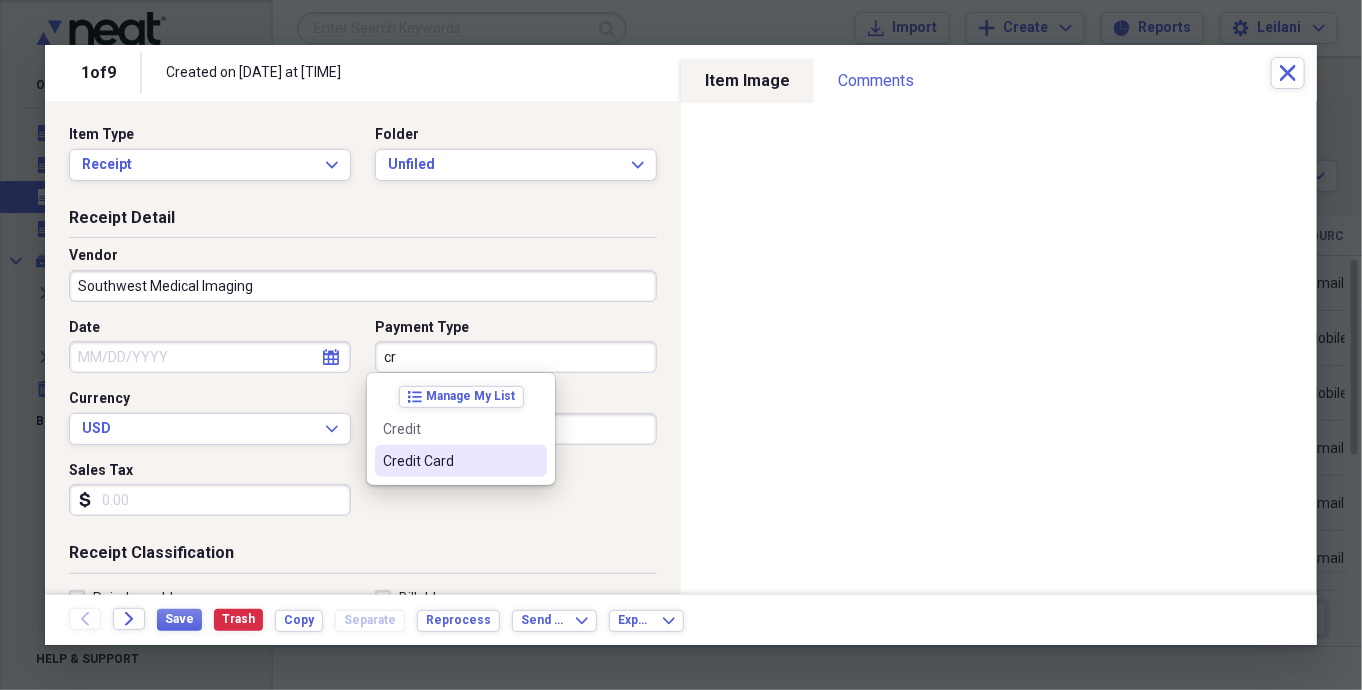 click on "Credit Card" at bounding box center (449, 461) 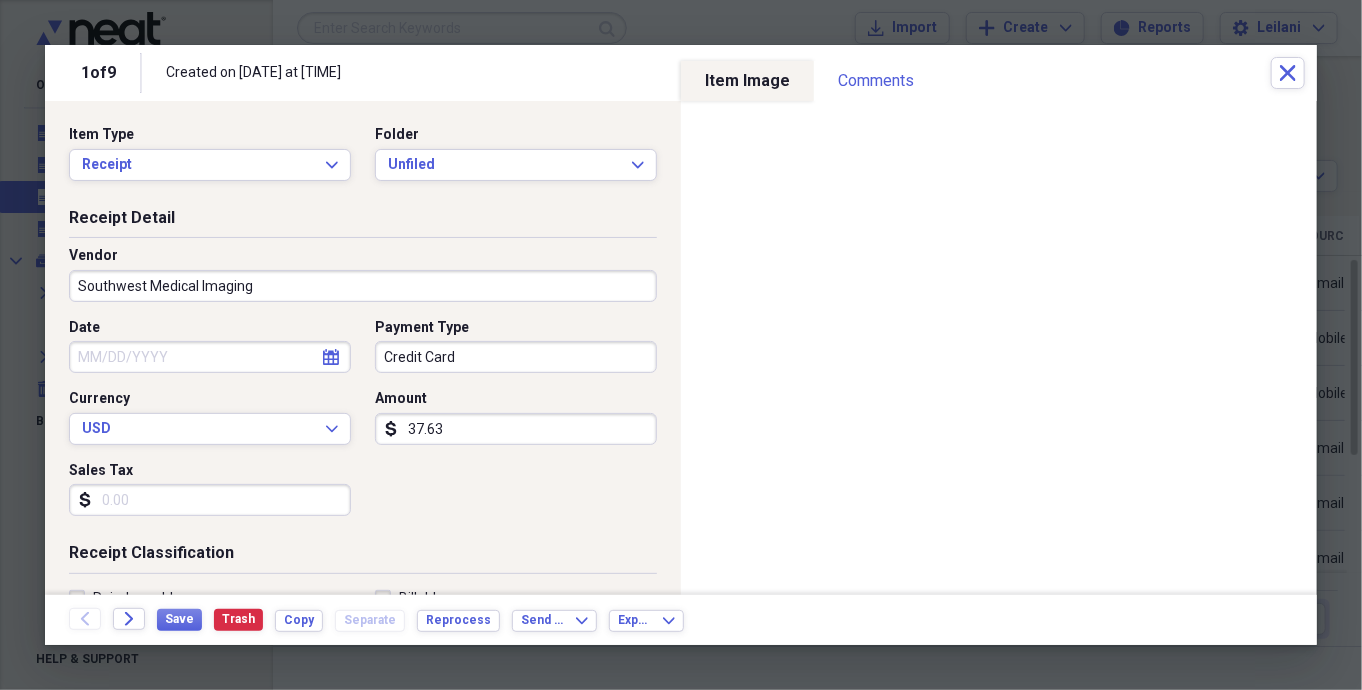 click 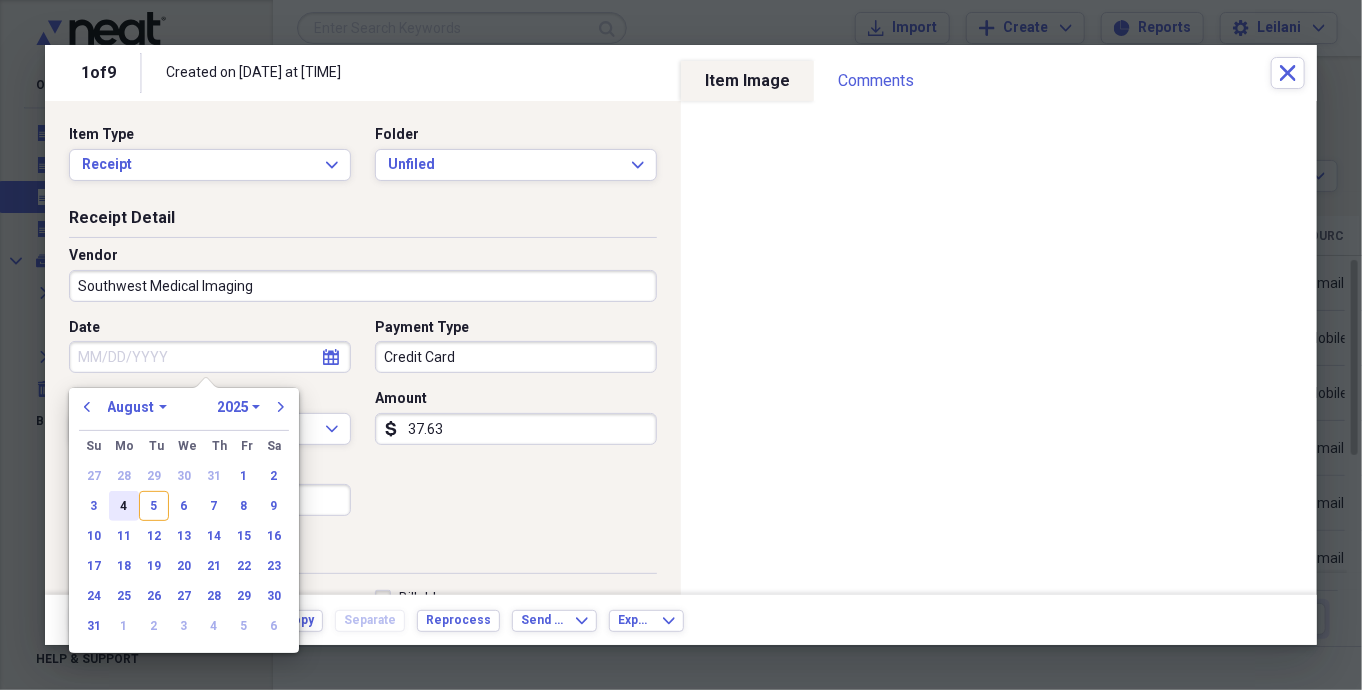 click on "4" at bounding box center [124, 506] 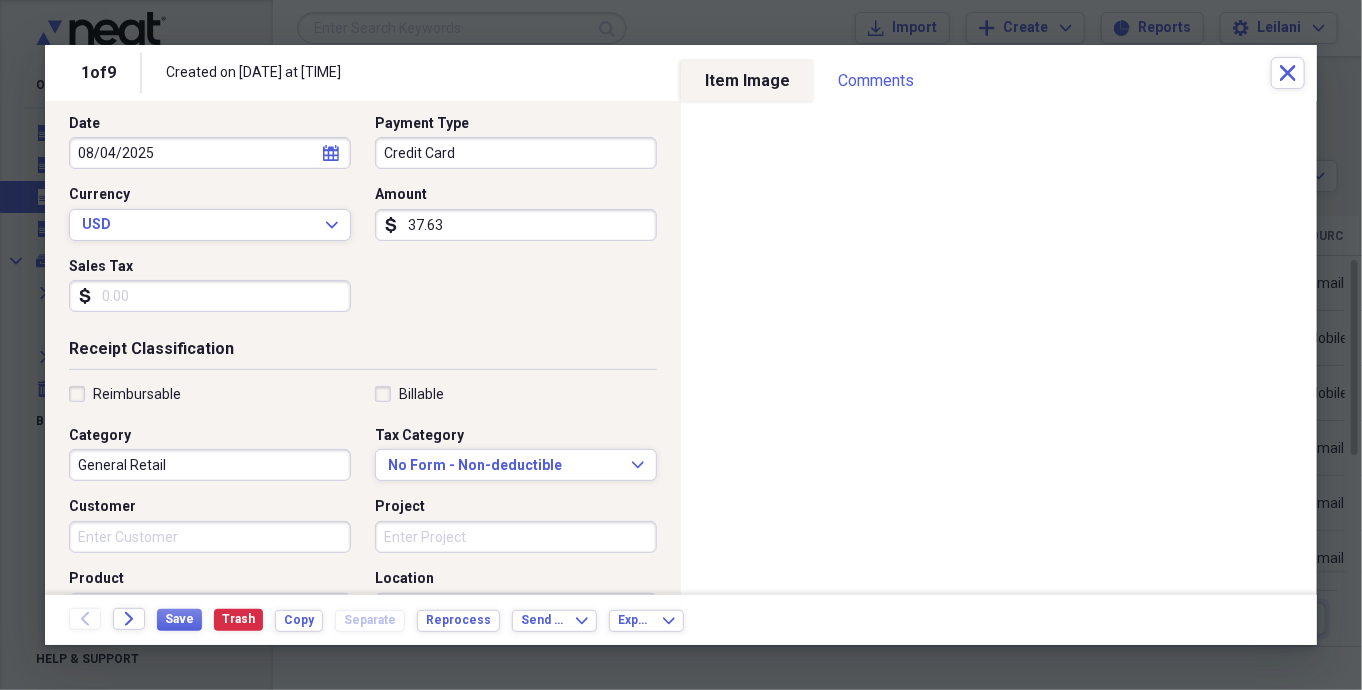 scroll, scrollTop: 212, scrollLeft: 0, axis: vertical 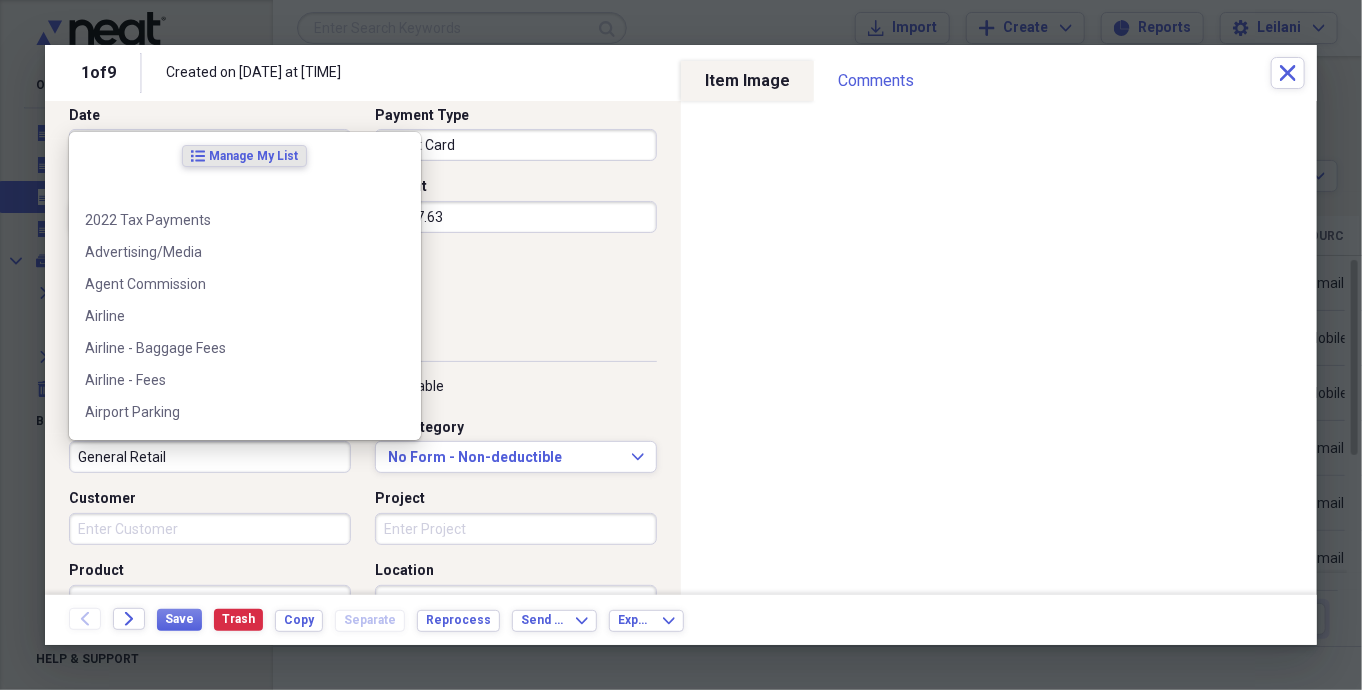 click on "General Retail" at bounding box center (210, 457) 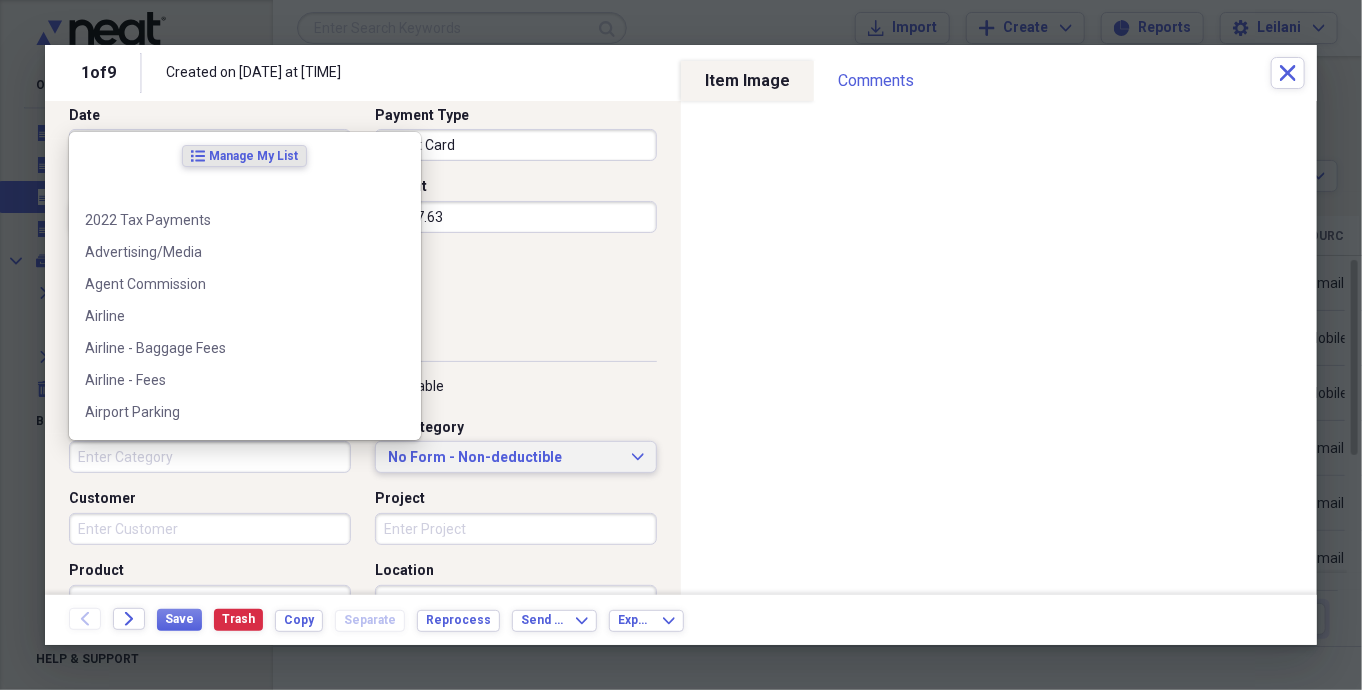 type 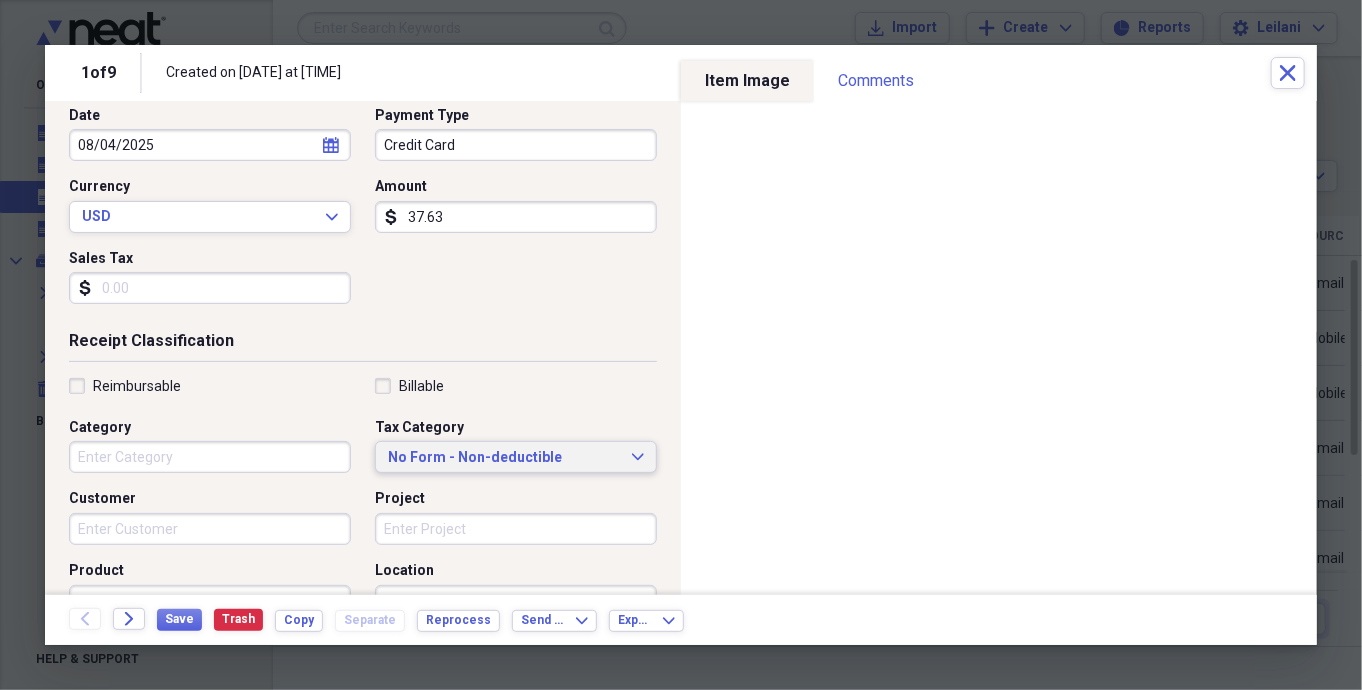 click on "Expand" 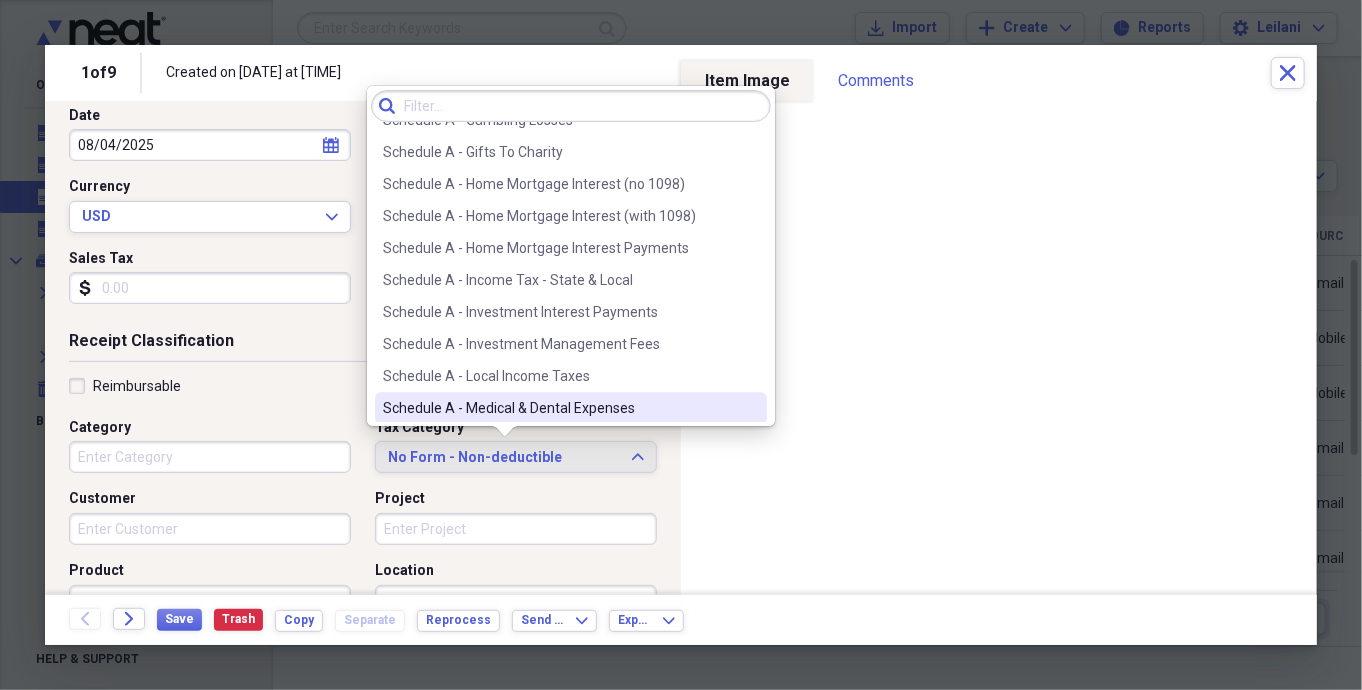 scroll, scrollTop: 2623, scrollLeft: 0, axis: vertical 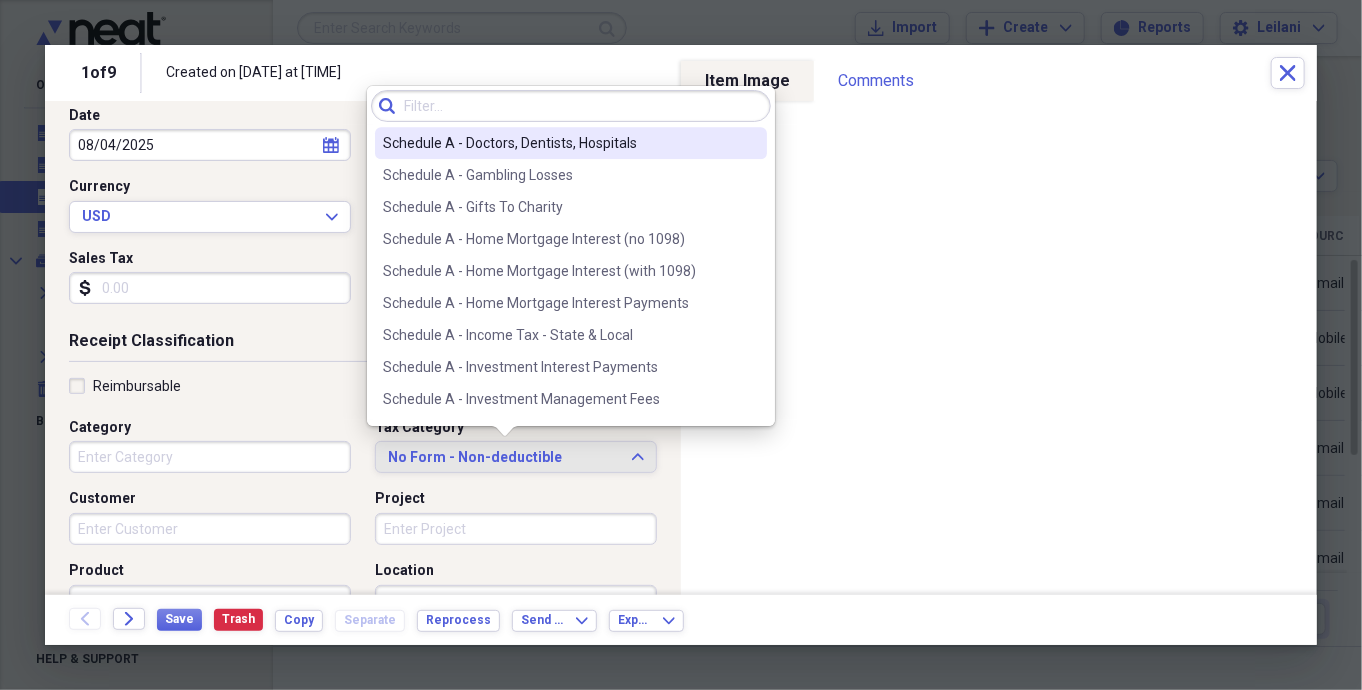click on "Schedule A - Doctors, Dentists, Hospitals" at bounding box center [559, 143] 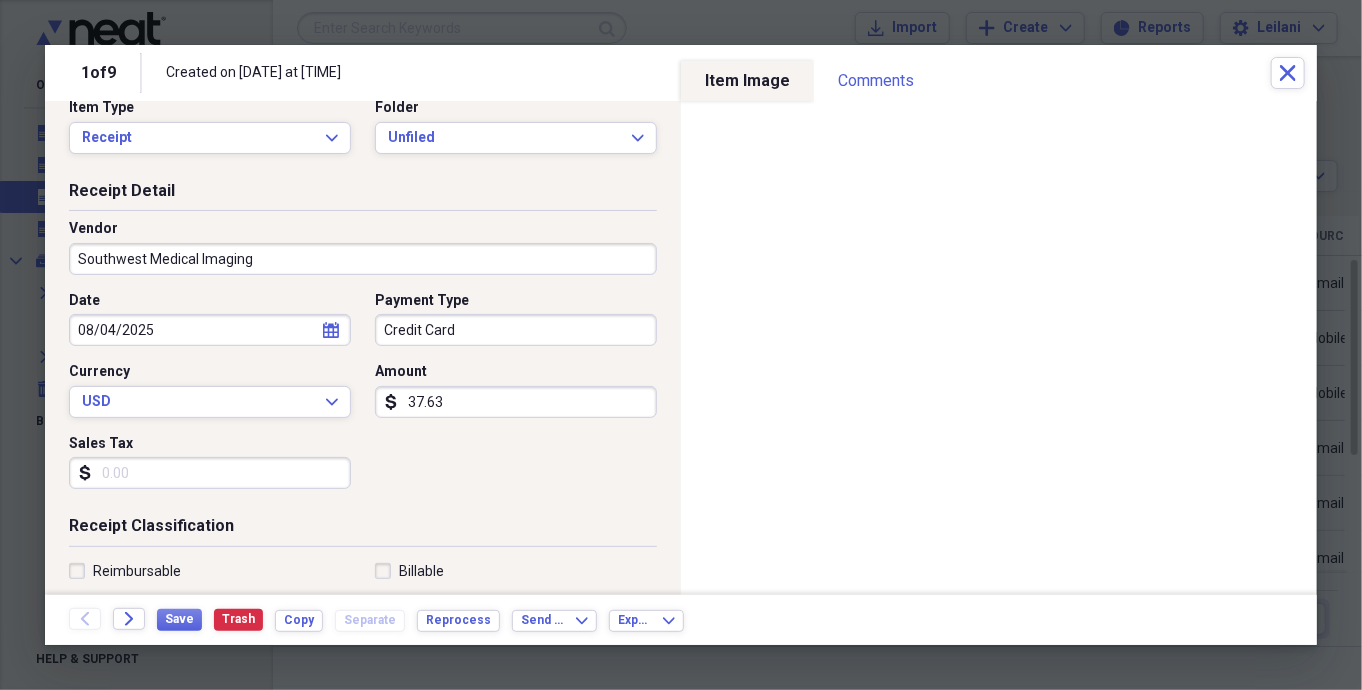 scroll, scrollTop: 20, scrollLeft: 0, axis: vertical 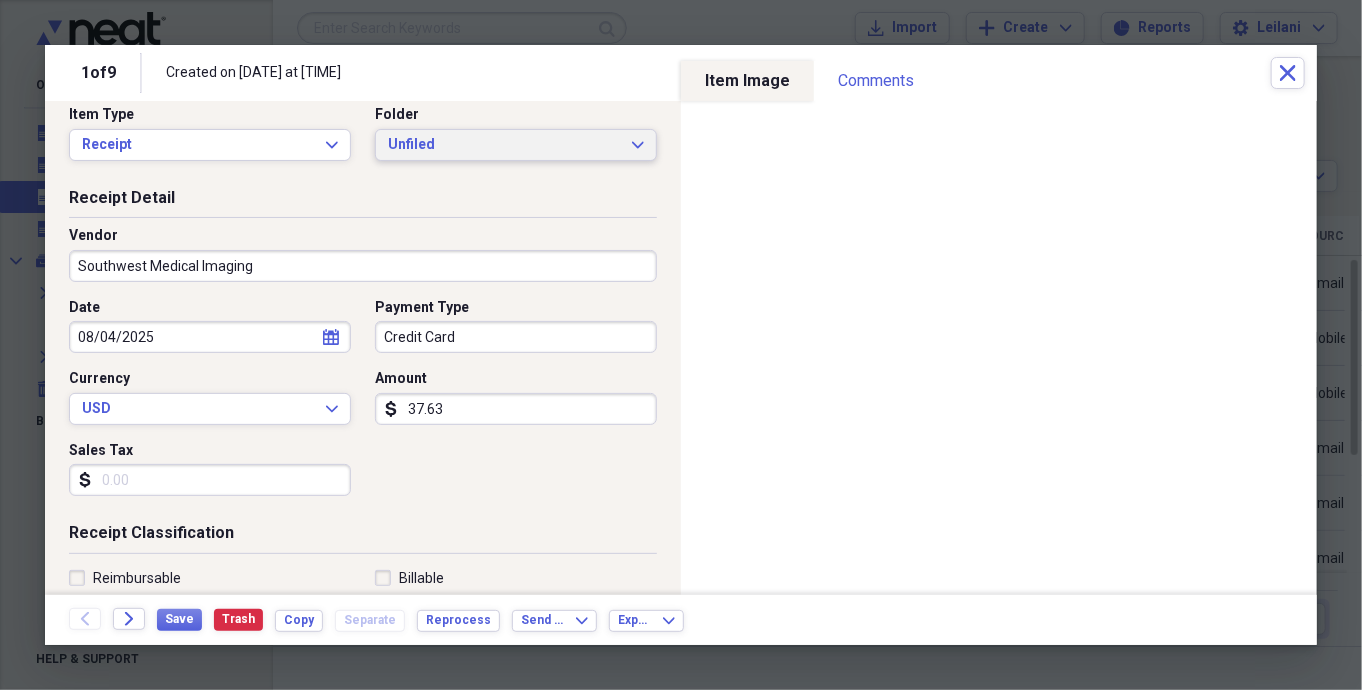 click on "Expand" 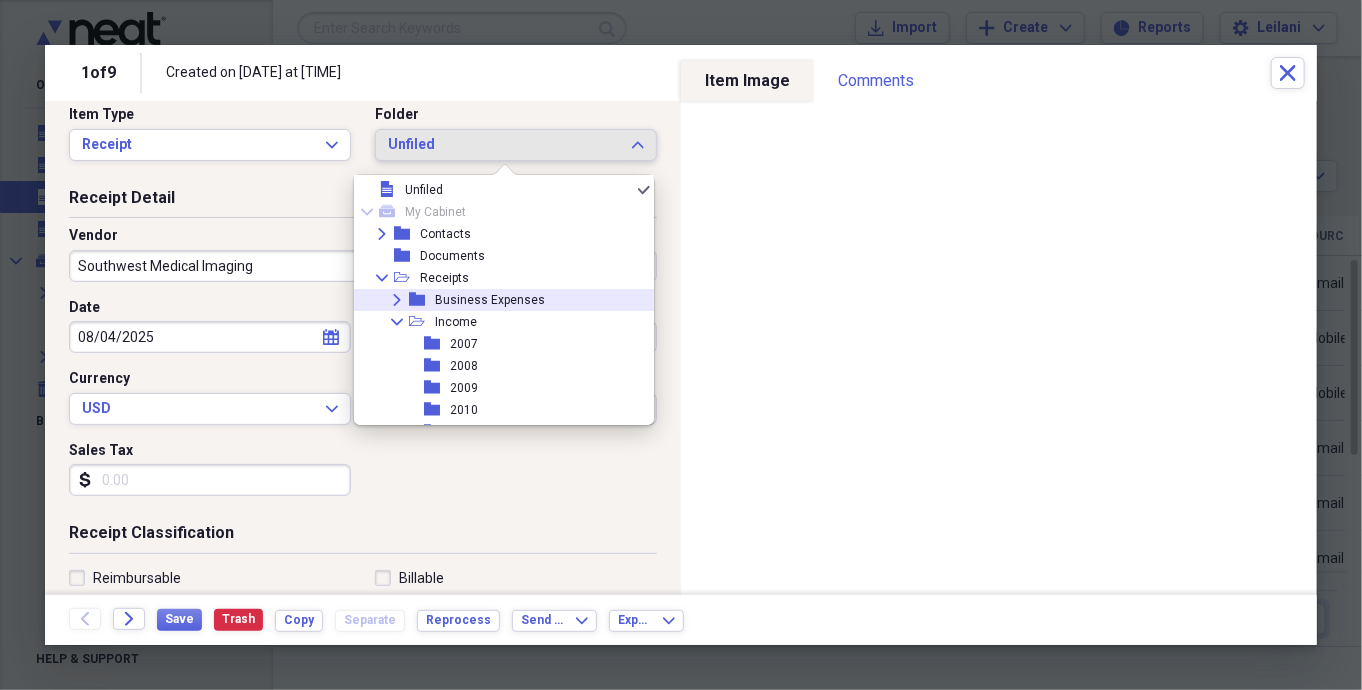 scroll, scrollTop: 12, scrollLeft: 0, axis: vertical 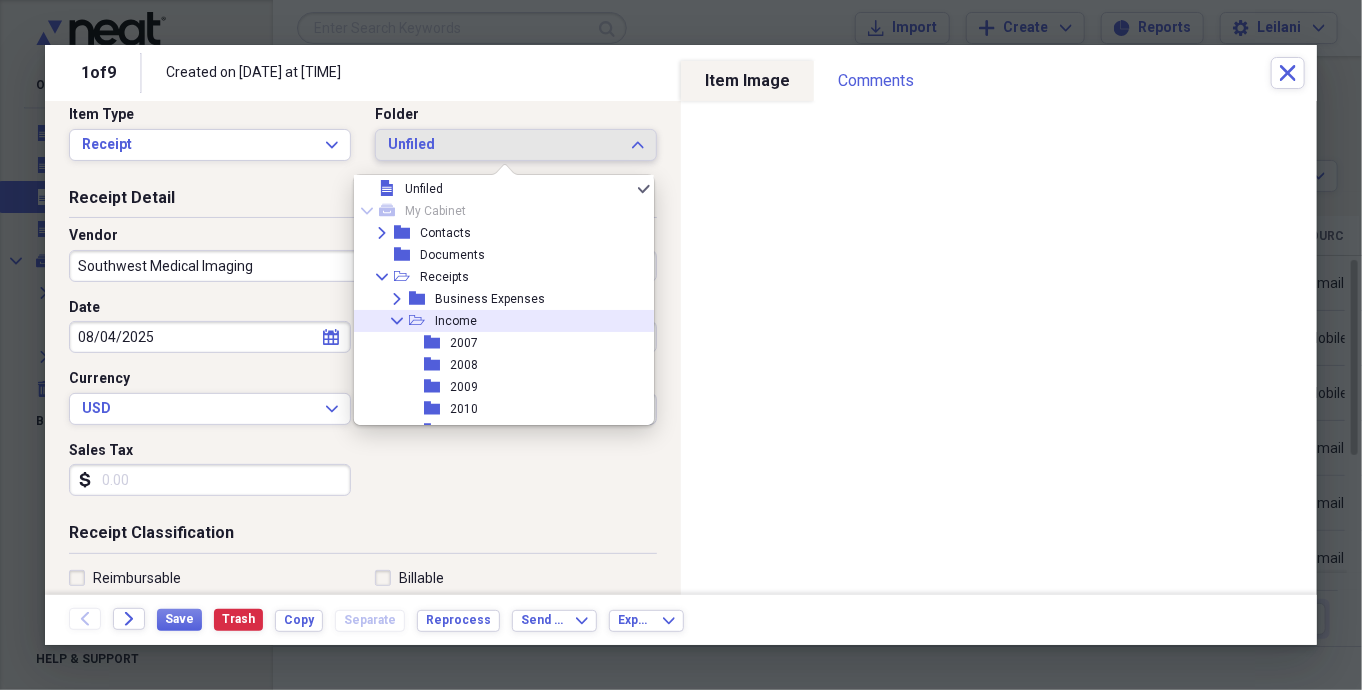 click 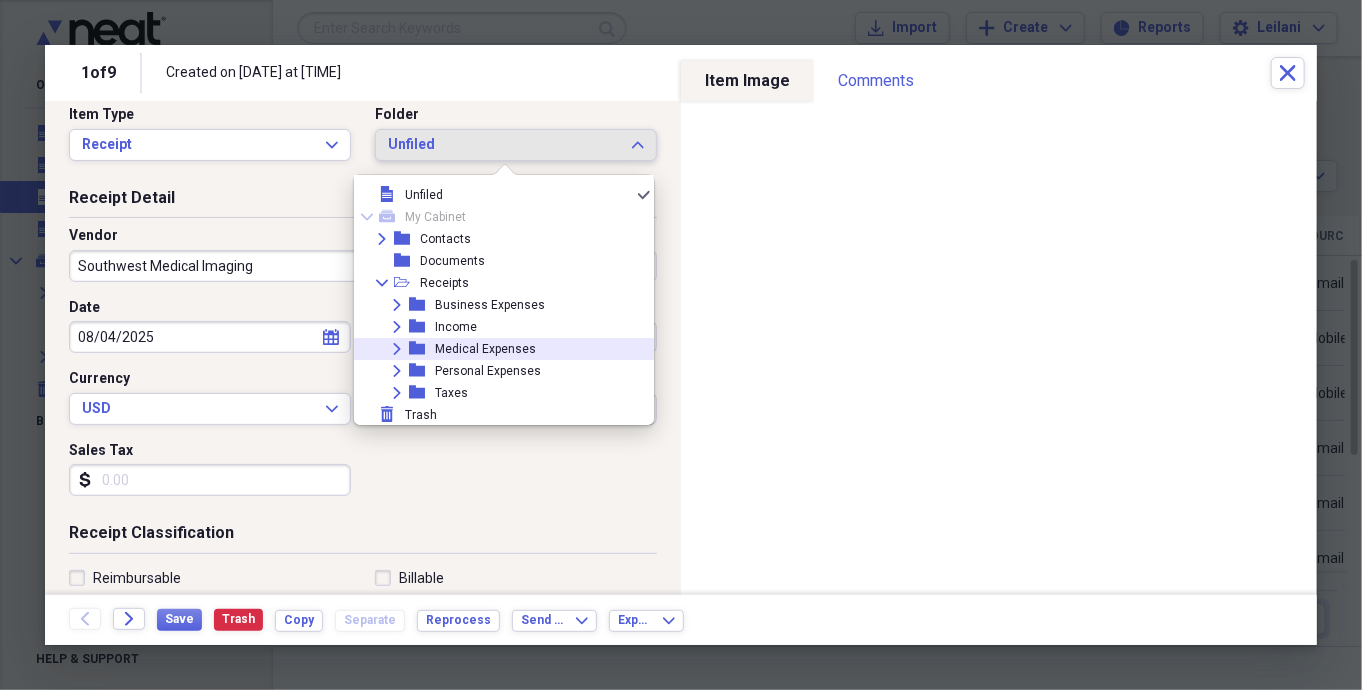 click on "Expand" 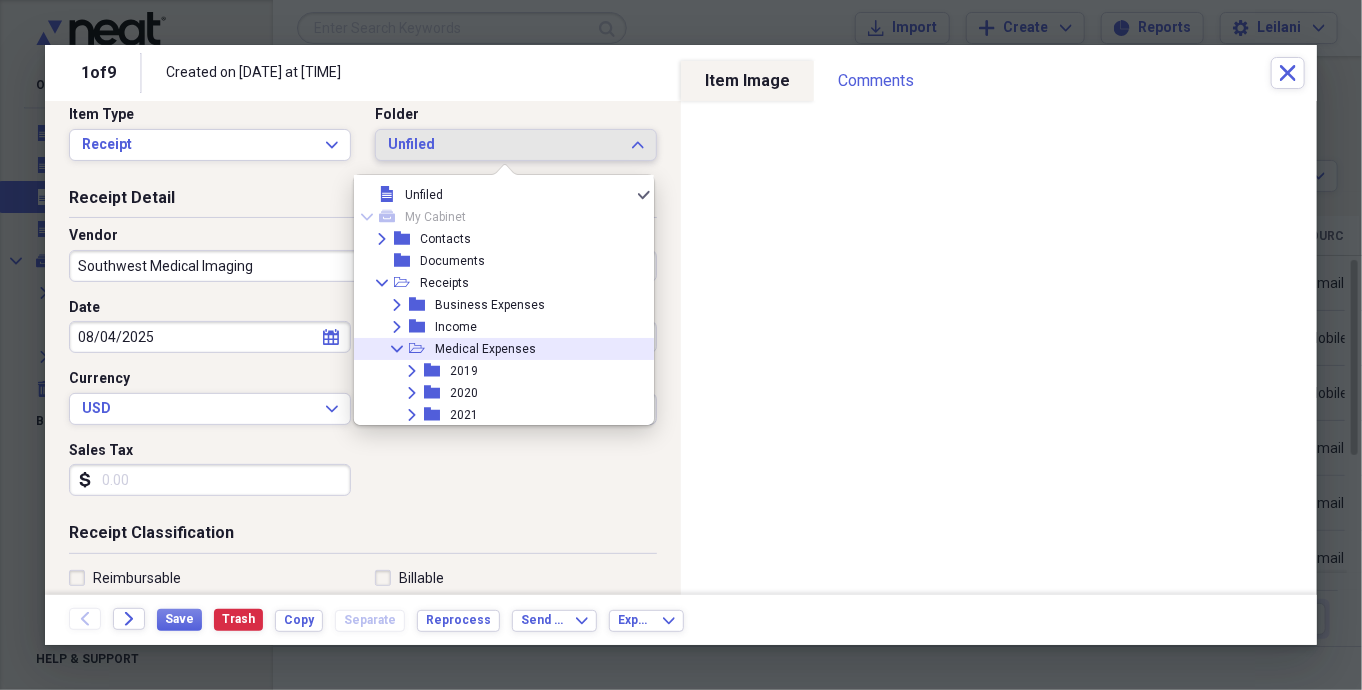 scroll, scrollTop: 220, scrollLeft: 0, axis: vertical 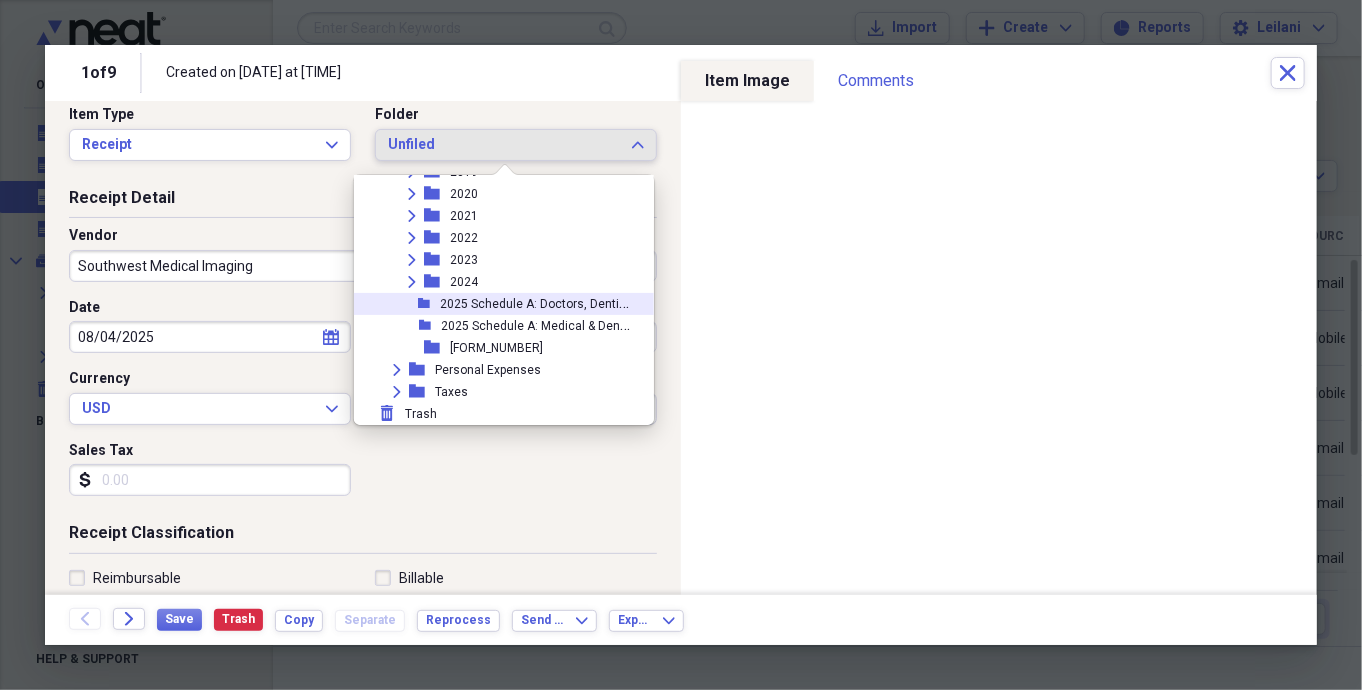 click on "2025 Schedule A: Doctors, Dentists, Hospitals" at bounding box center [536, 304] 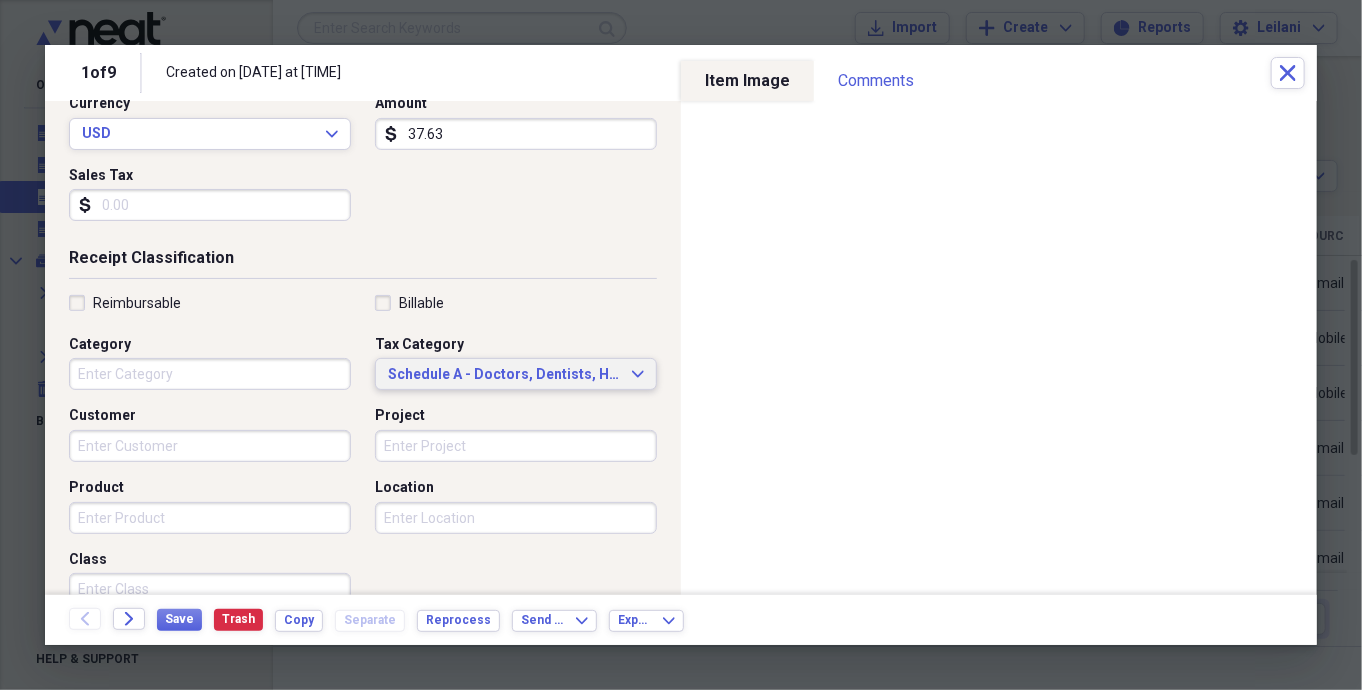 scroll, scrollTop: 296, scrollLeft: 0, axis: vertical 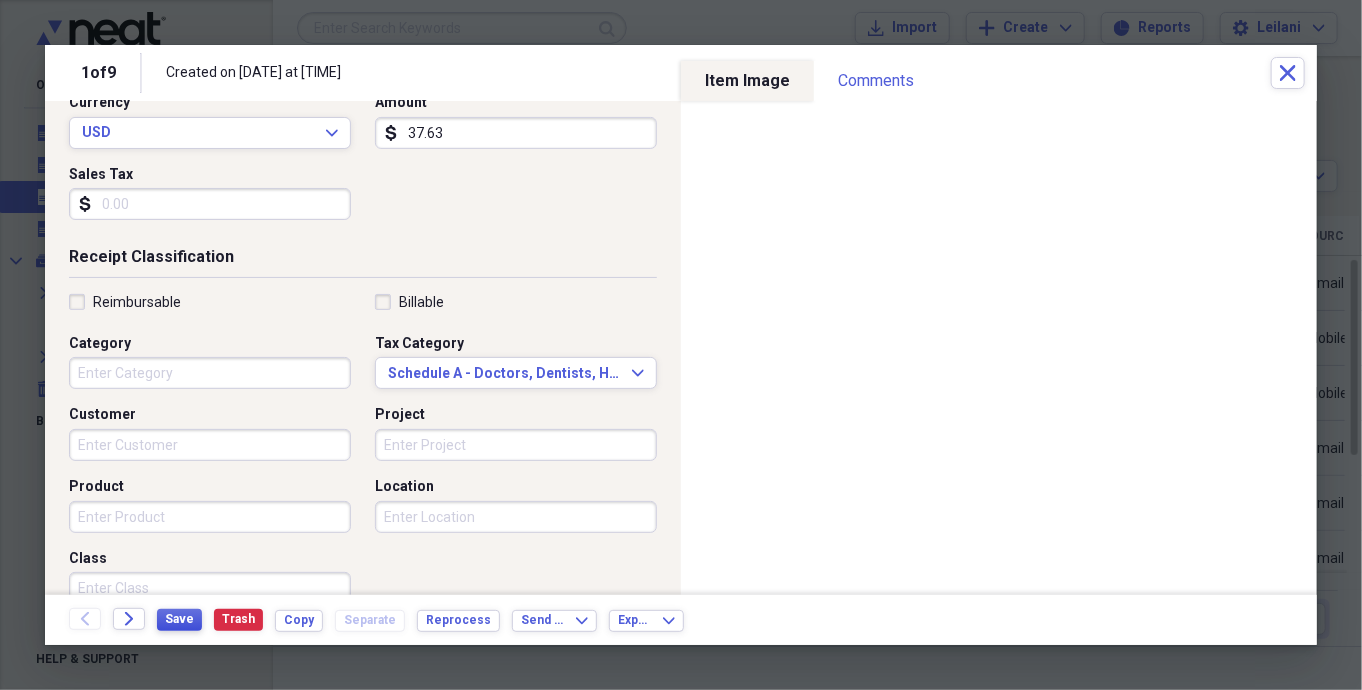 click on "Save" at bounding box center (179, 619) 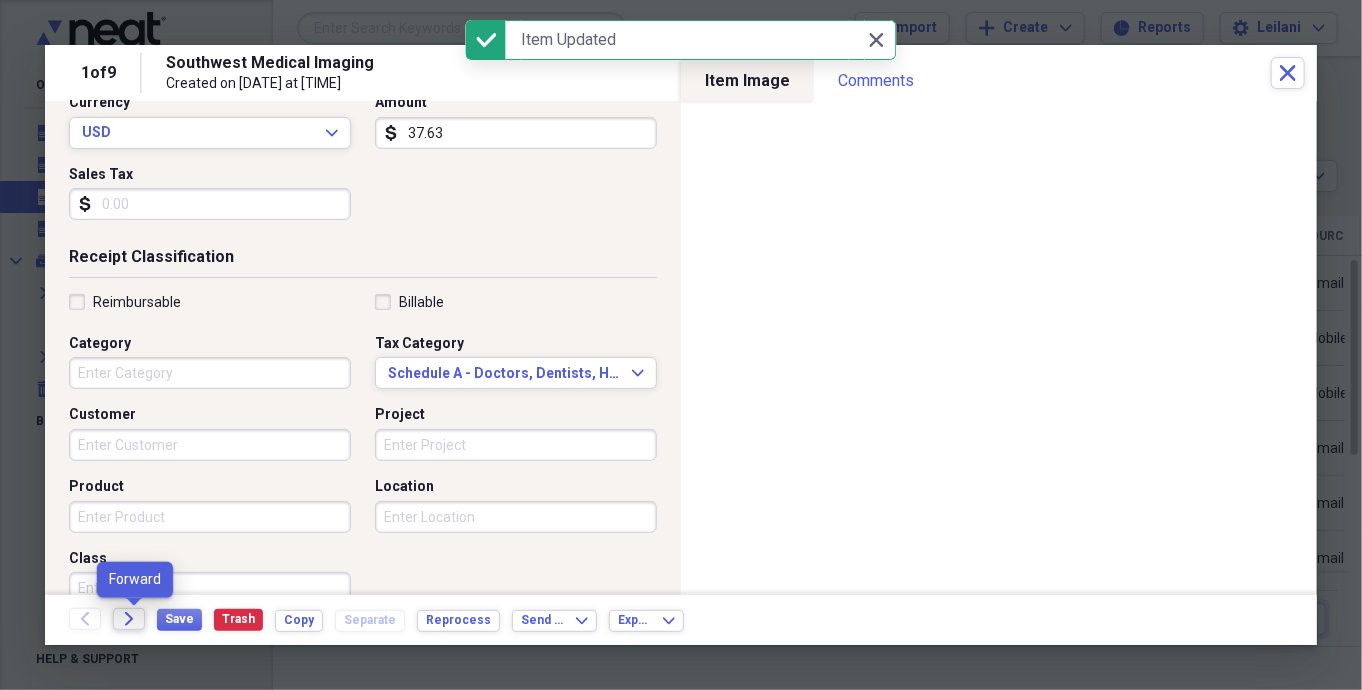 click on "Forward" 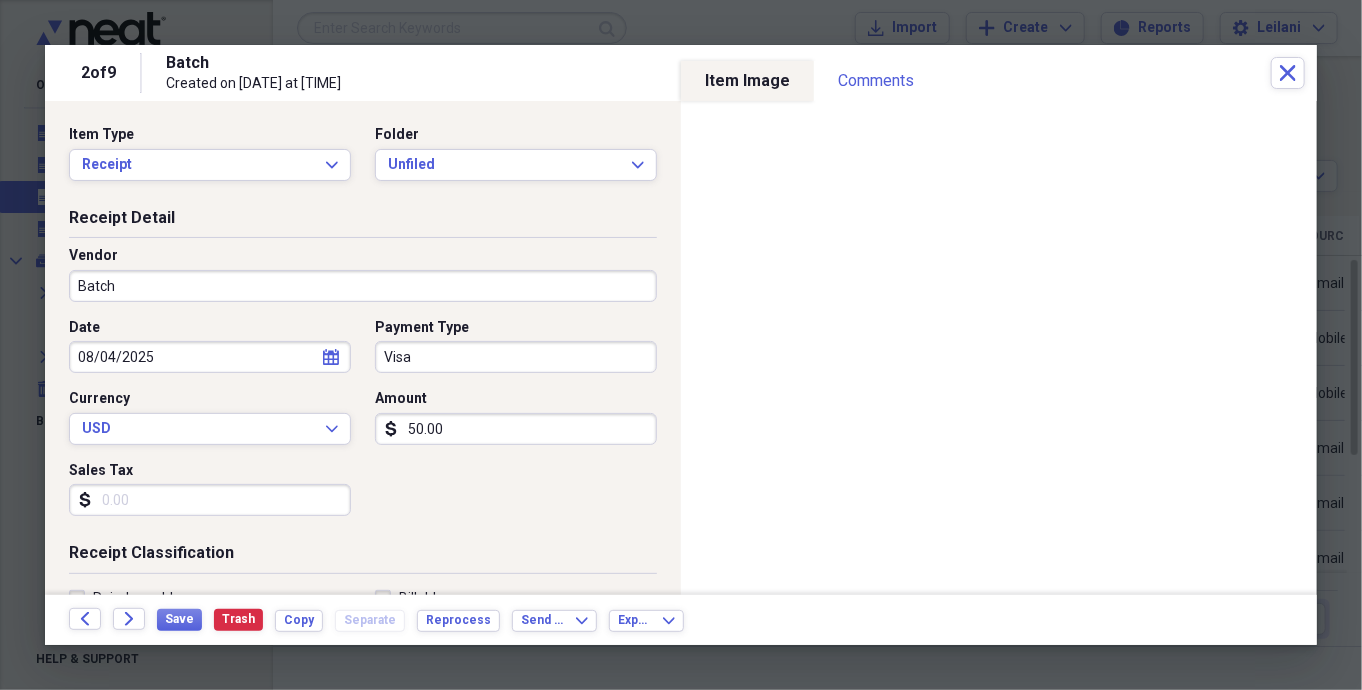 click on "Batch" at bounding box center [363, 286] 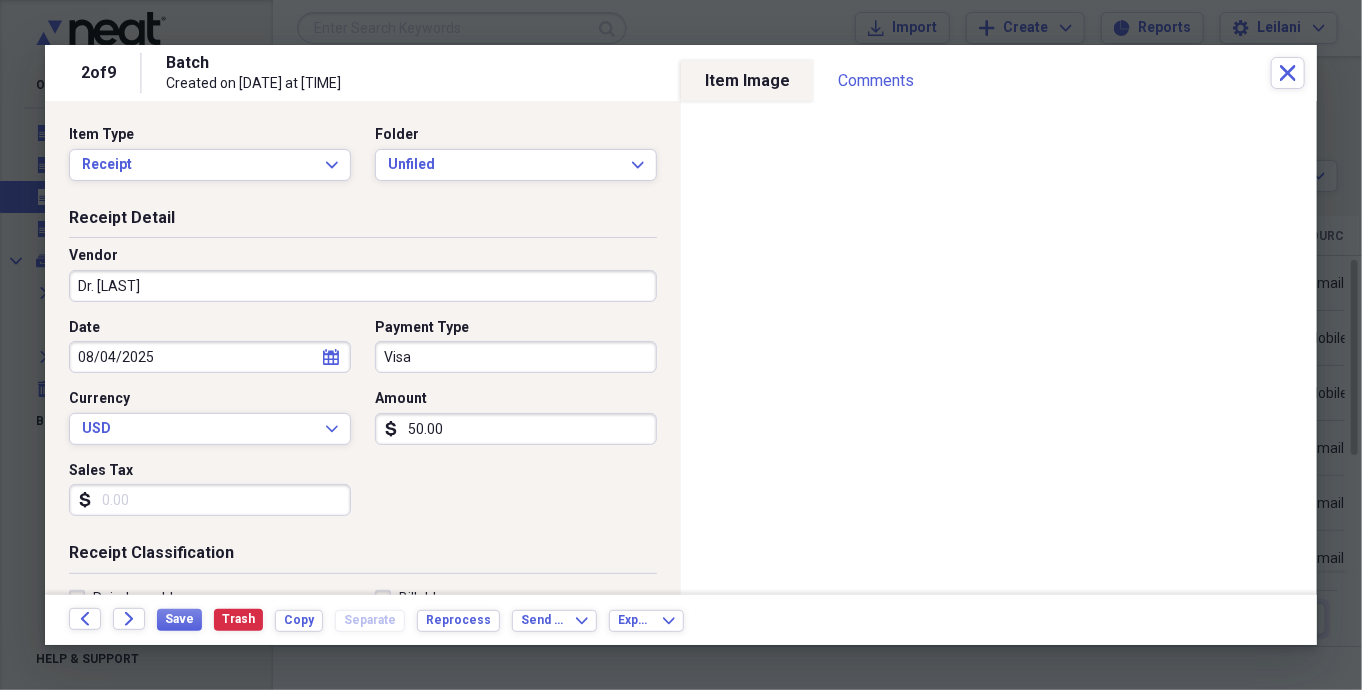type on "Dr. [LAST]" 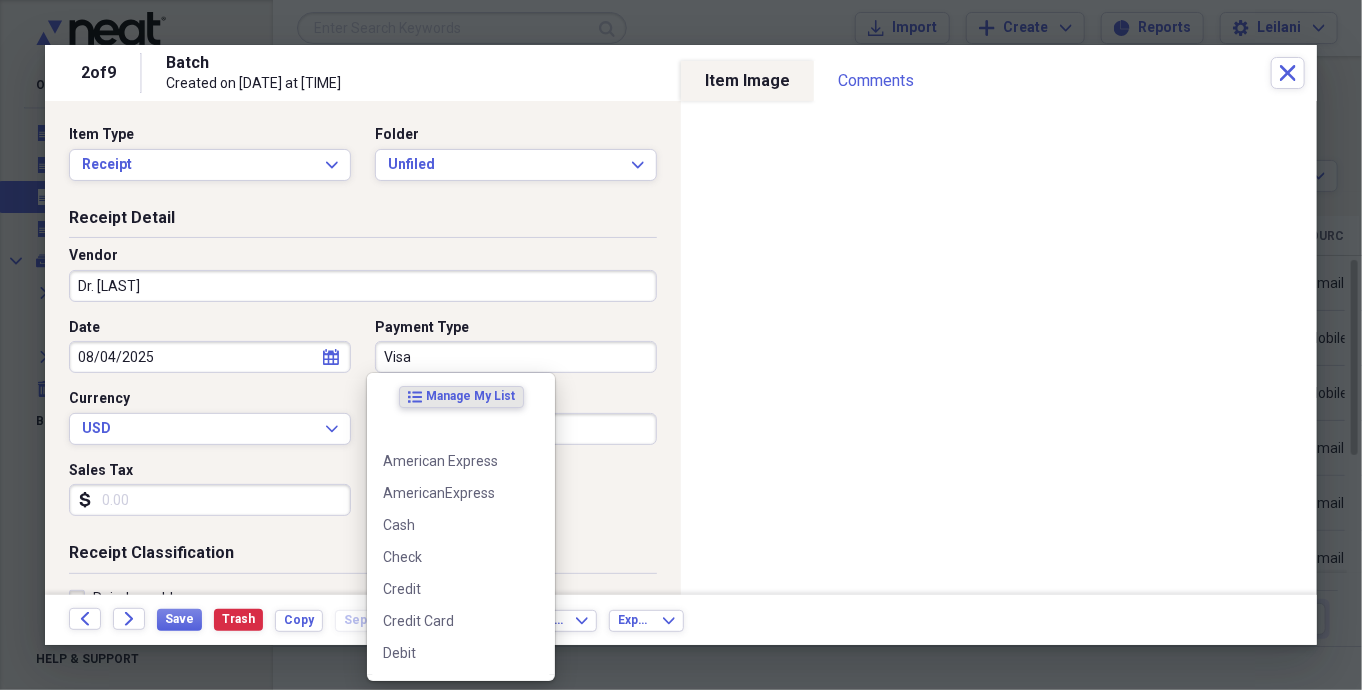 click on "Visa" at bounding box center [516, 357] 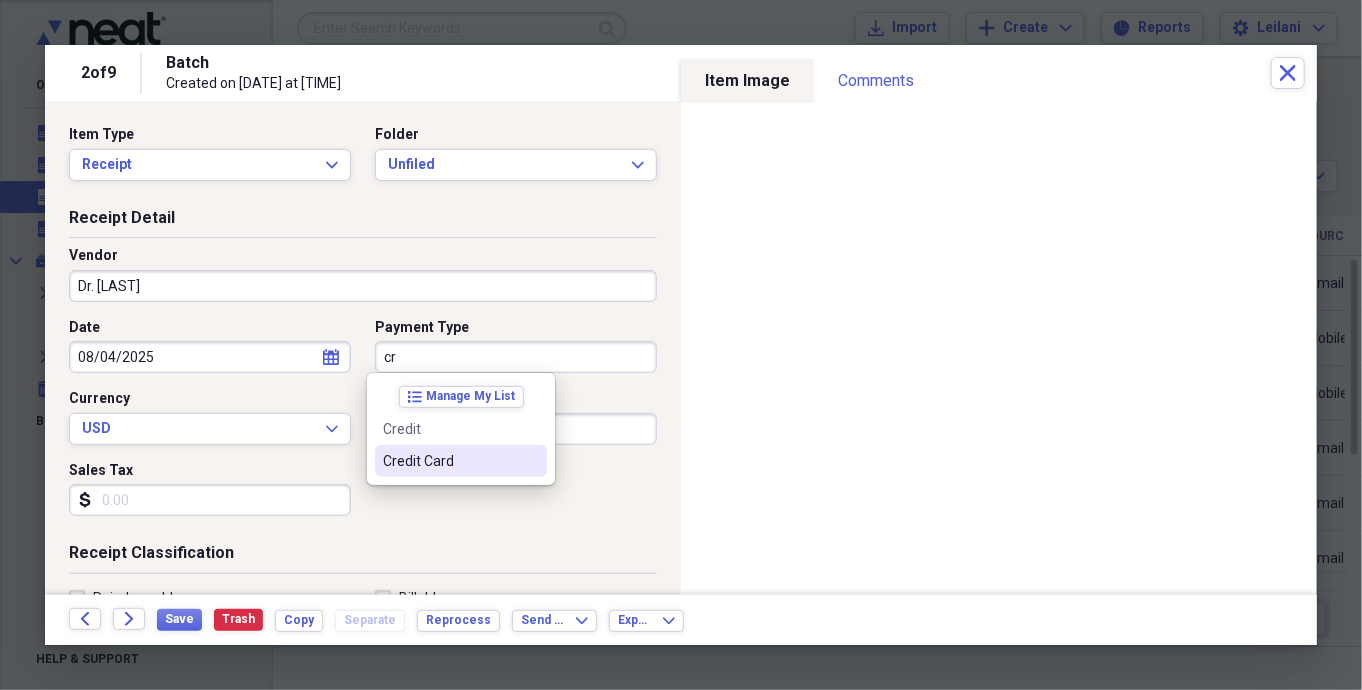 click on "Credit Card" at bounding box center [449, 461] 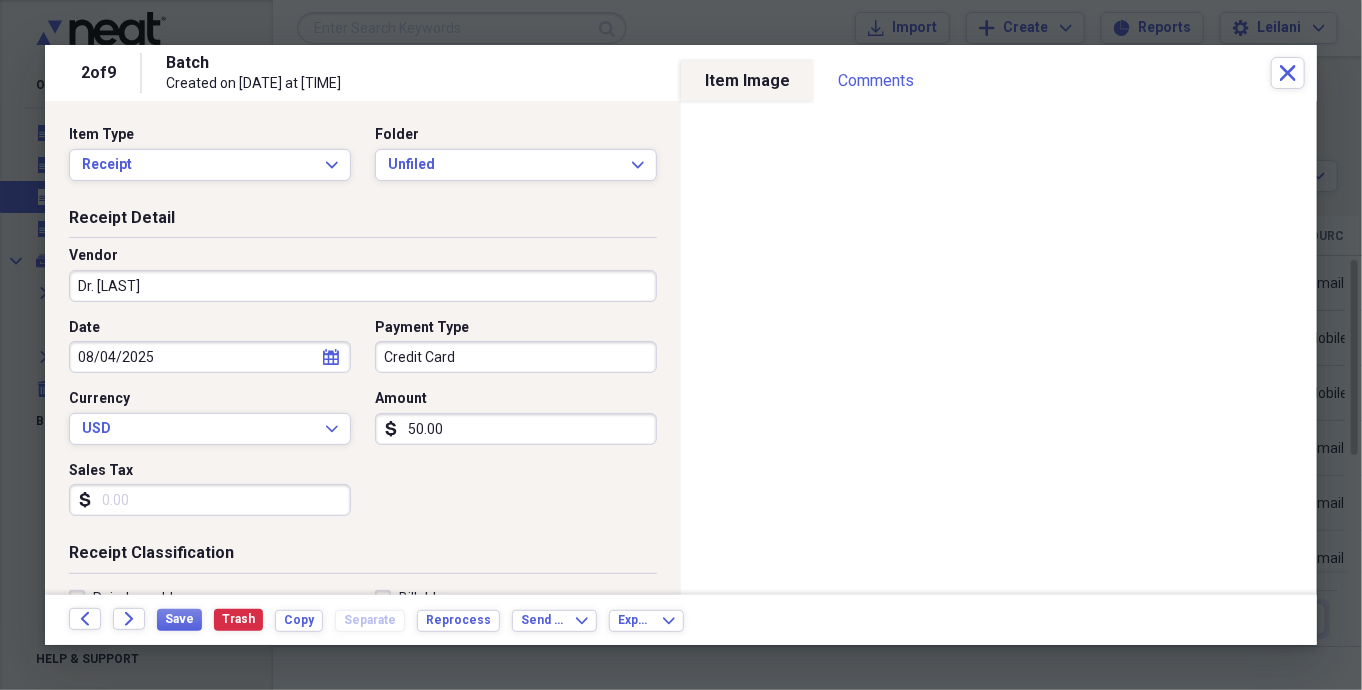 scroll, scrollTop: 160, scrollLeft: 0, axis: vertical 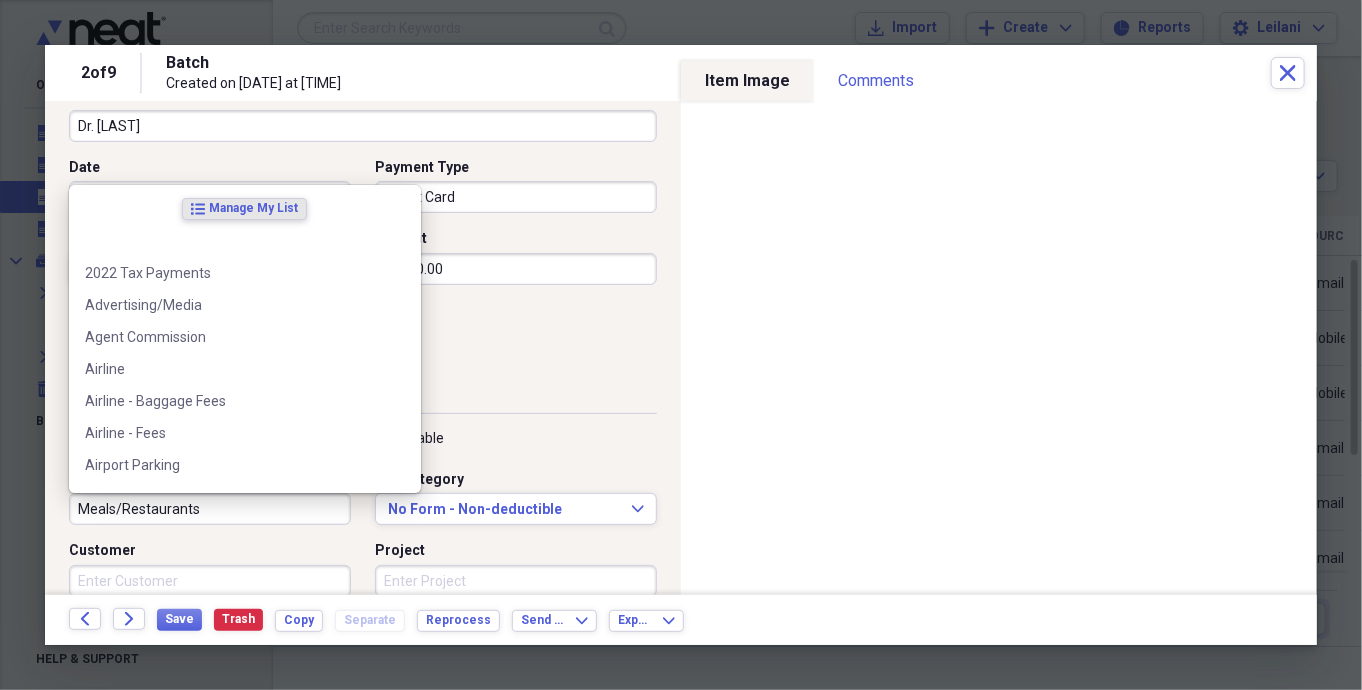 click on "Meals/Restaurants" at bounding box center [210, 509] 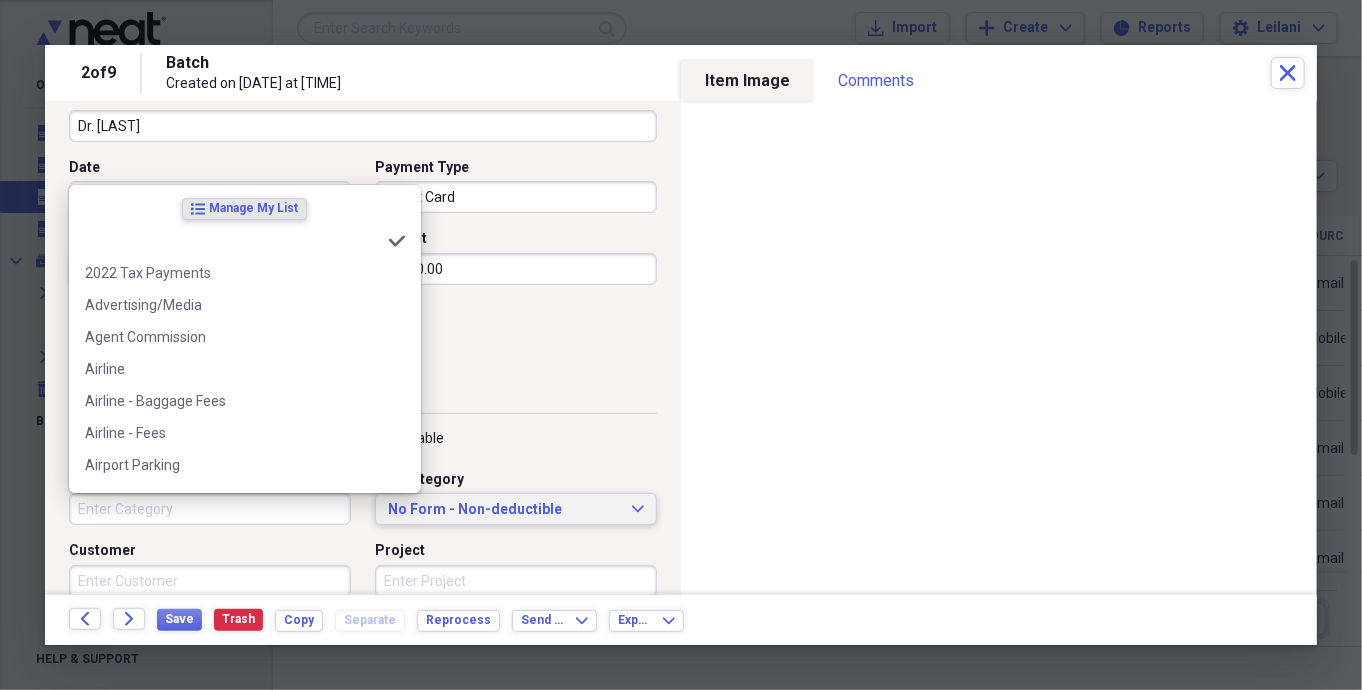 type 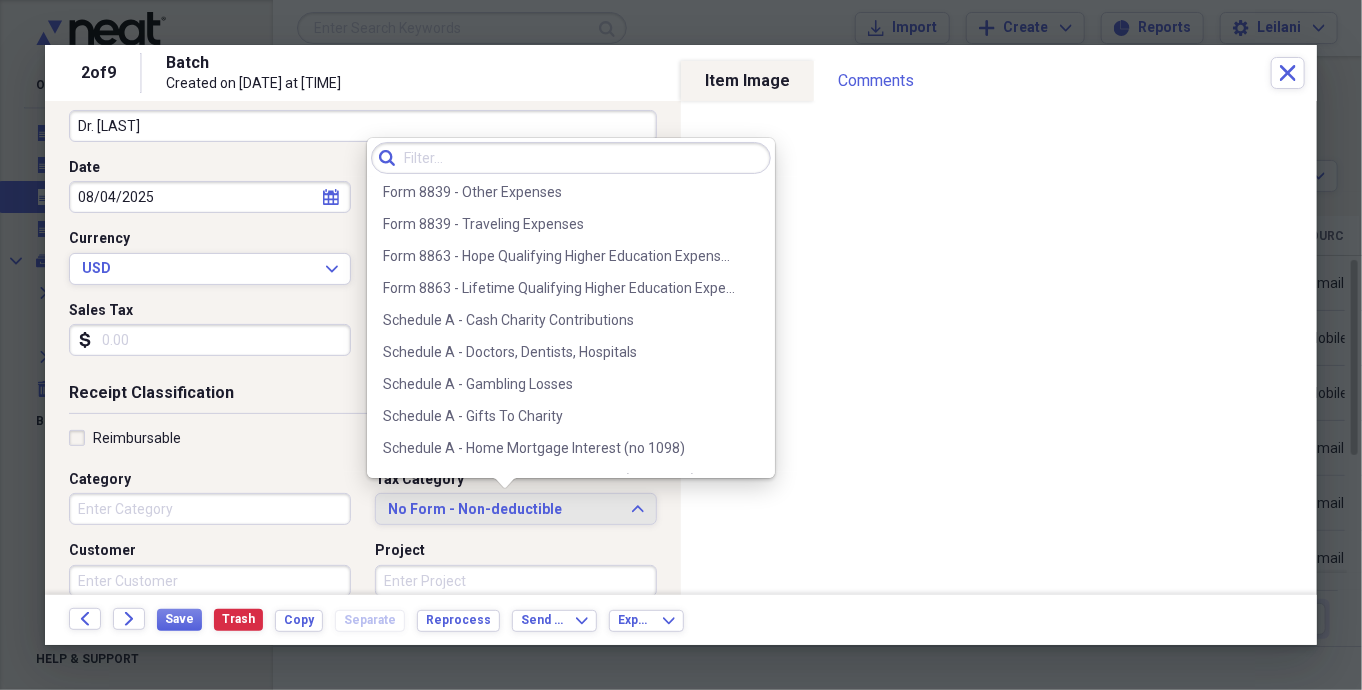 scroll, scrollTop: 2456, scrollLeft: 0, axis: vertical 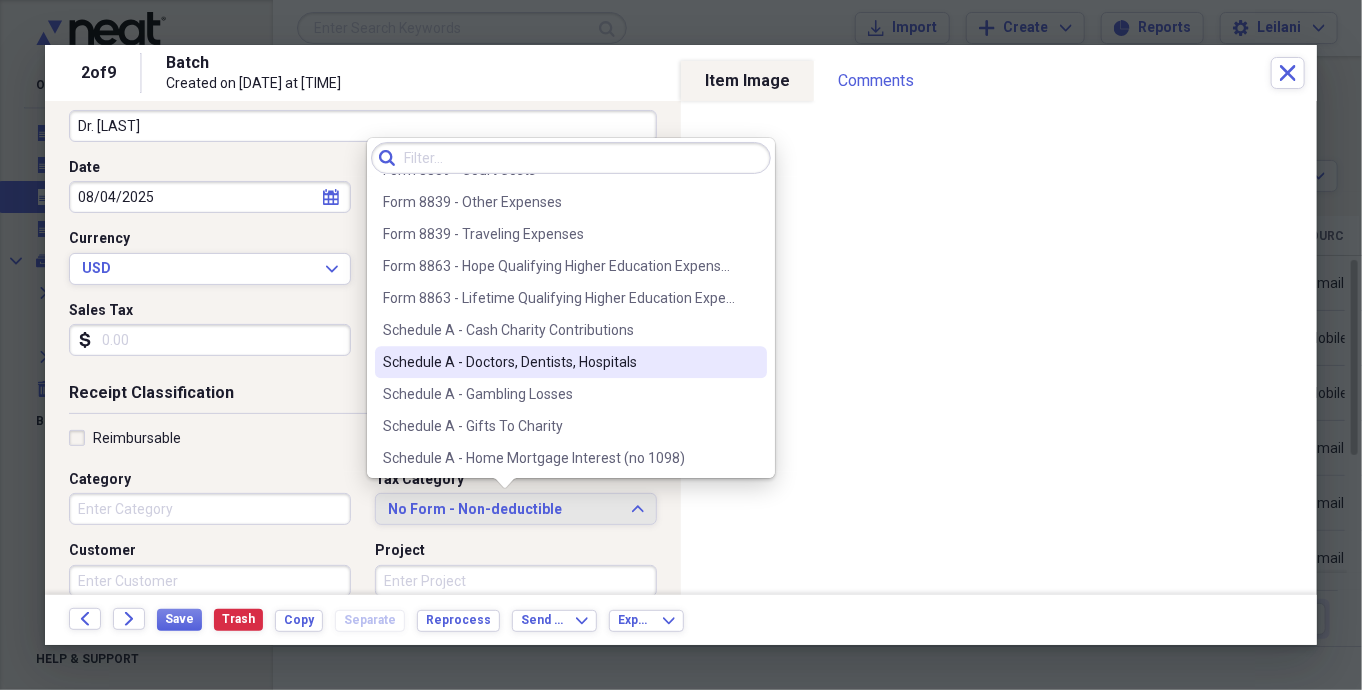 click on "Schedule A - Doctors, Dentists, Hospitals" at bounding box center (559, 362) 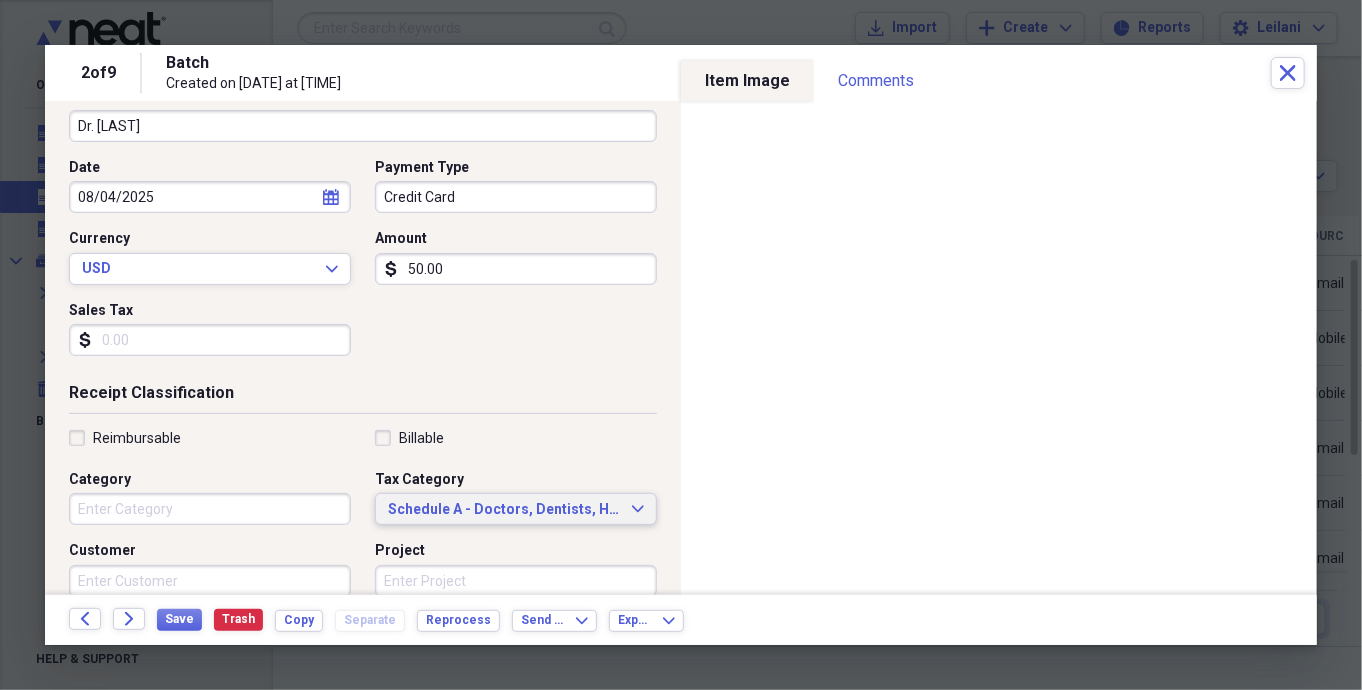 scroll, scrollTop: 0, scrollLeft: 0, axis: both 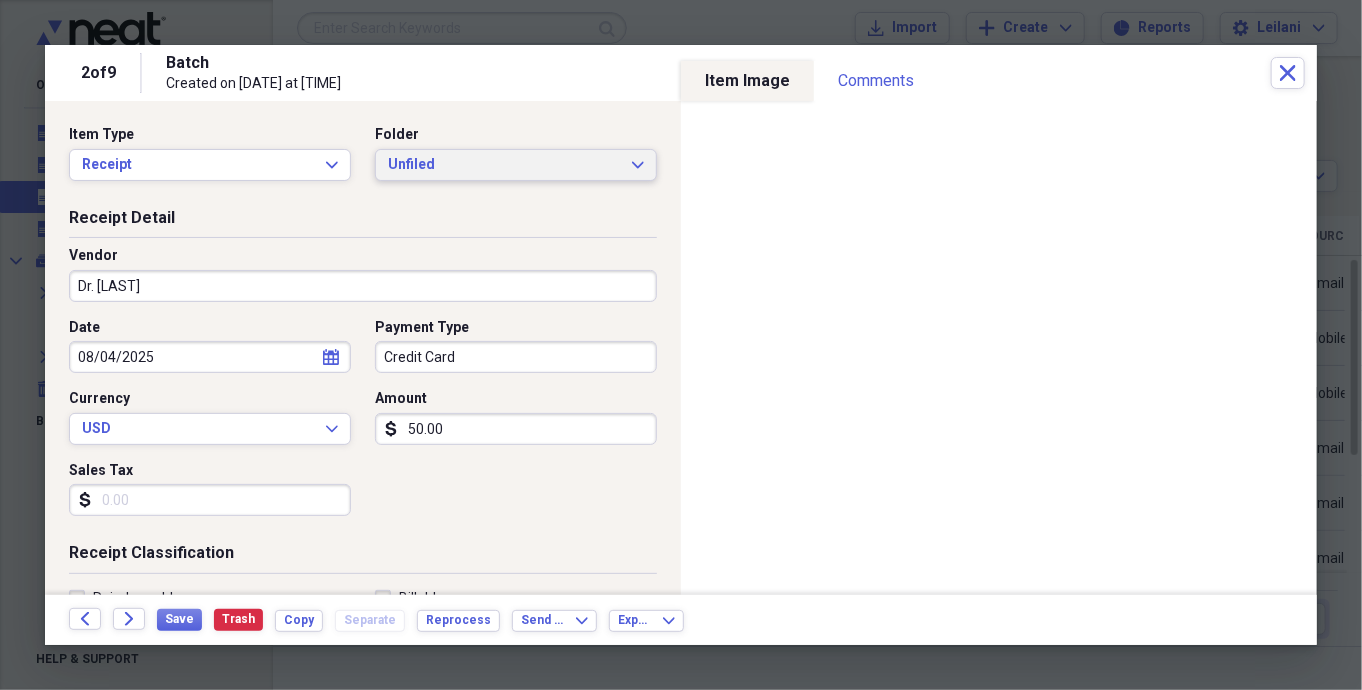 click on "Expand" 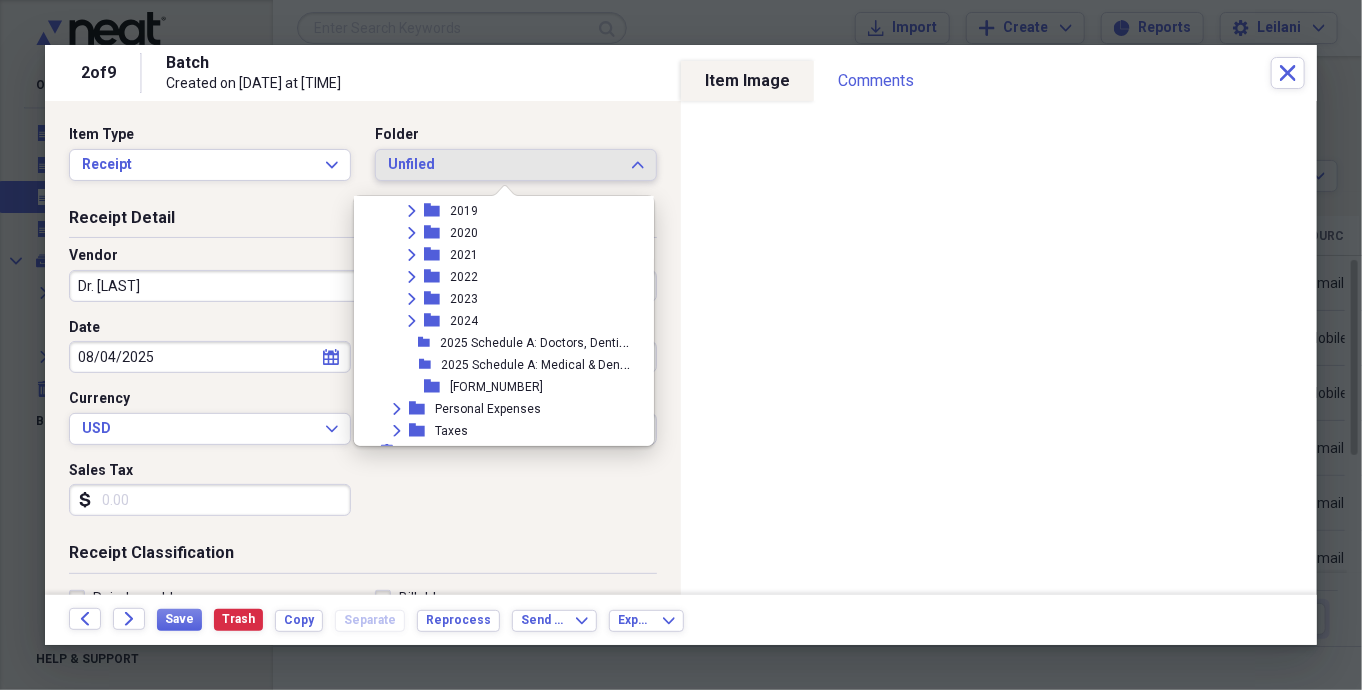 scroll, scrollTop: 188, scrollLeft: 0, axis: vertical 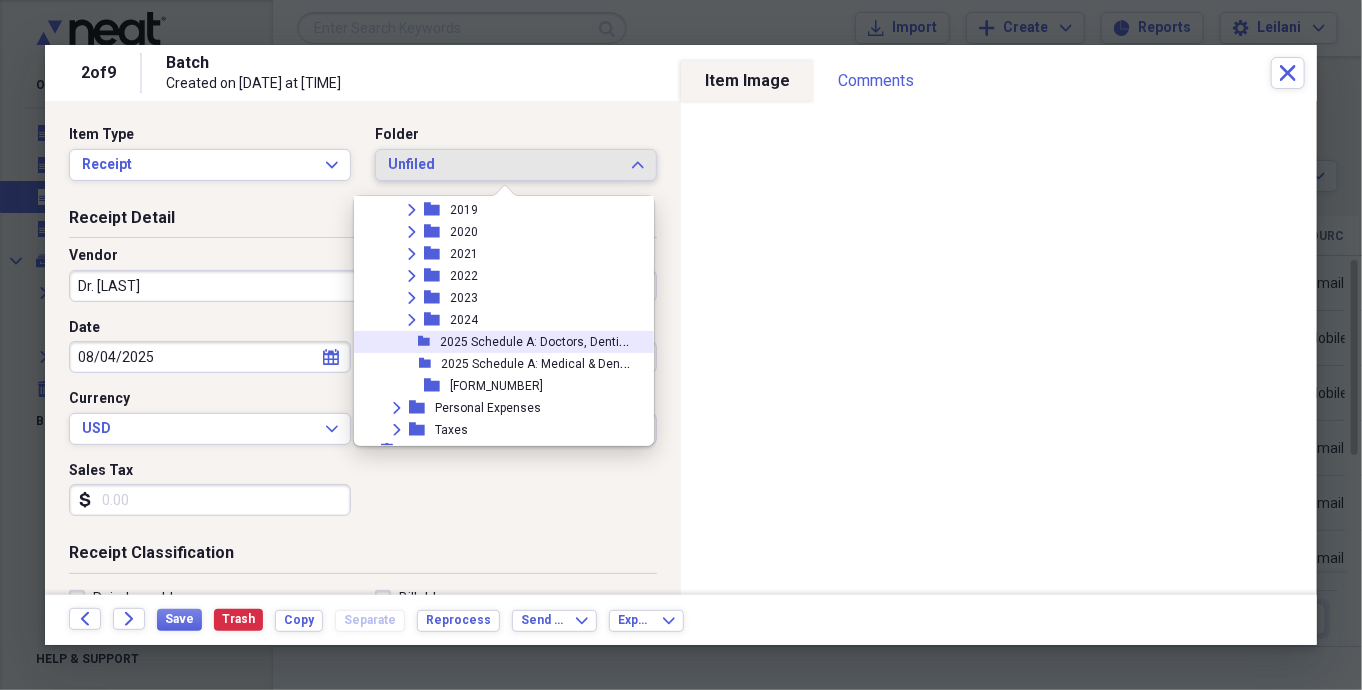 click on "2025 Schedule A: Doctors, Dentists, Hospitals" at bounding box center (567, 340) 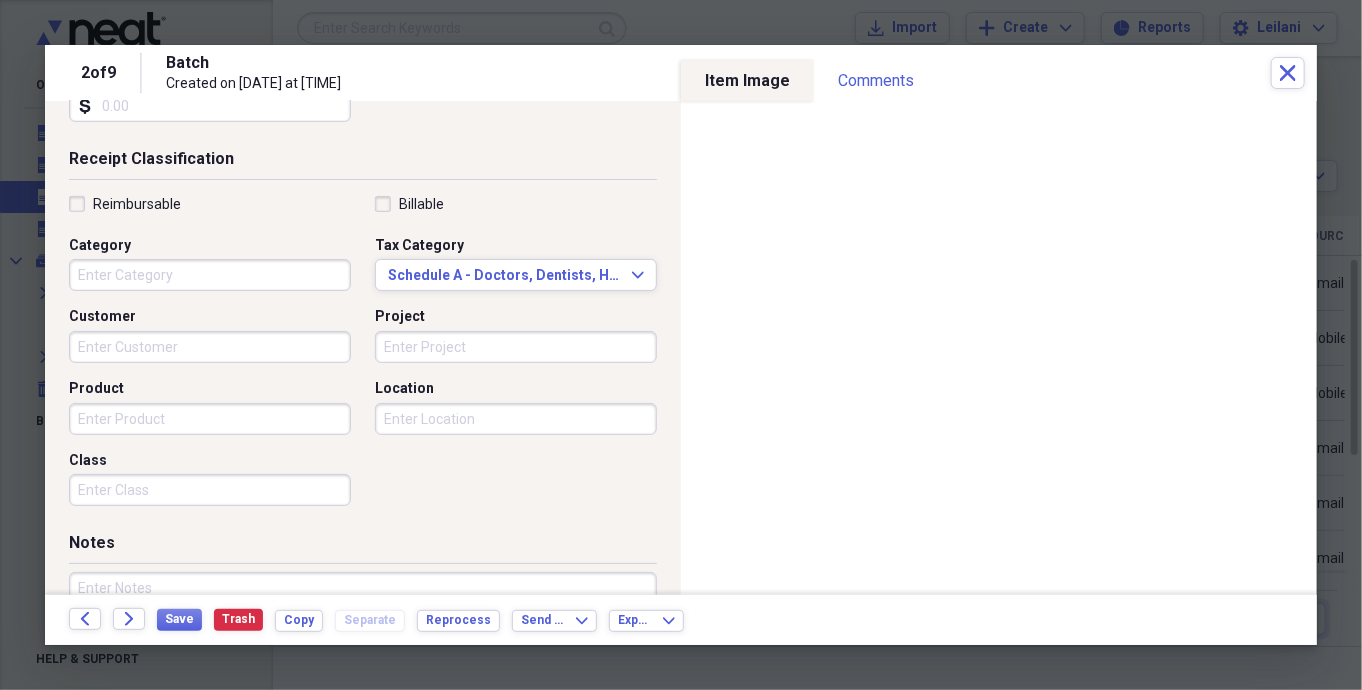 scroll, scrollTop: 400, scrollLeft: 0, axis: vertical 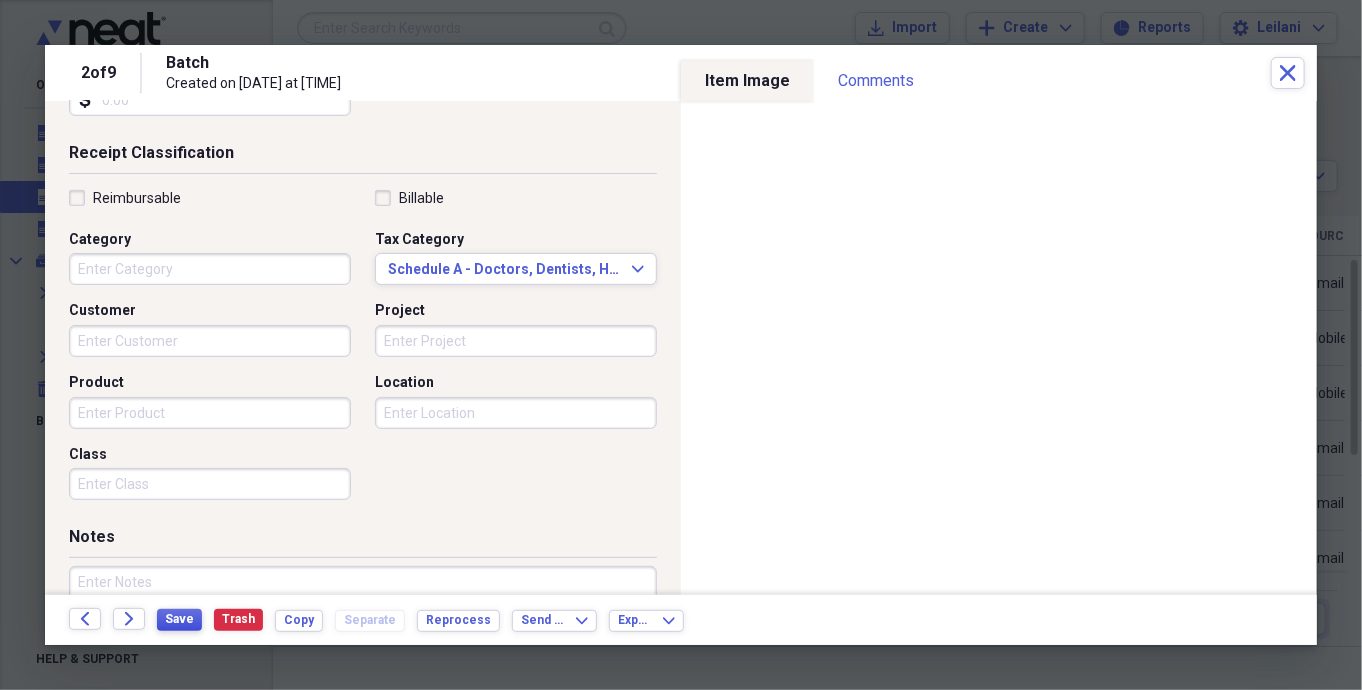 click on "Save" at bounding box center [179, 619] 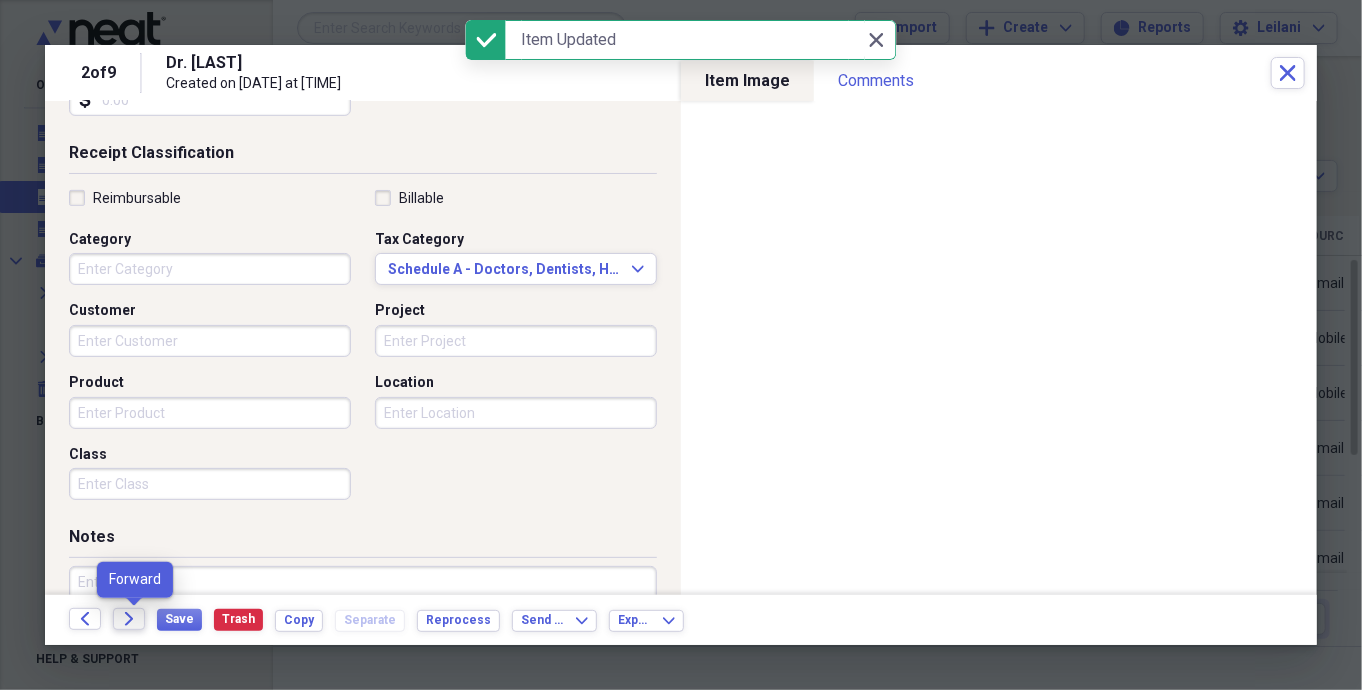 click on "Forward" at bounding box center (129, 619) 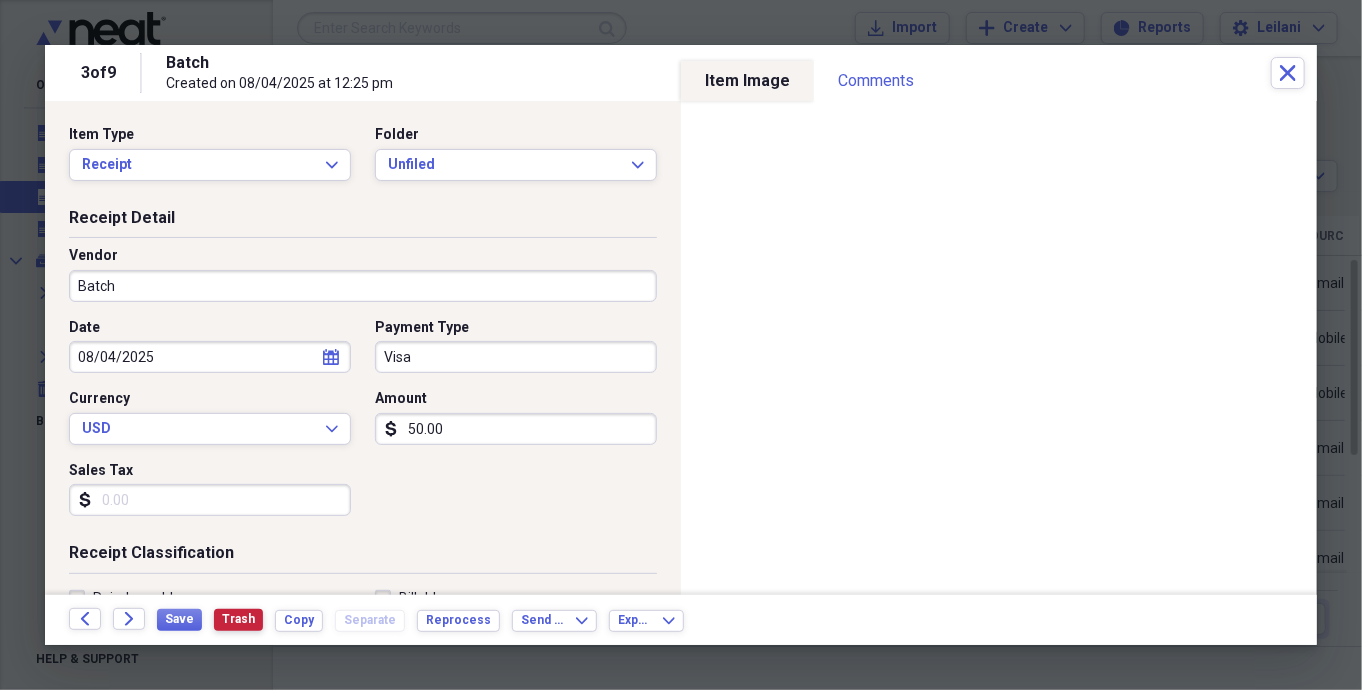 click on "Trash" at bounding box center [238, 619] 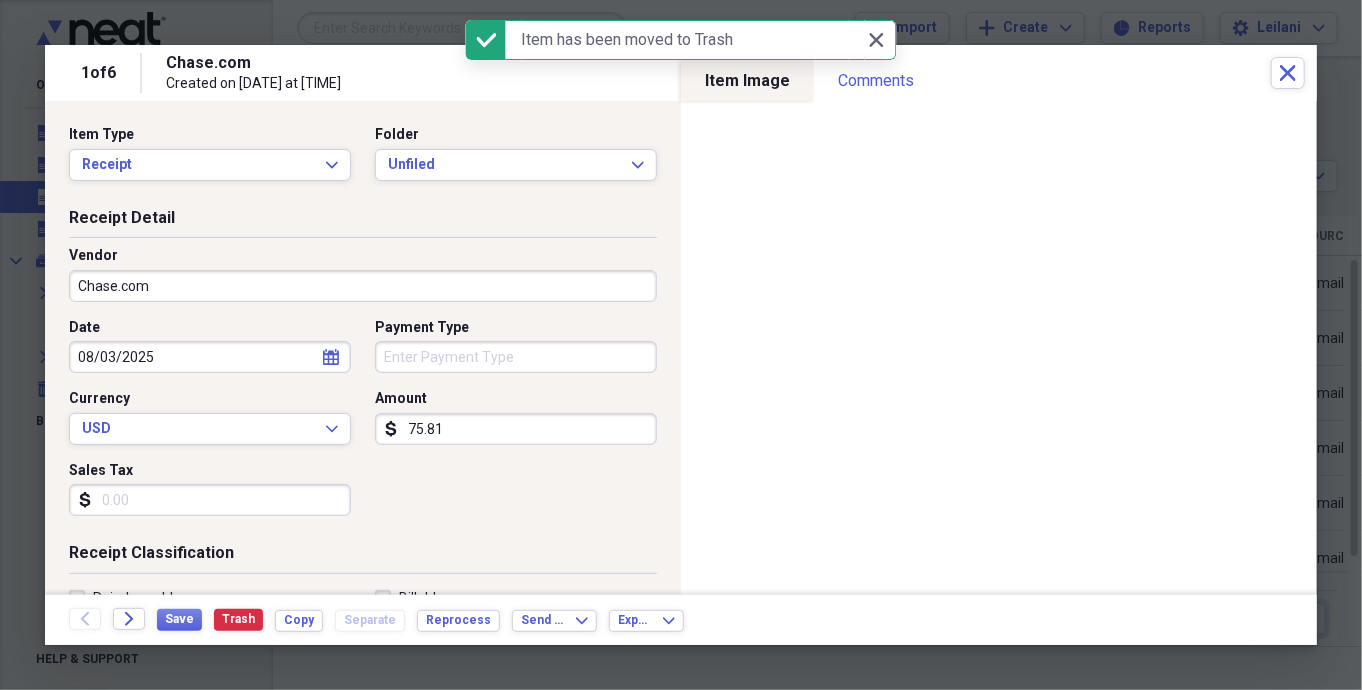 click on "Chase.com" at bounding box center (363, 286) 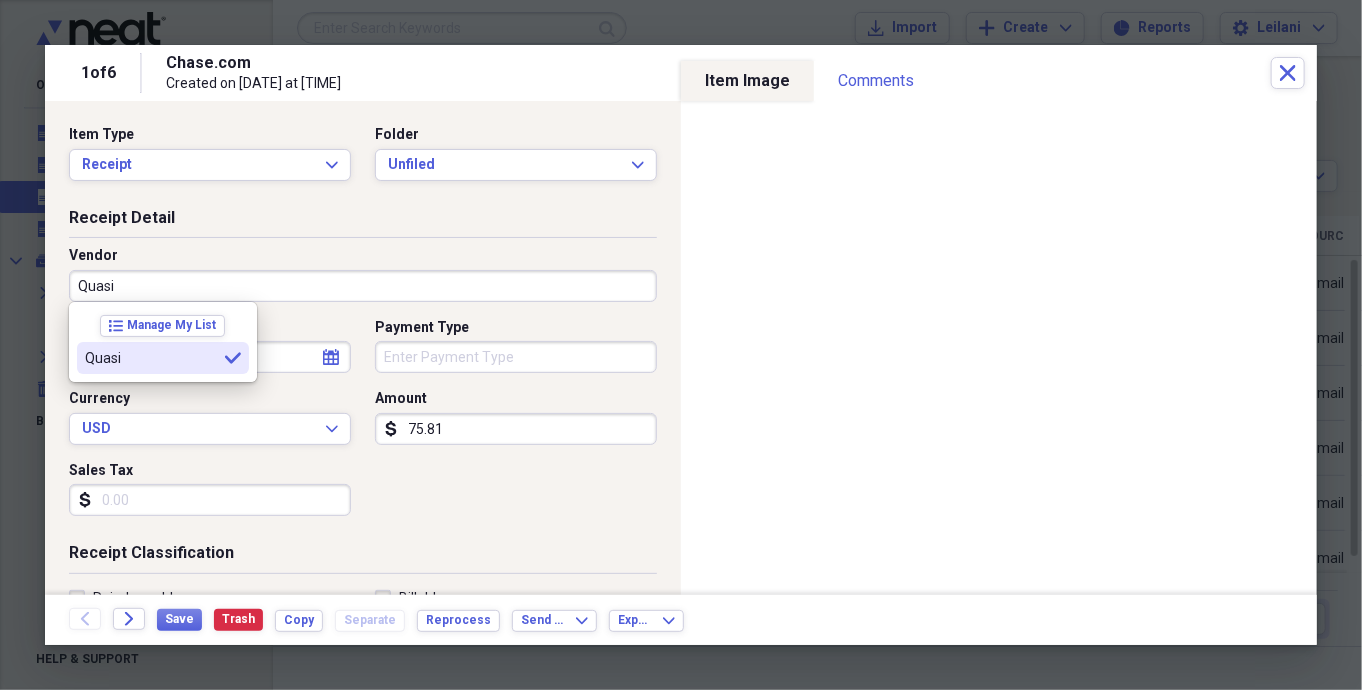 type on "Quasi" 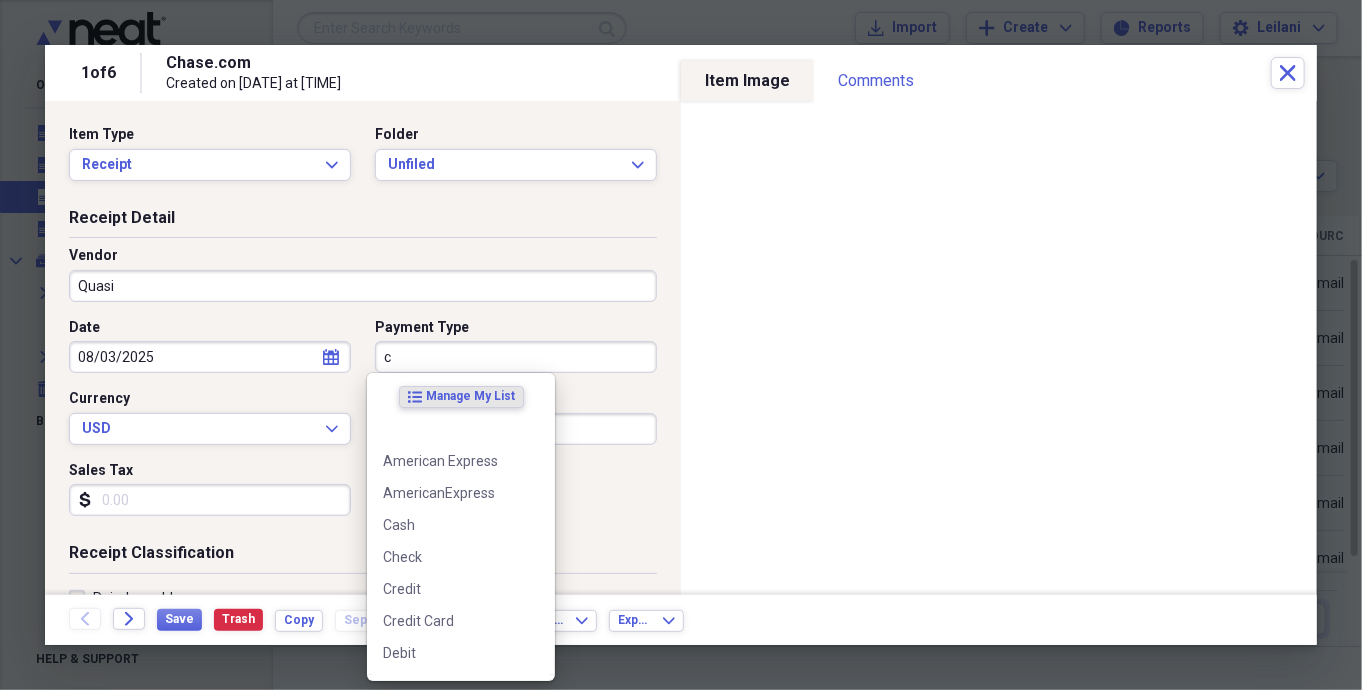 click on "c" at bounding box center [516, 357] 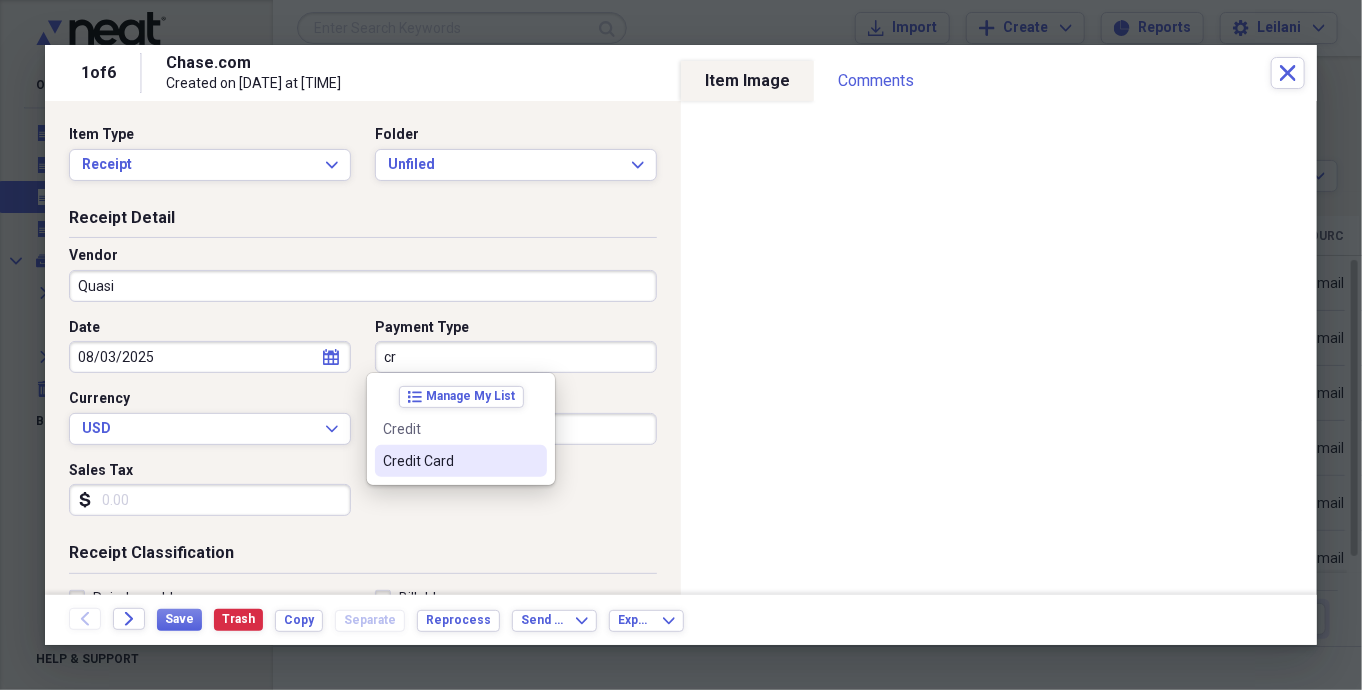 click on "Credit Card" at bounding box center [449, 461] 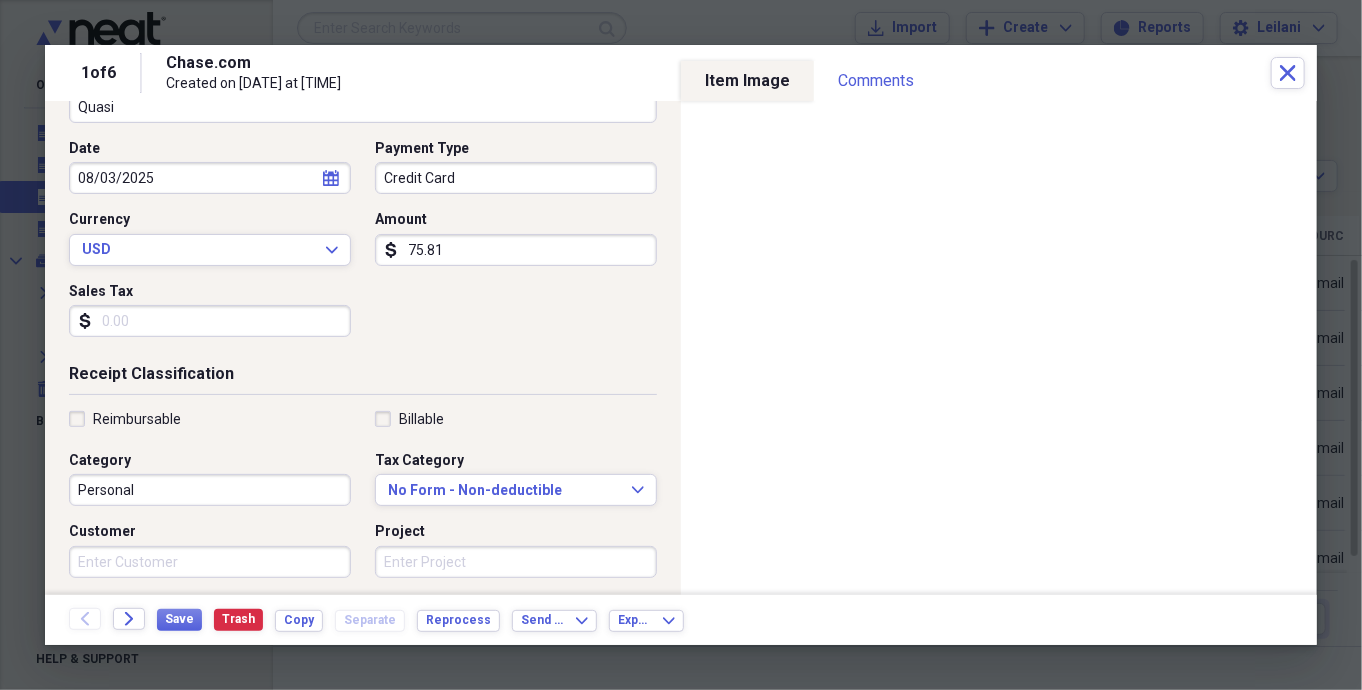 scroll, scrollTop: 180, scrollLeft: 0, axis: vertical 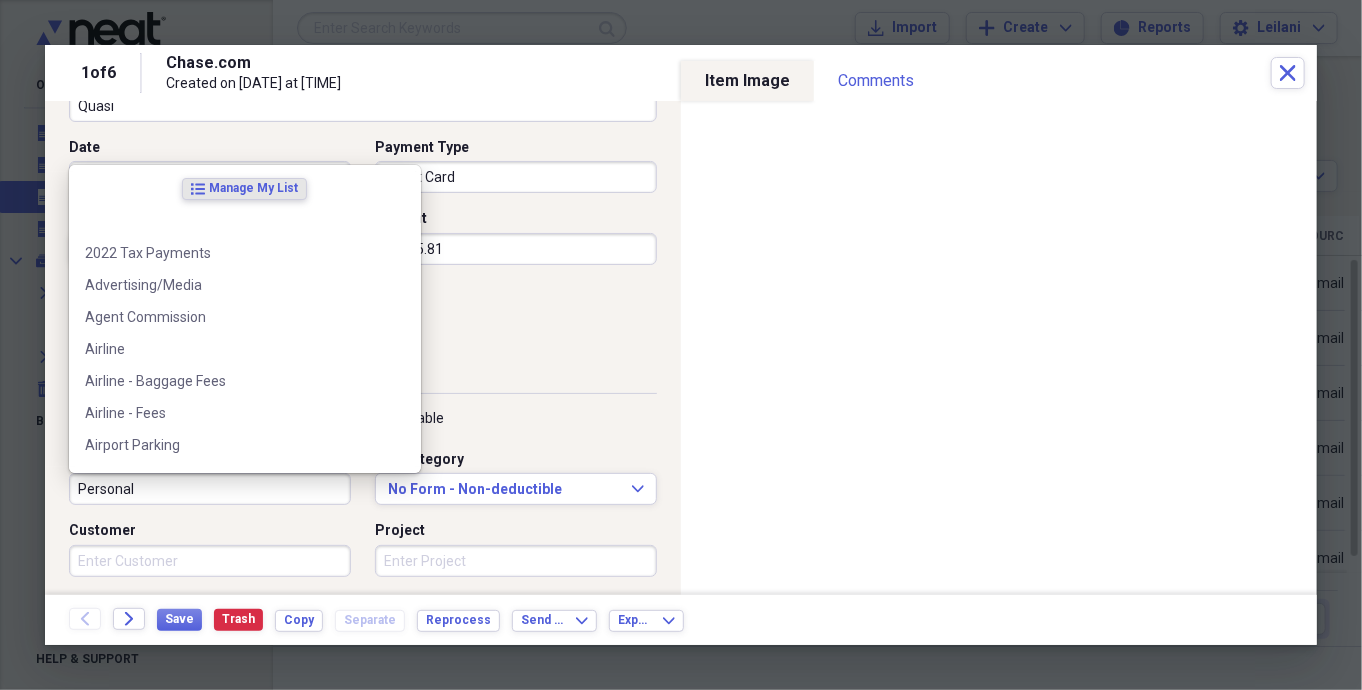 click on "Personal" at bounding box center [210, 489] 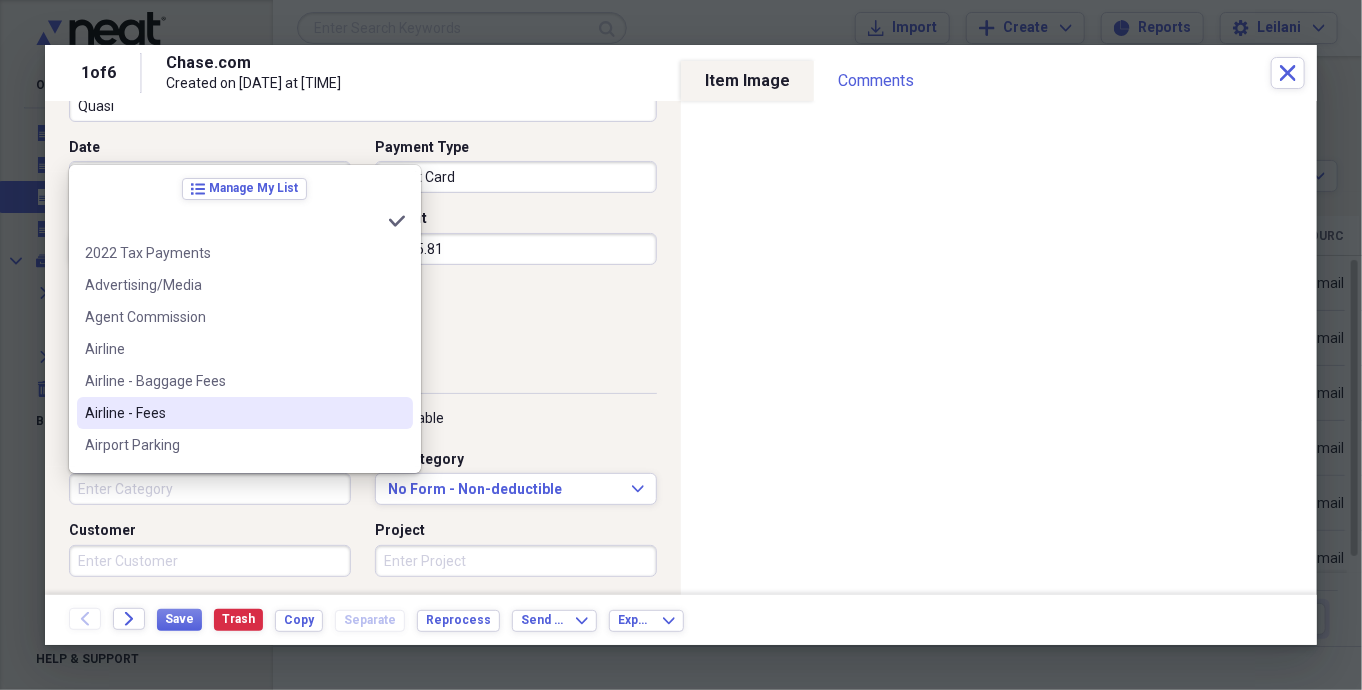 type 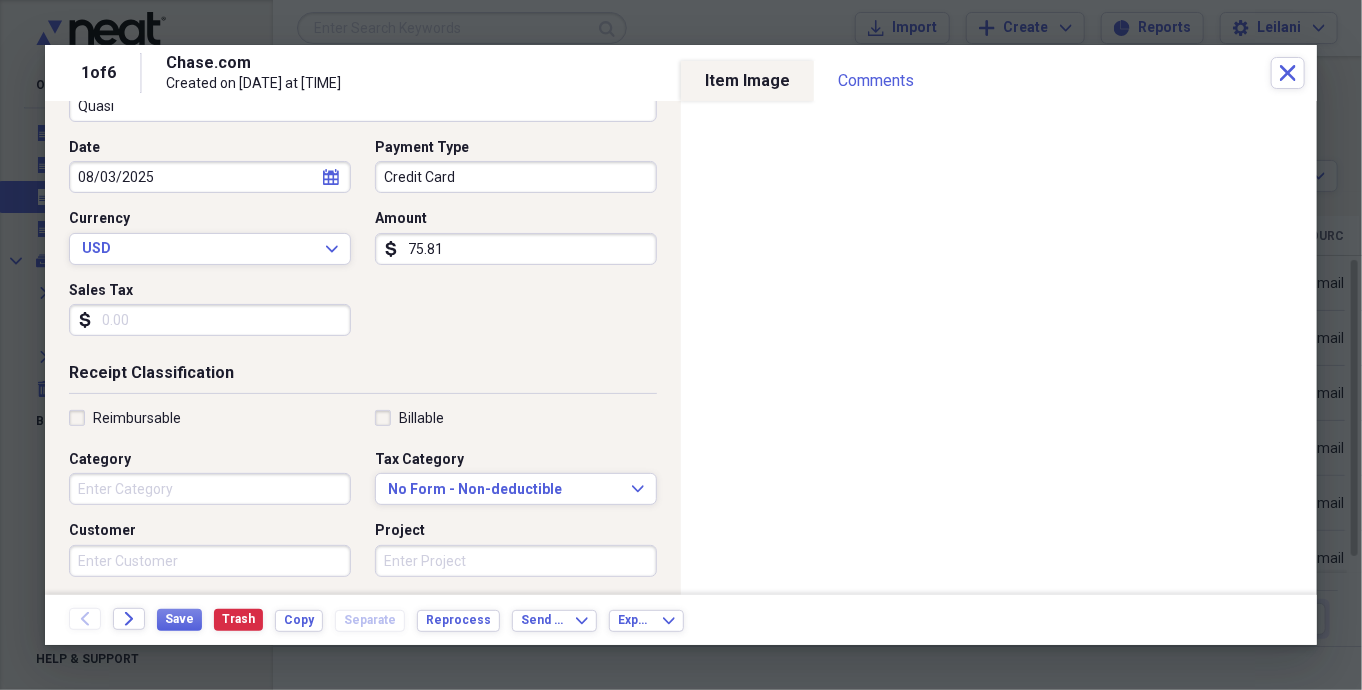 click on "Date [DATE] calendar Calendar Payment Type Credit Card Currency USD Expand Amount dollar-sign 75.81 Sales Tax dollar-sign" at bounding box center [363, 245] 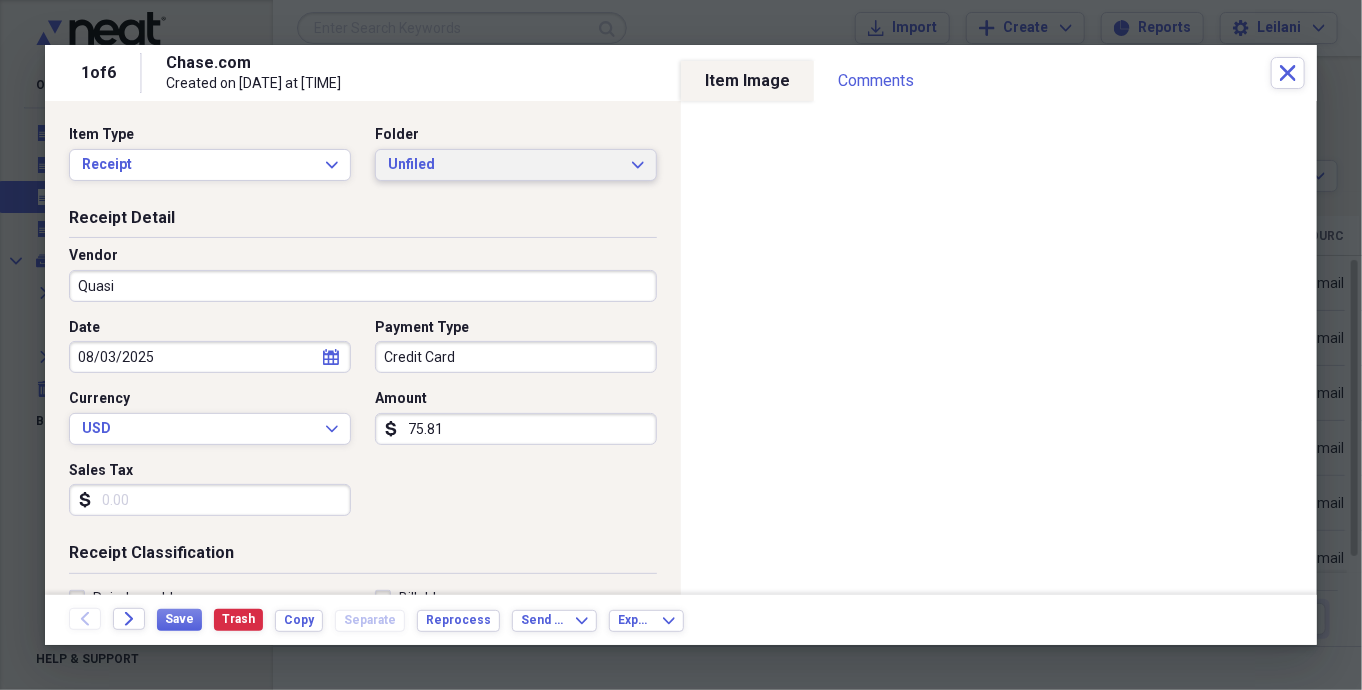 click on "Unfiled Expand" at bounding box center (516, 165) 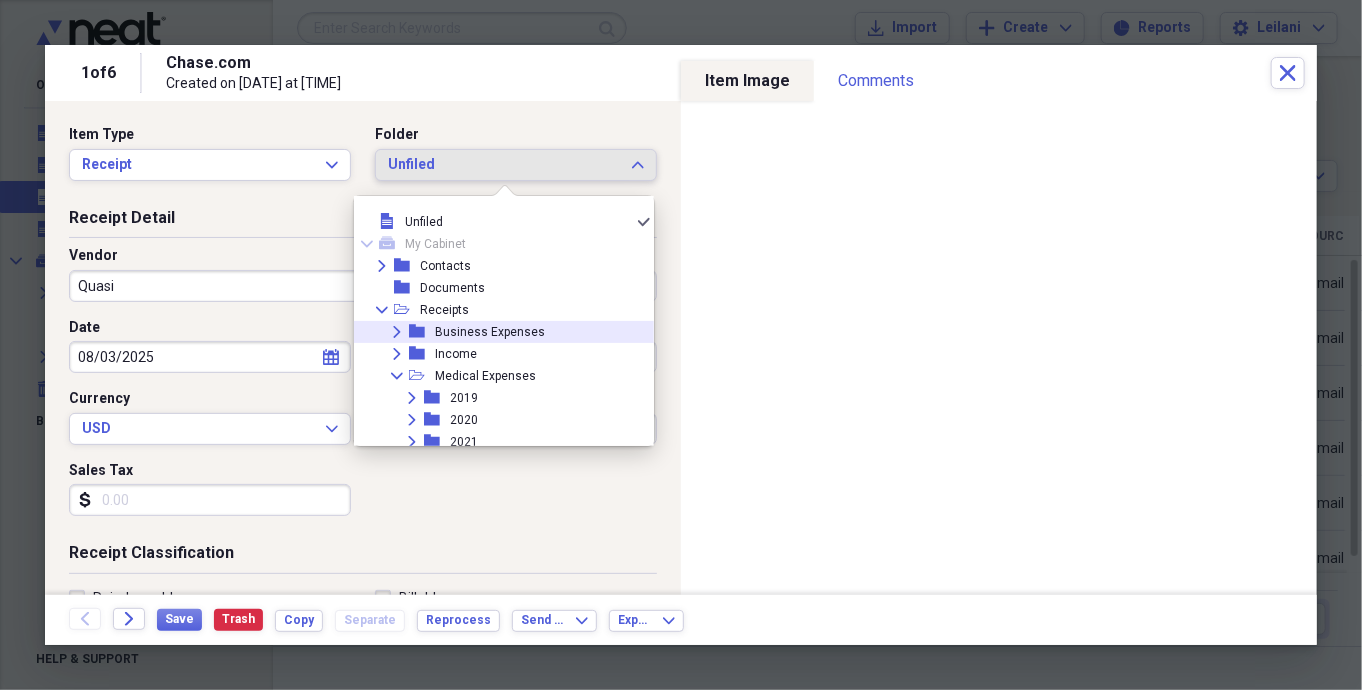 scroll, scrollTop: 220, scrollLeft: 0, axis: vertical 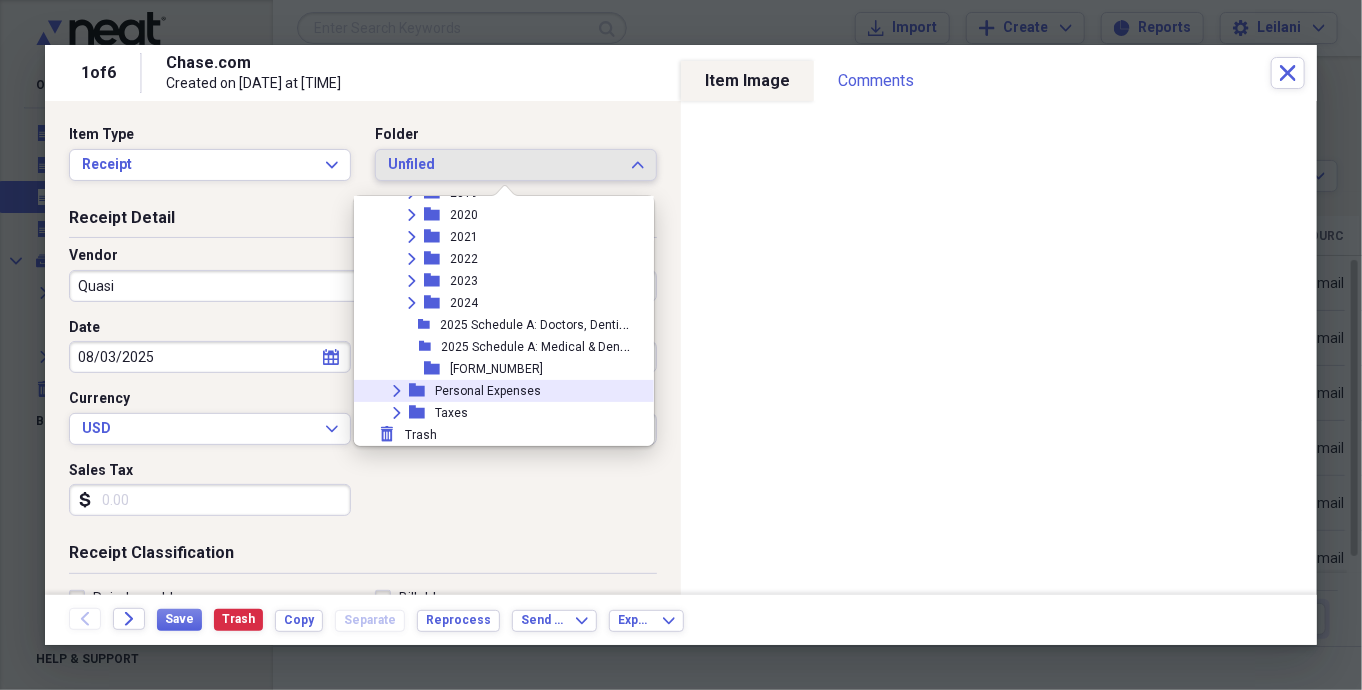 click on "Expand" 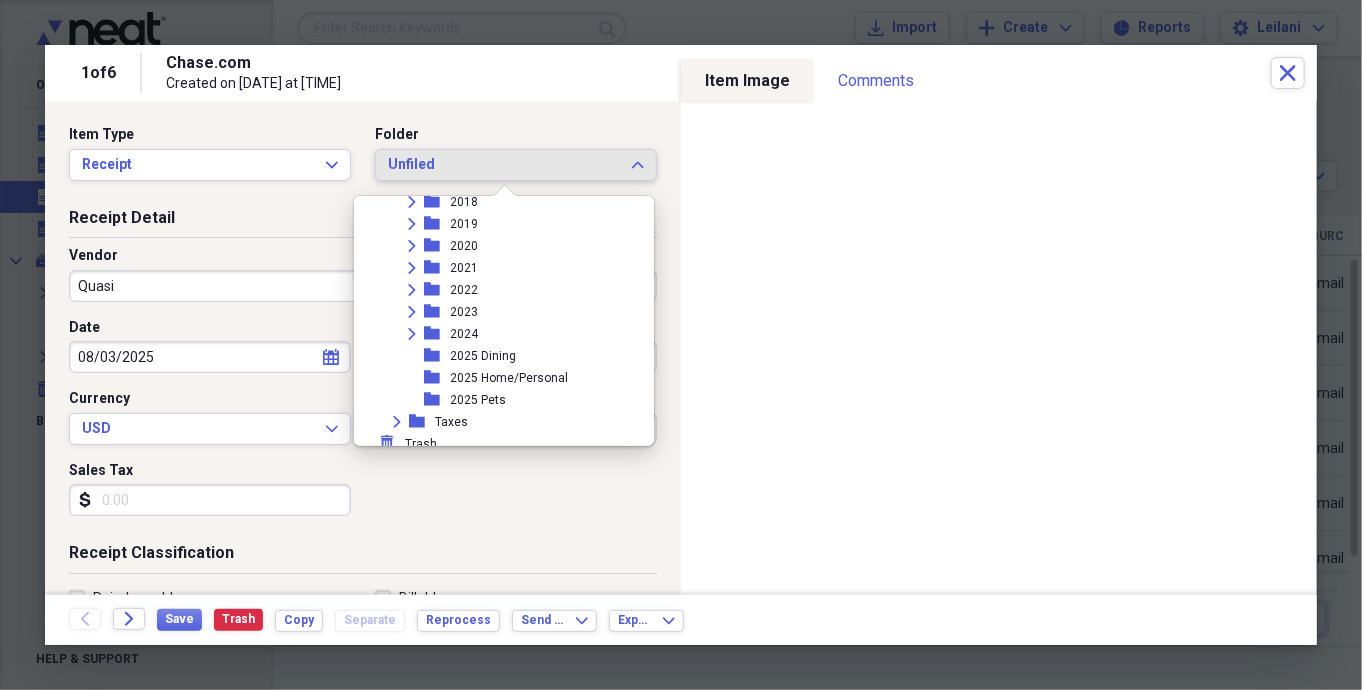 scroll, scrollTop: 696, scrollLeft: 0, axis: vertical 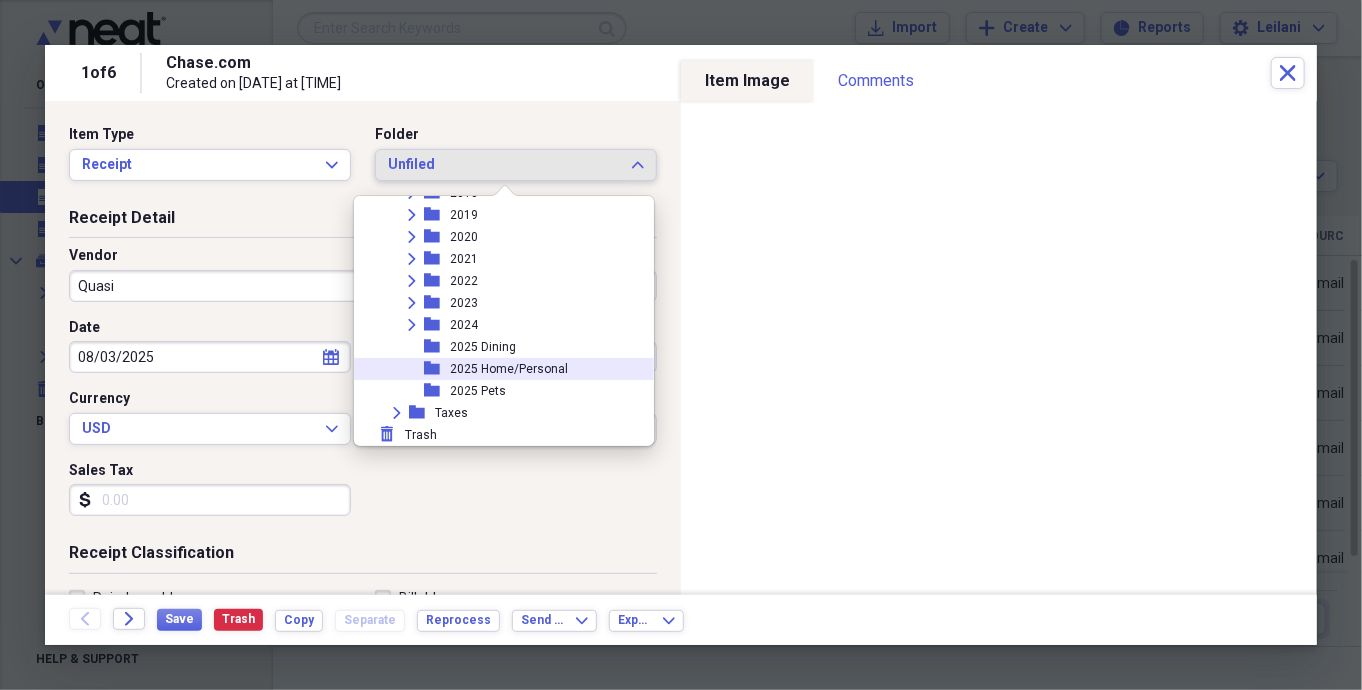 click on "2025 Home/Personal" at bounding box center [509, 369] 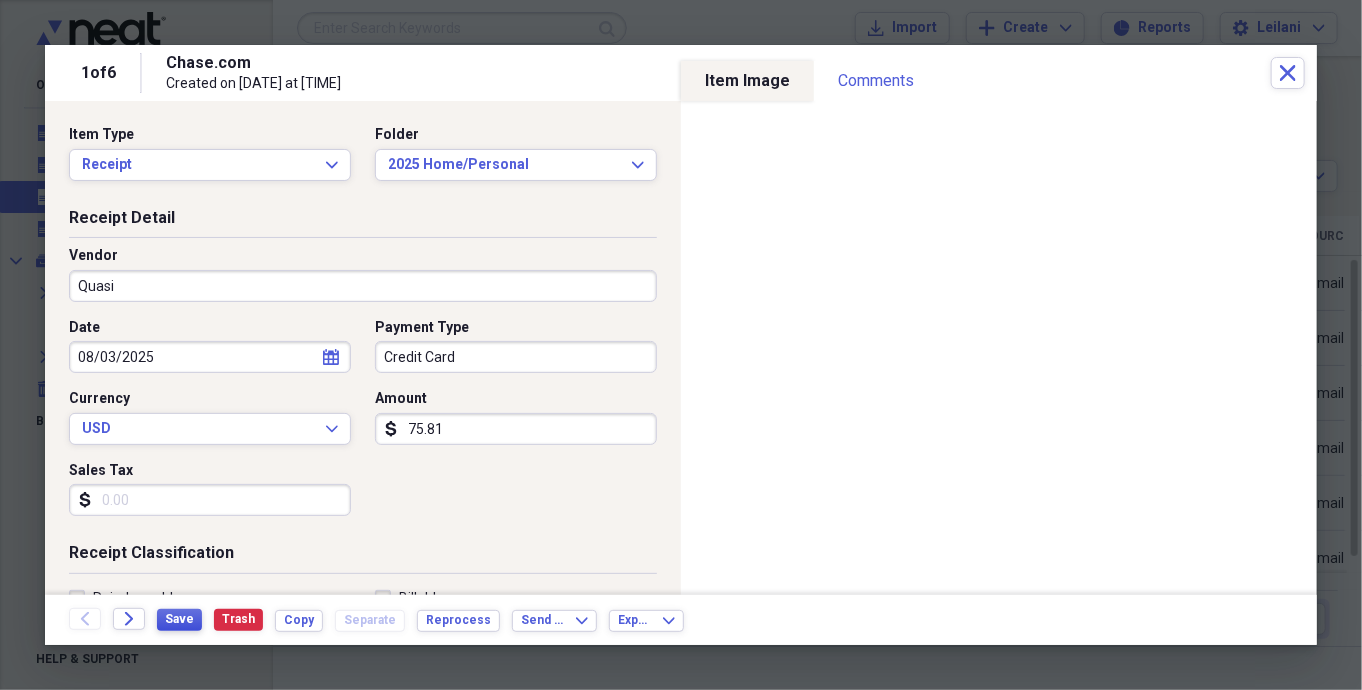 click on "Save" at bounding box center (179, 619) 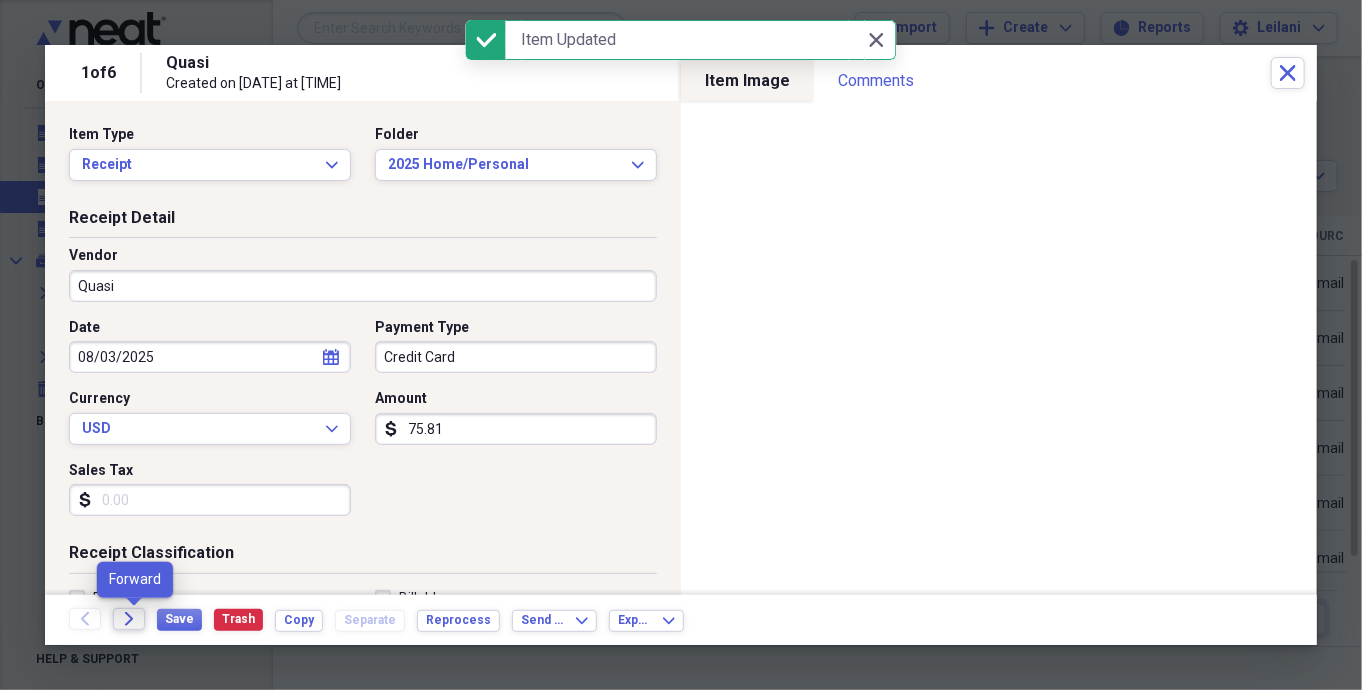 click on "Forward" 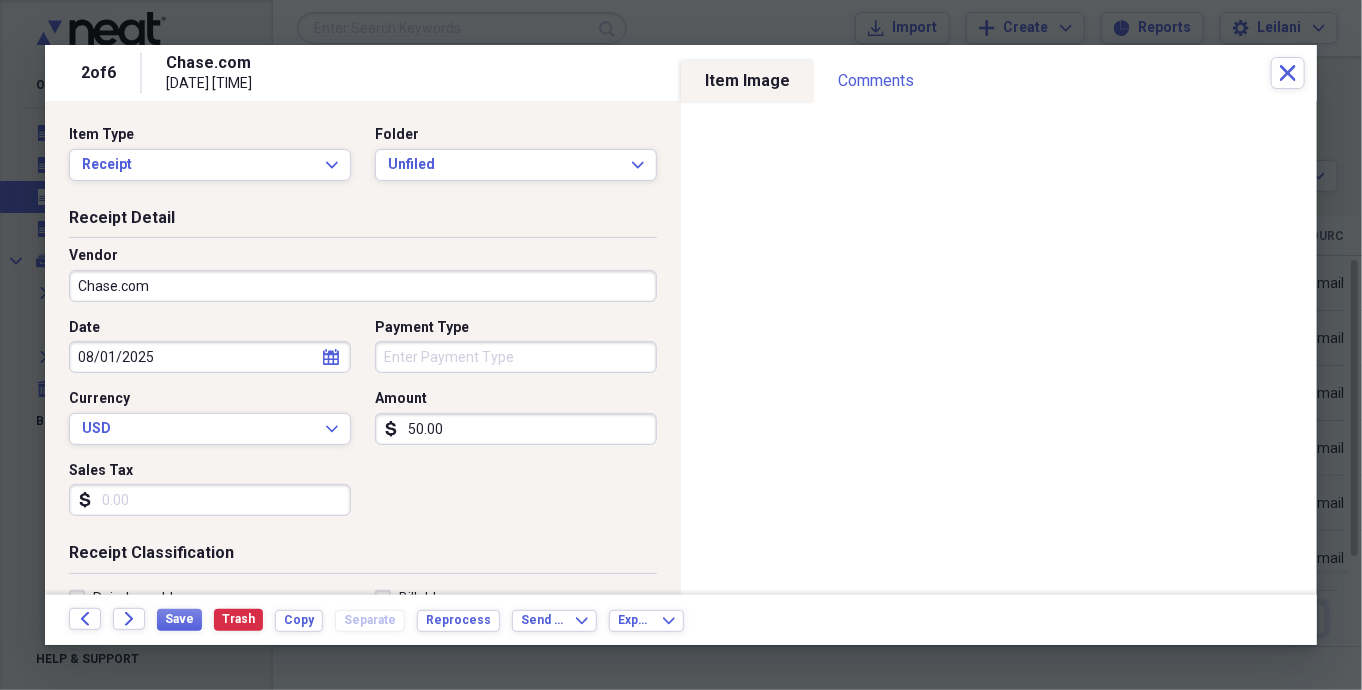 click on "Chase.com" at bounding box center (363, 286) 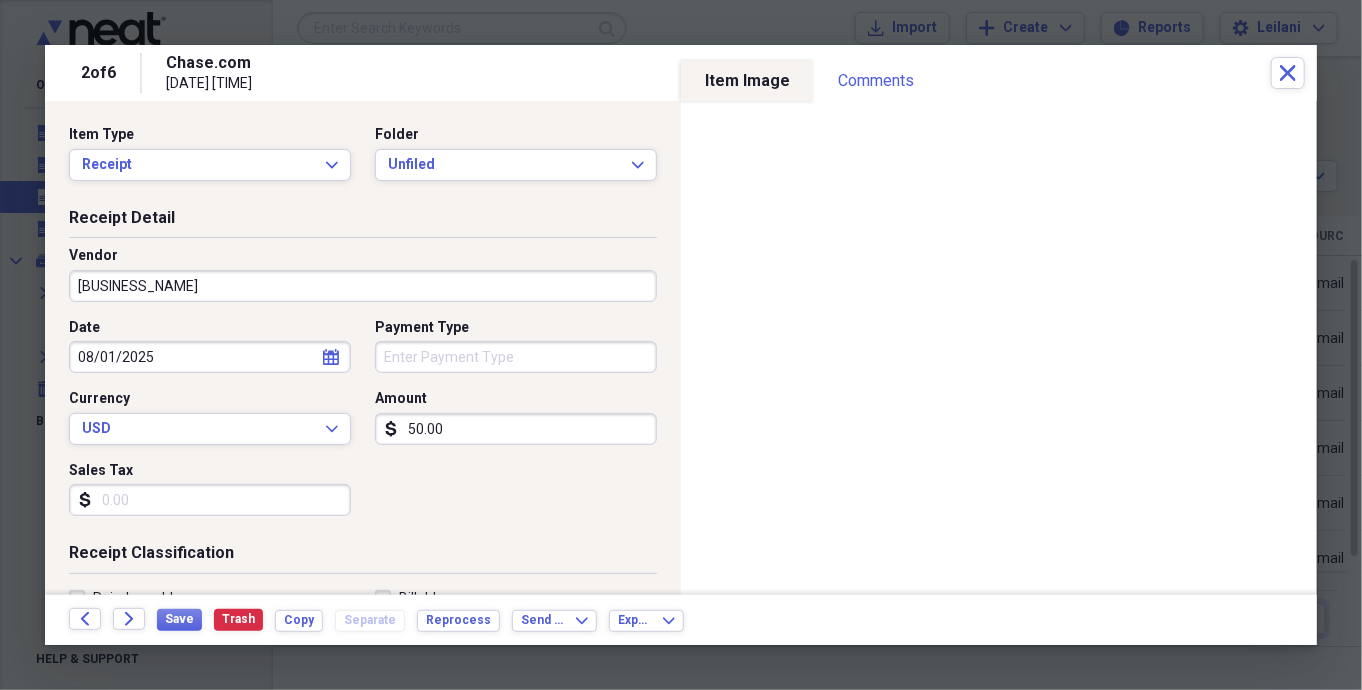 type on "[BUSINESS_NAME]" 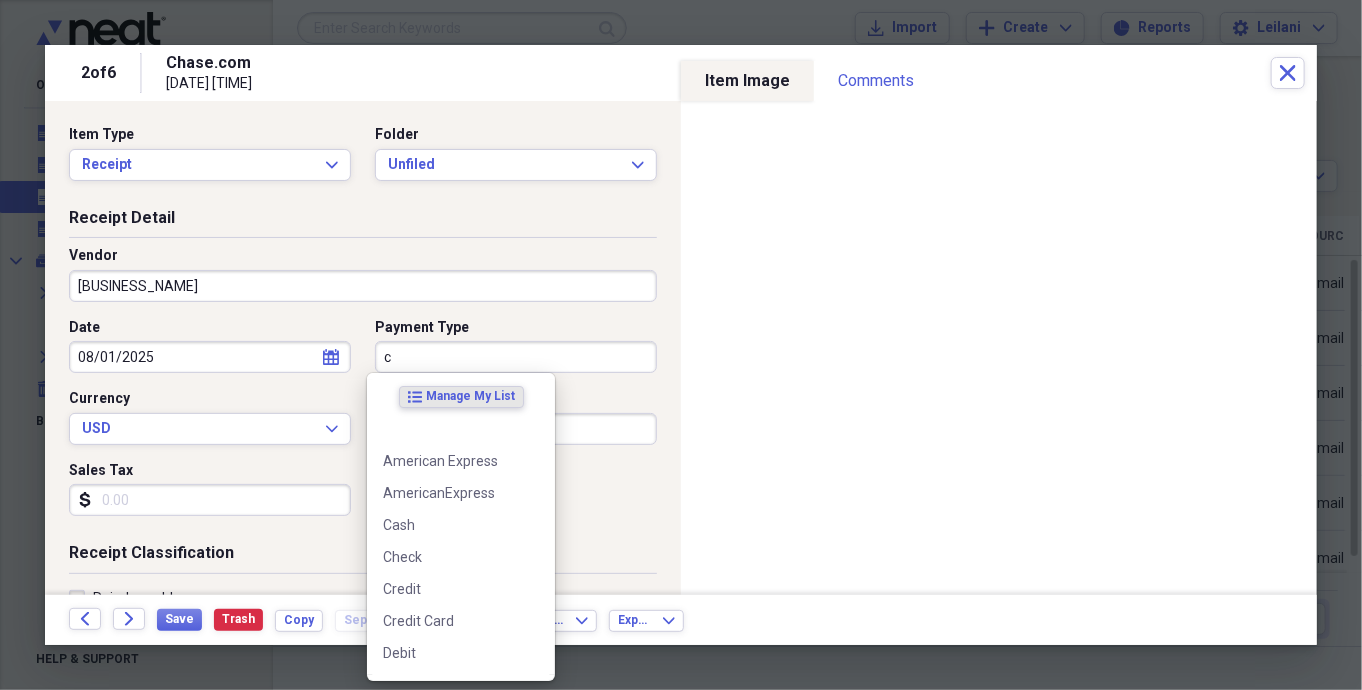click on "c" at bounding box center [516, 357] 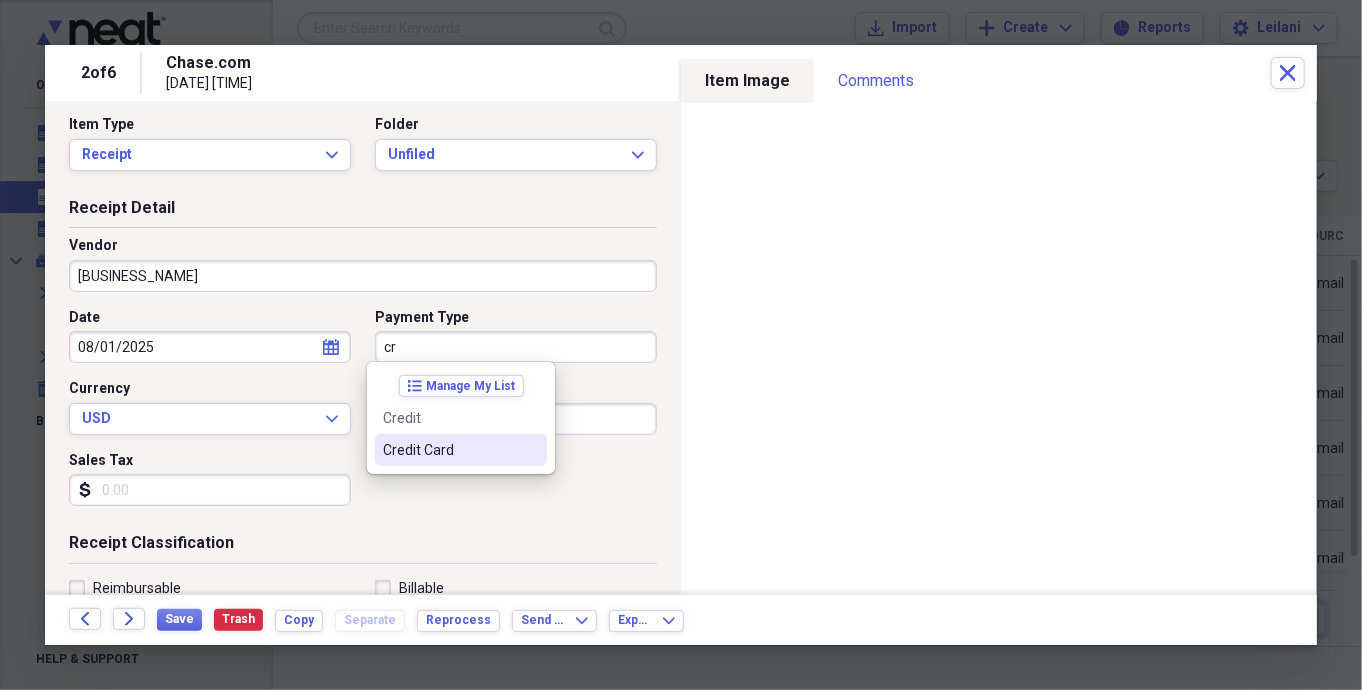 scroll, scrollTop: 4, scrollLeft: 0, axis: vertical 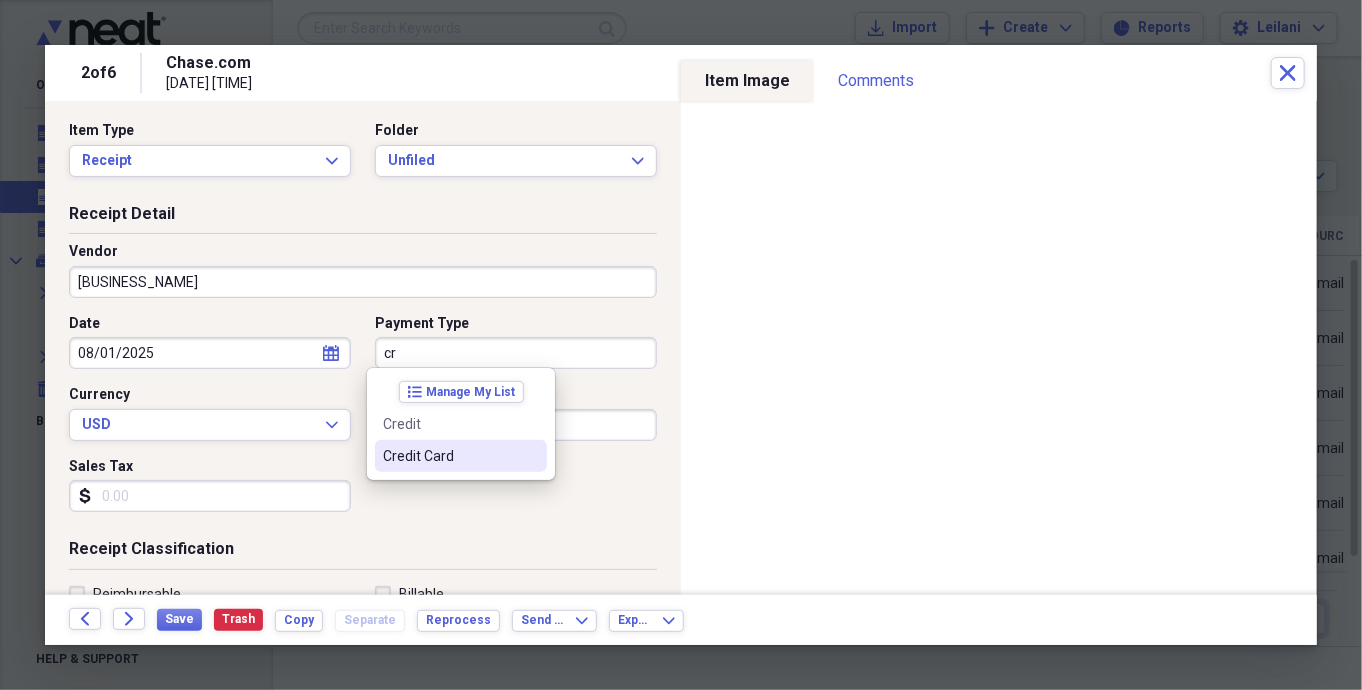 click on "Credit Card" at bounding box center (449, 456) 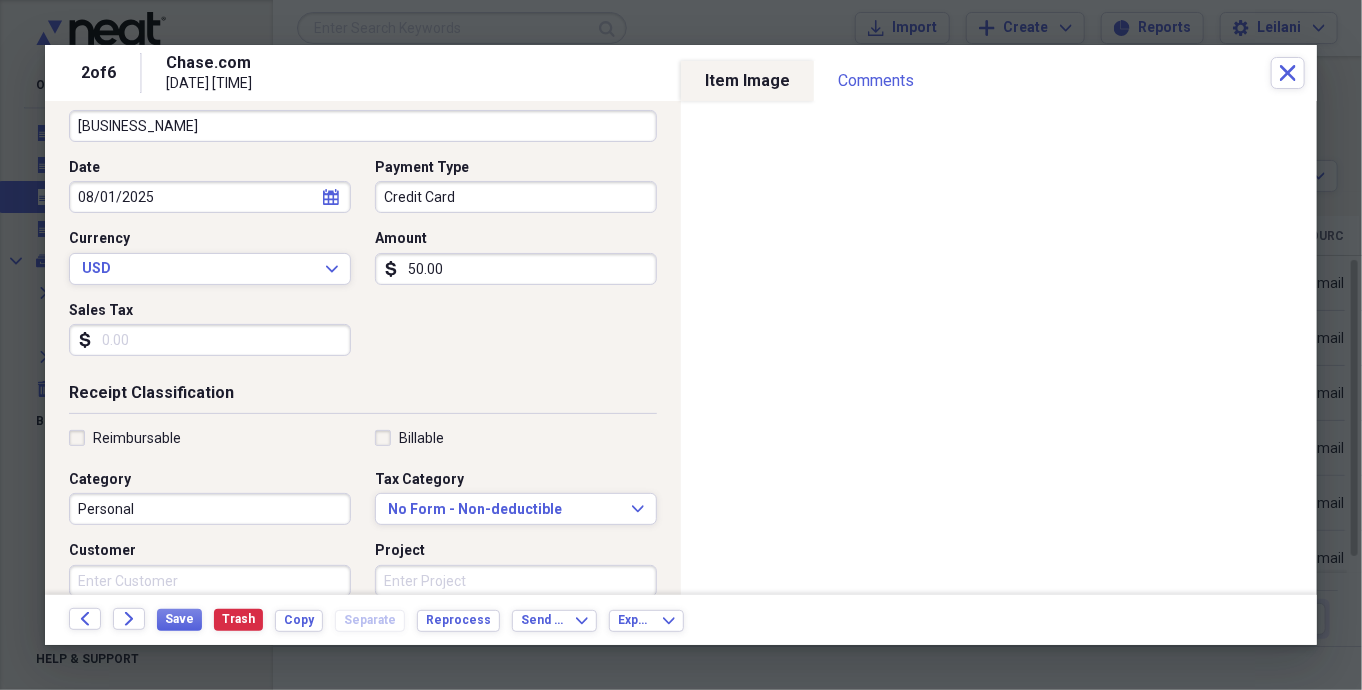 scroll, scrollTop: 160, scrollLeft: 0, axis: vertical 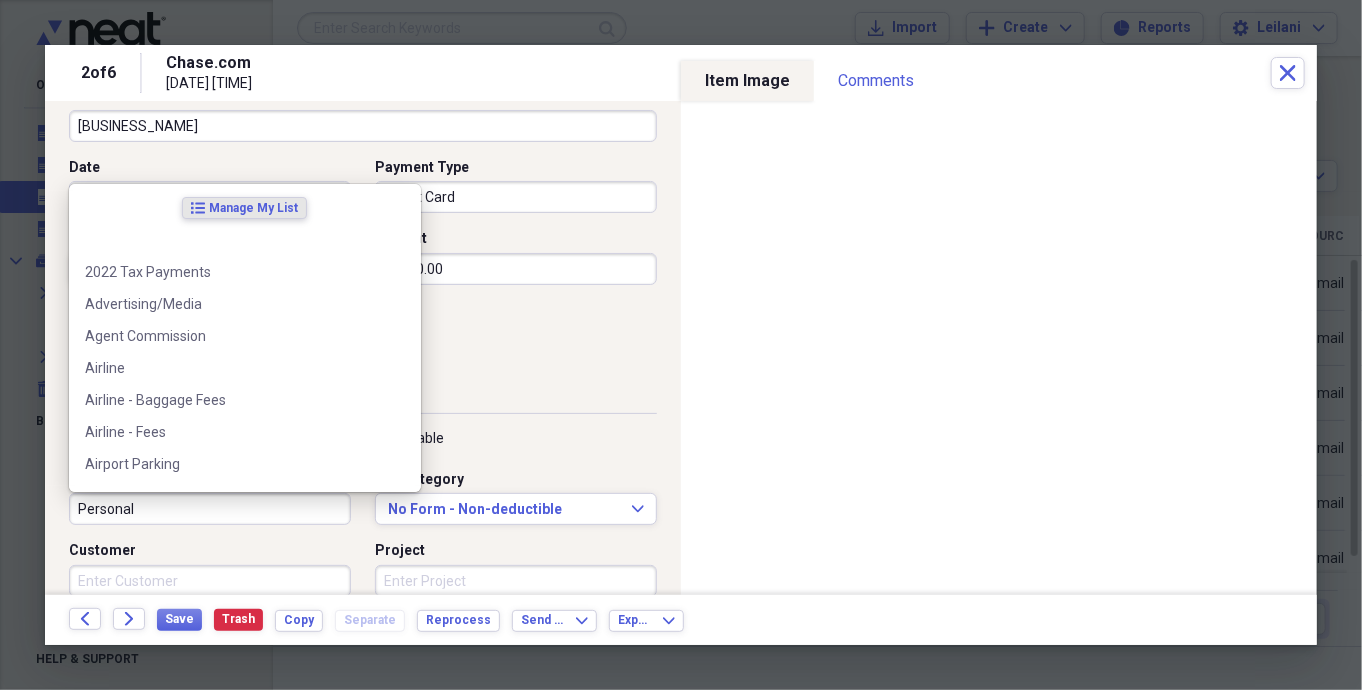 click on "Personal" at bounding box center [210, 509] 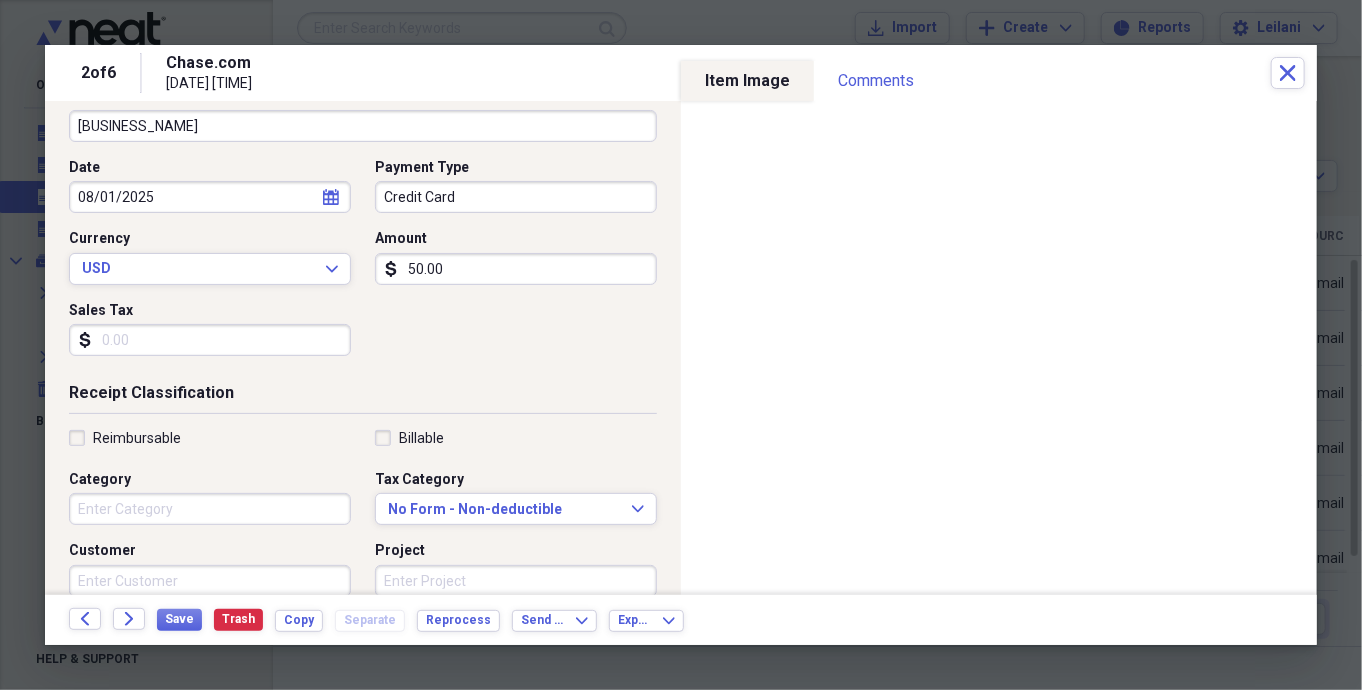 click on "Billable" at bounding box center (516, 438) 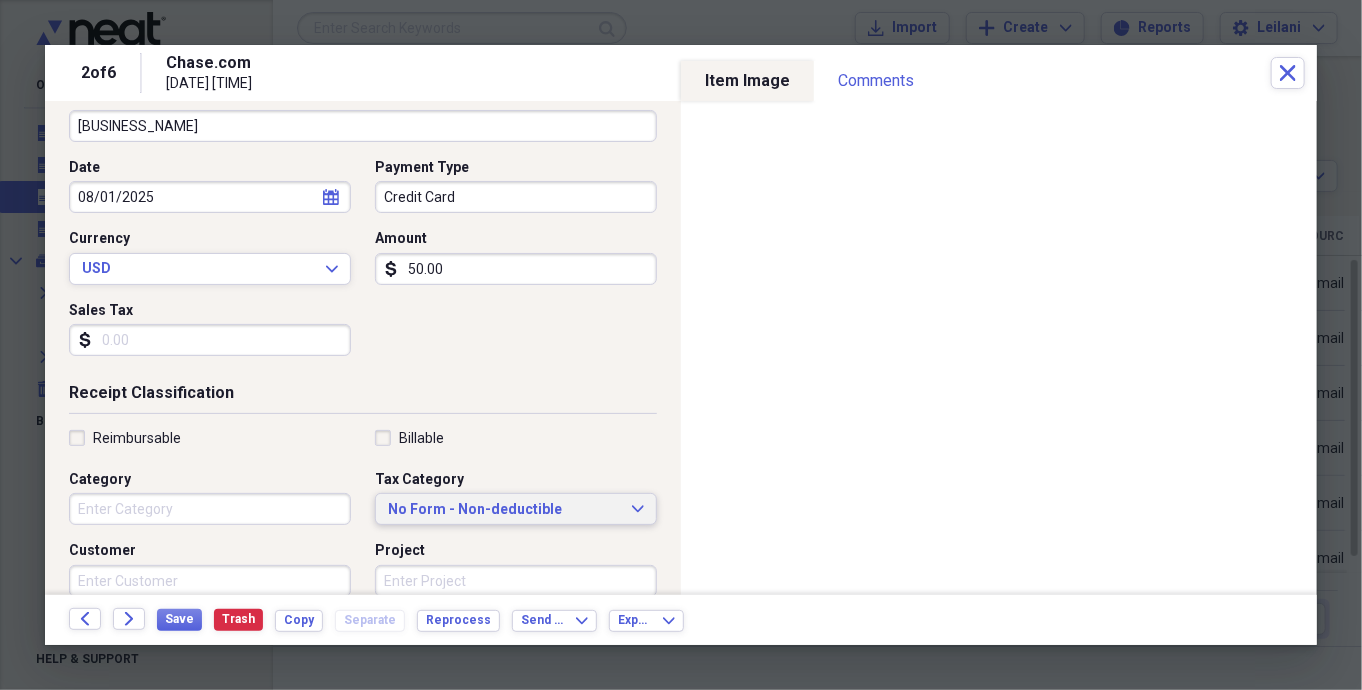 click on "No Form - Non-deductible Expand" at bounding box center [516, 510] 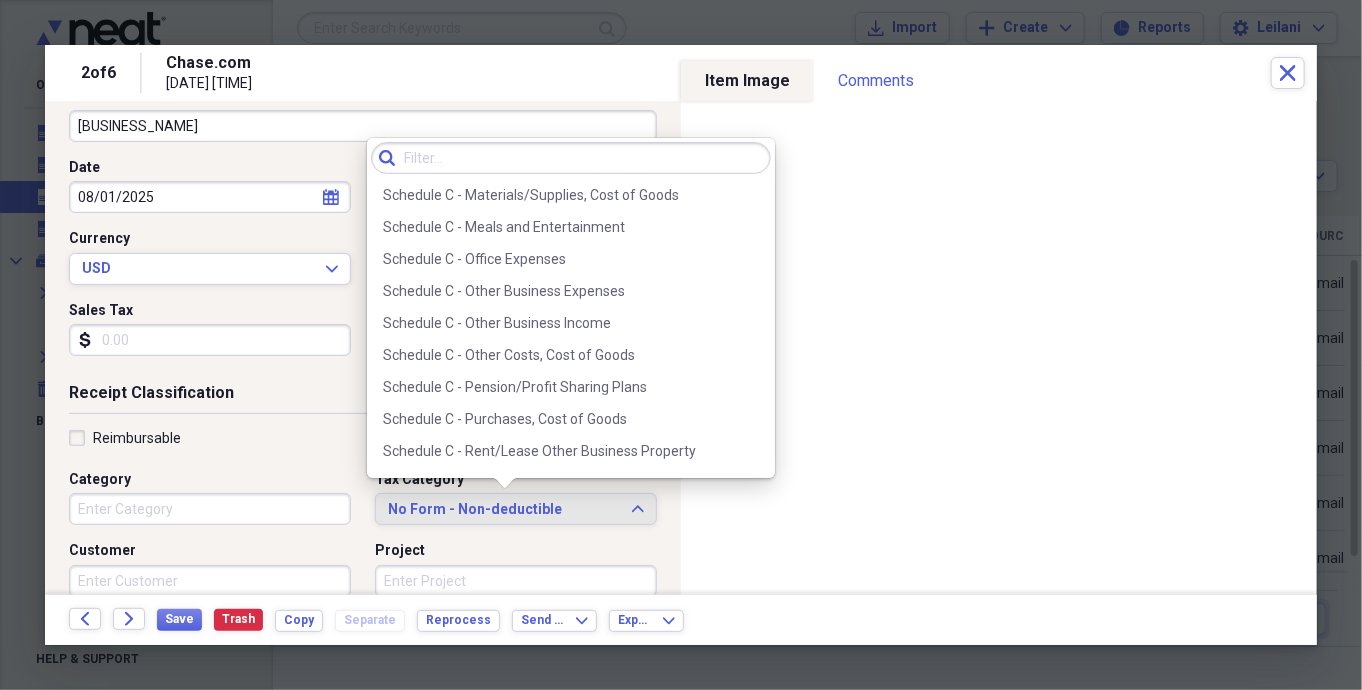 scroll, scrollTop: 3982, scrollLeft: 0, axis: vertical 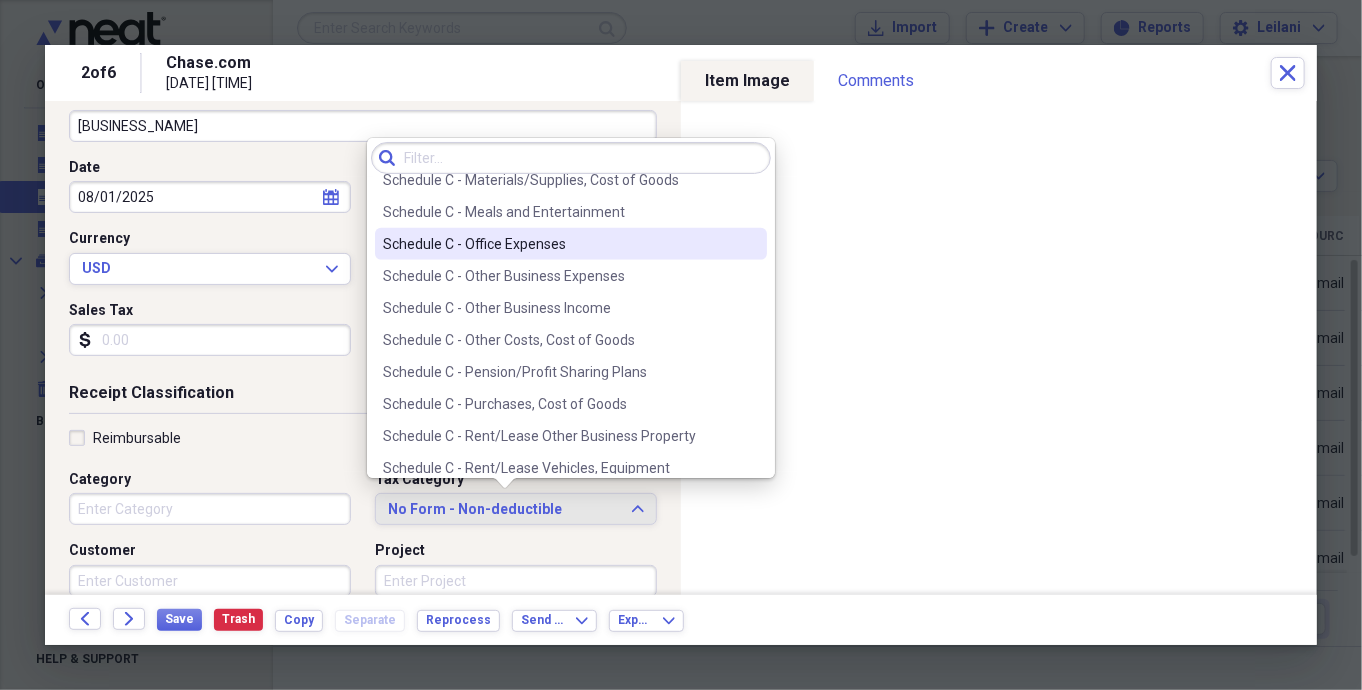 click on "Schedule C - Office Expenses" at bounding box center (559, 244) 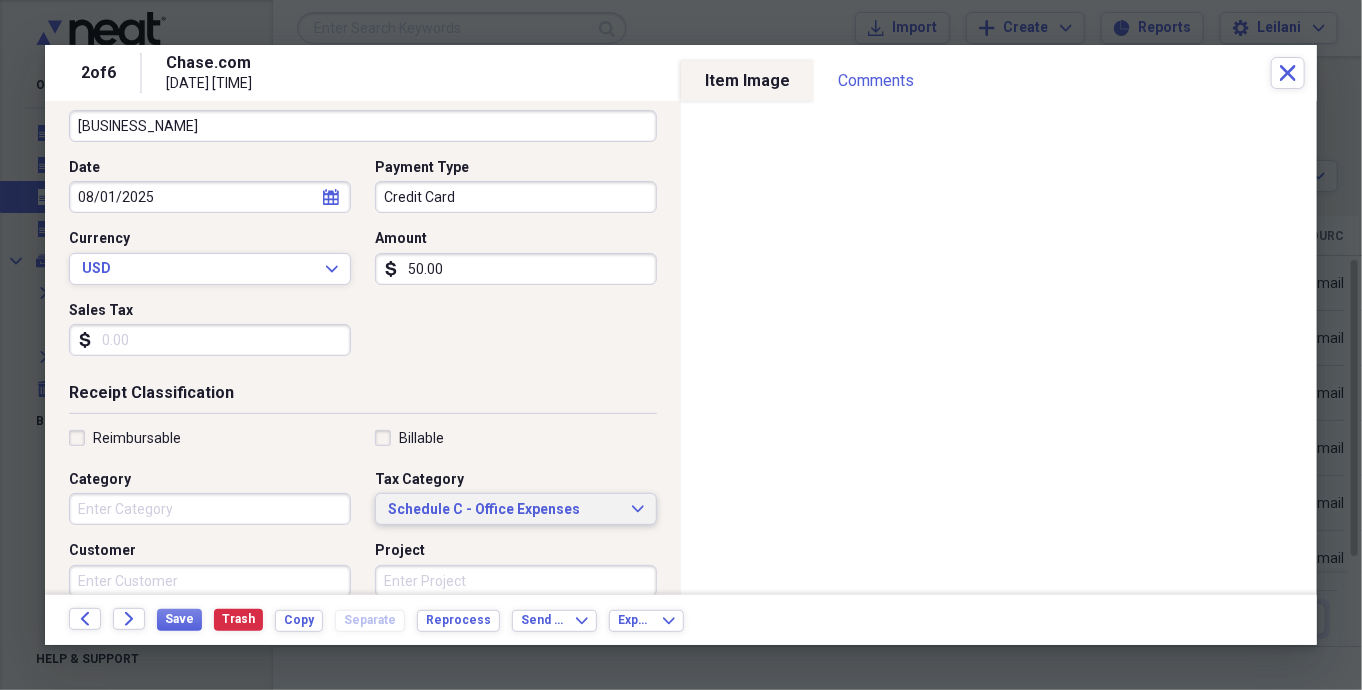 scroll, scrollTop: 0, scrollLeft: 0, axis: both 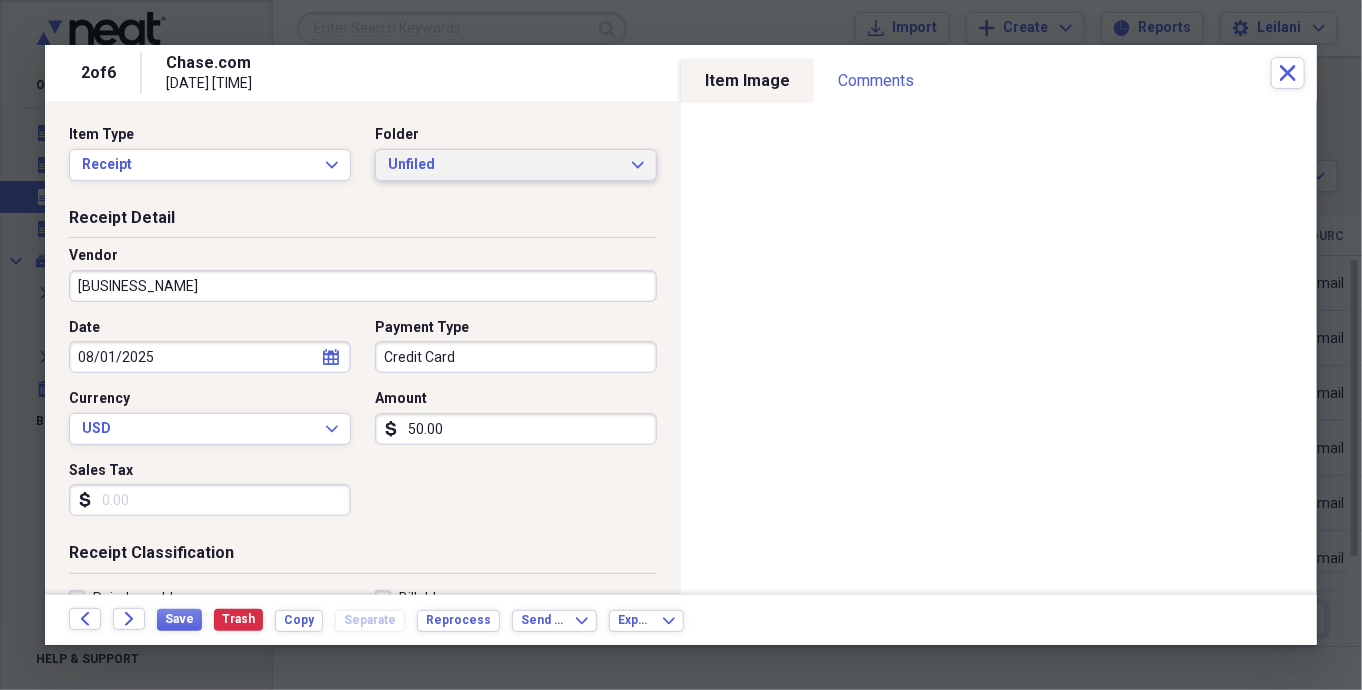 click on "Expand" 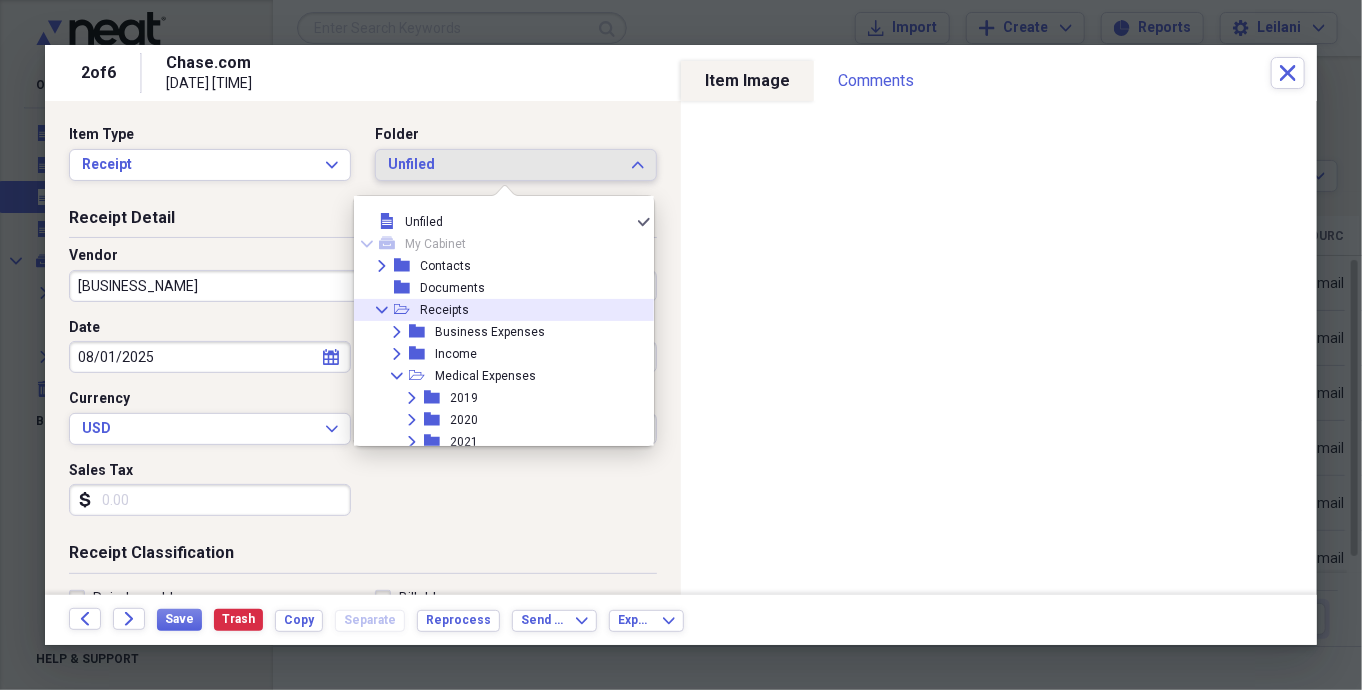 scroll, scrollTop: 24, scrollLeft: 13, axis: both 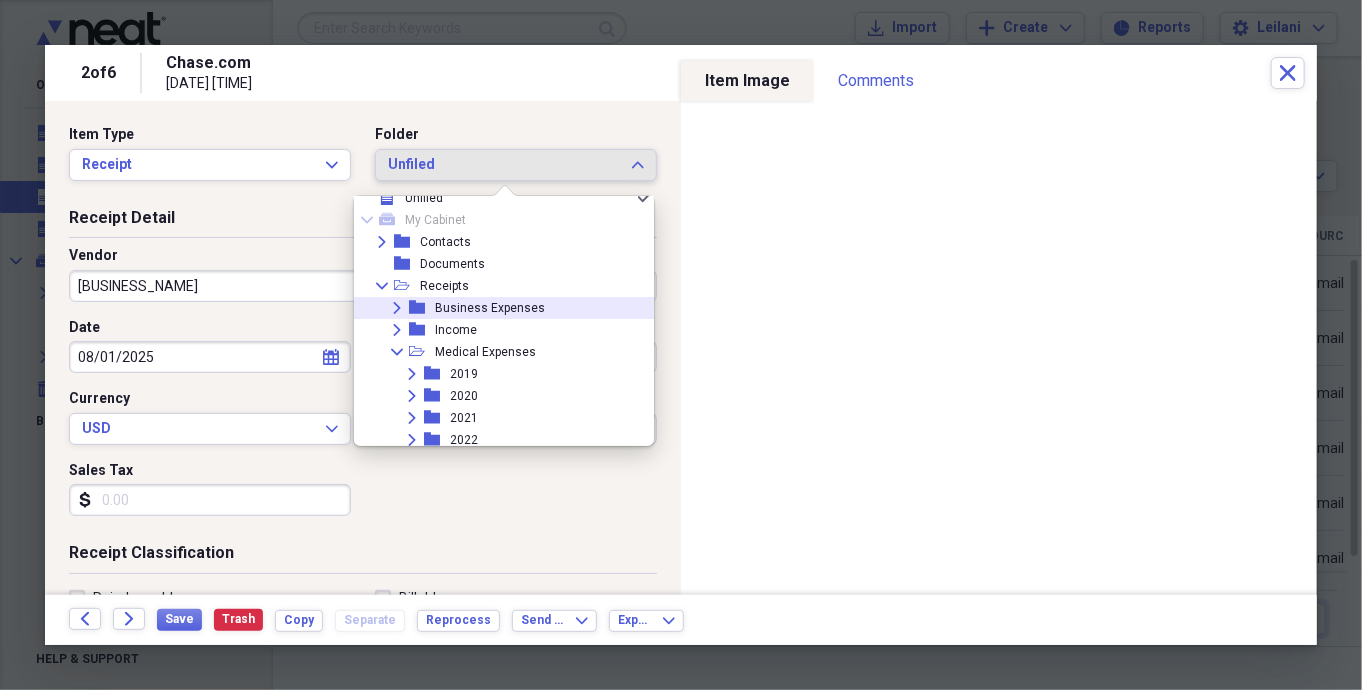 click on "Expand" 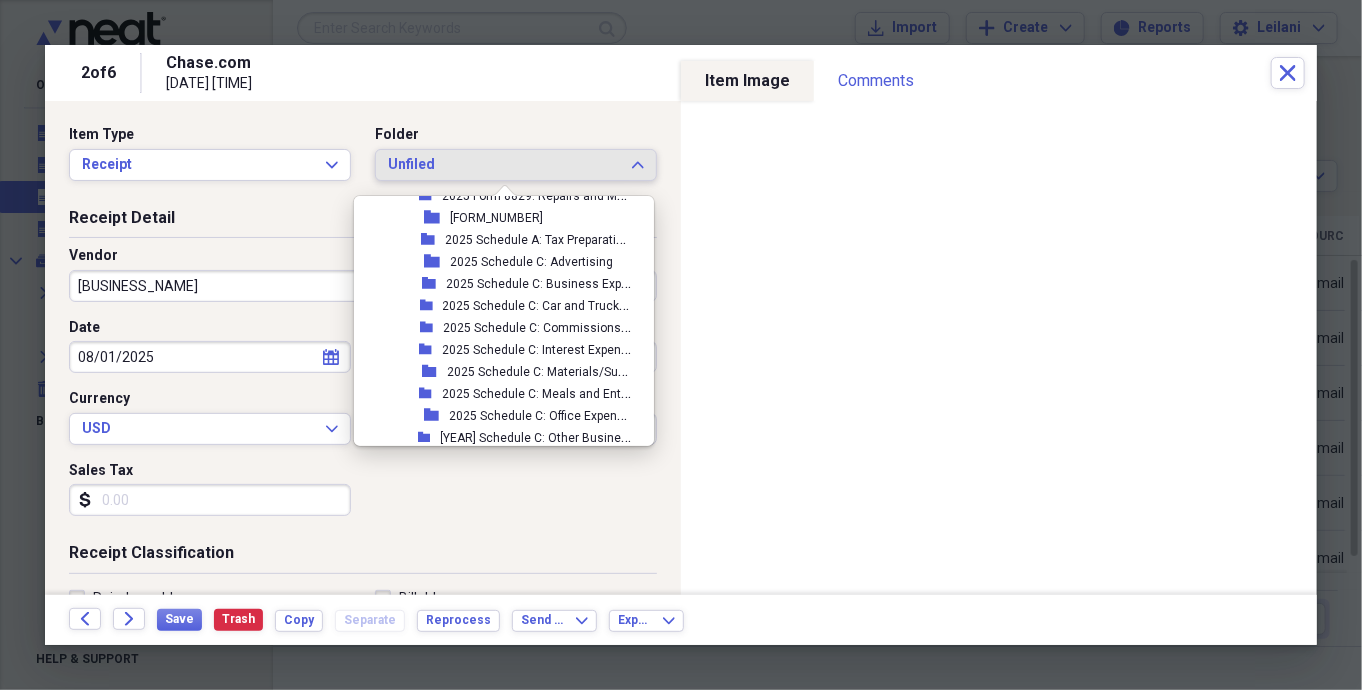 scroll, scrollTop: 620, scrollLeft: 0, axis: vertical 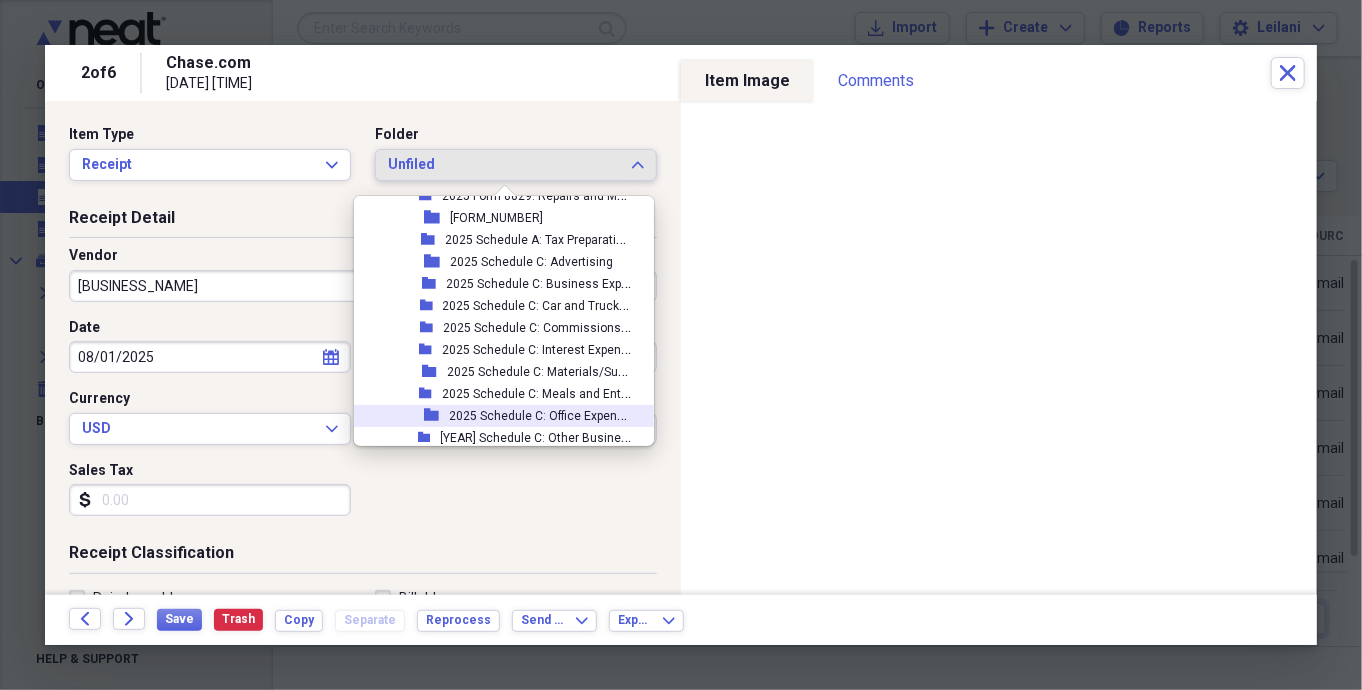 click on "2025 Schedule C: Office Expenses" at bounding box center (543, 414) 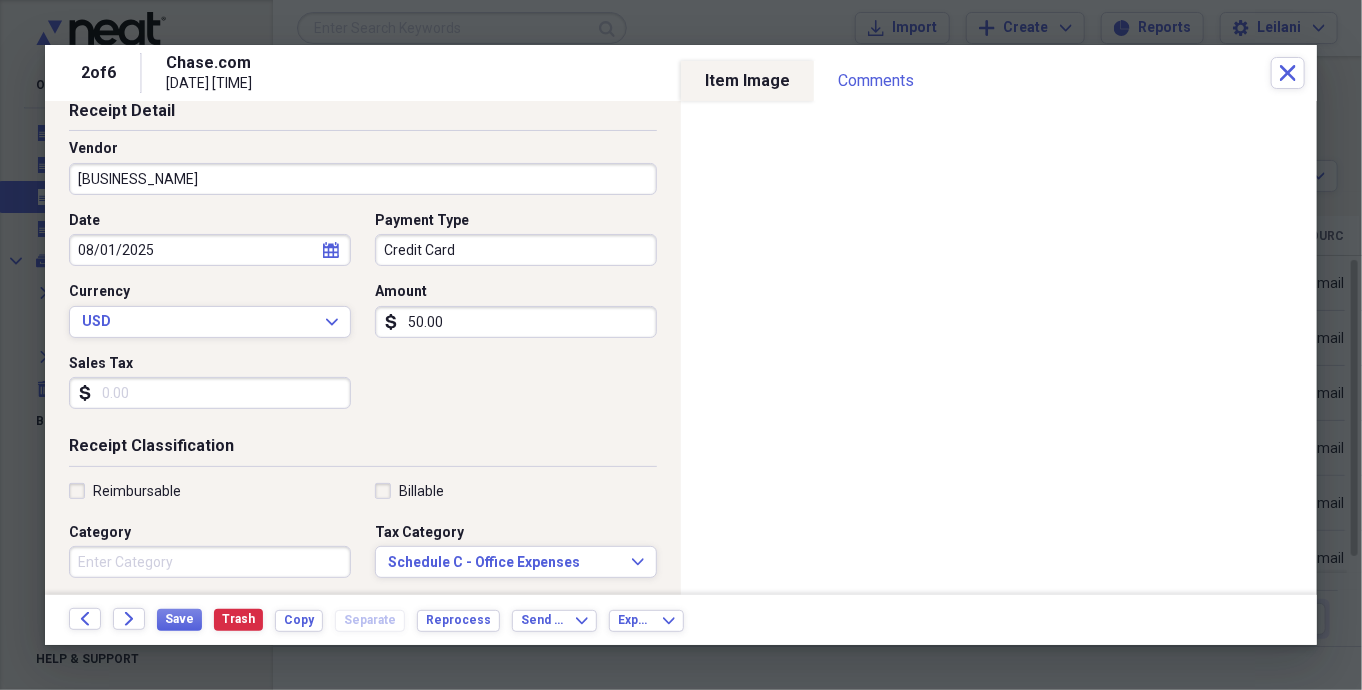 scroll, scrollTop: 110, scrollLeft: 0, axis: vertical 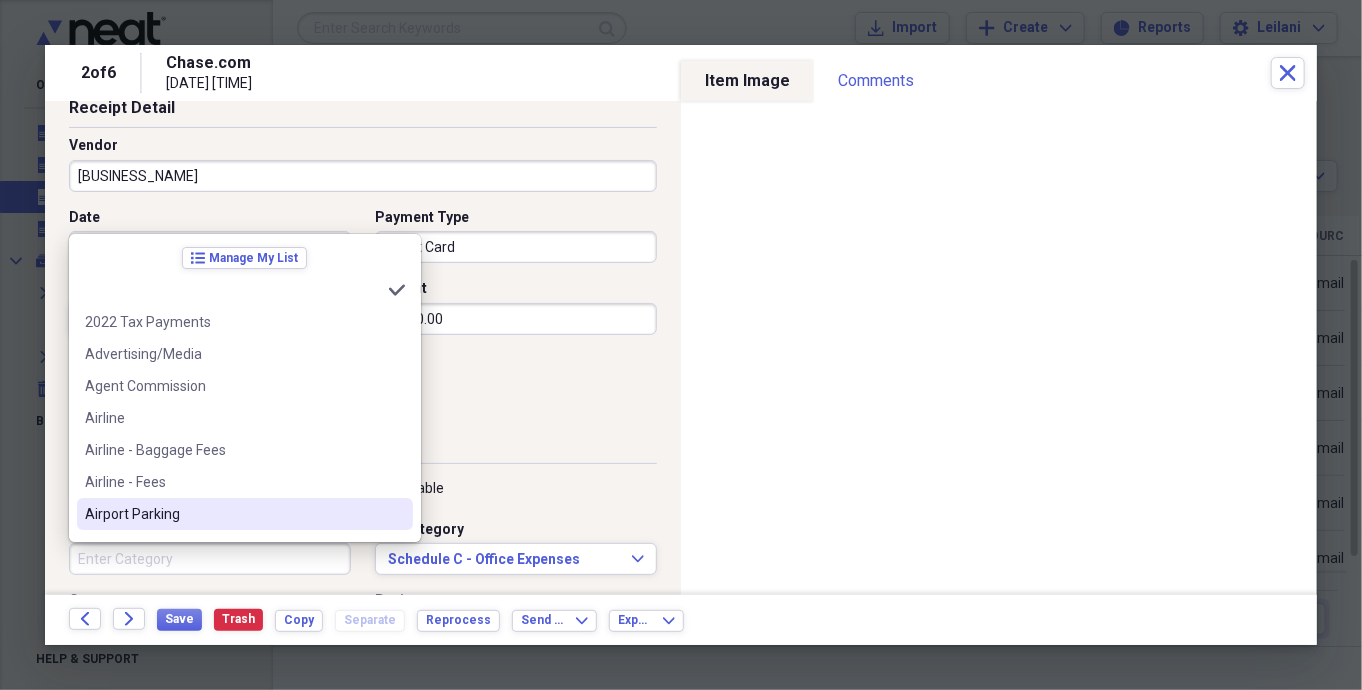 click on "Category" at bounding box center (210, 559) 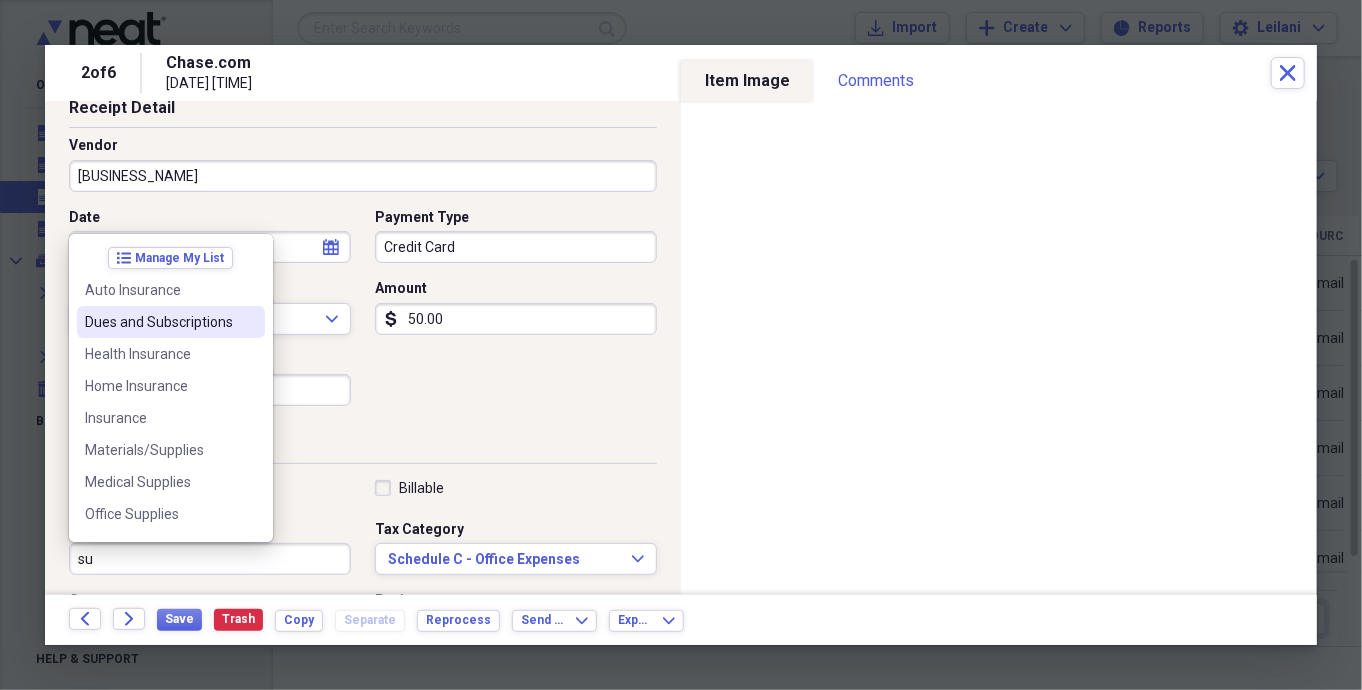 click on "Dues and Subscriptions" at bounding box center (159, 322) 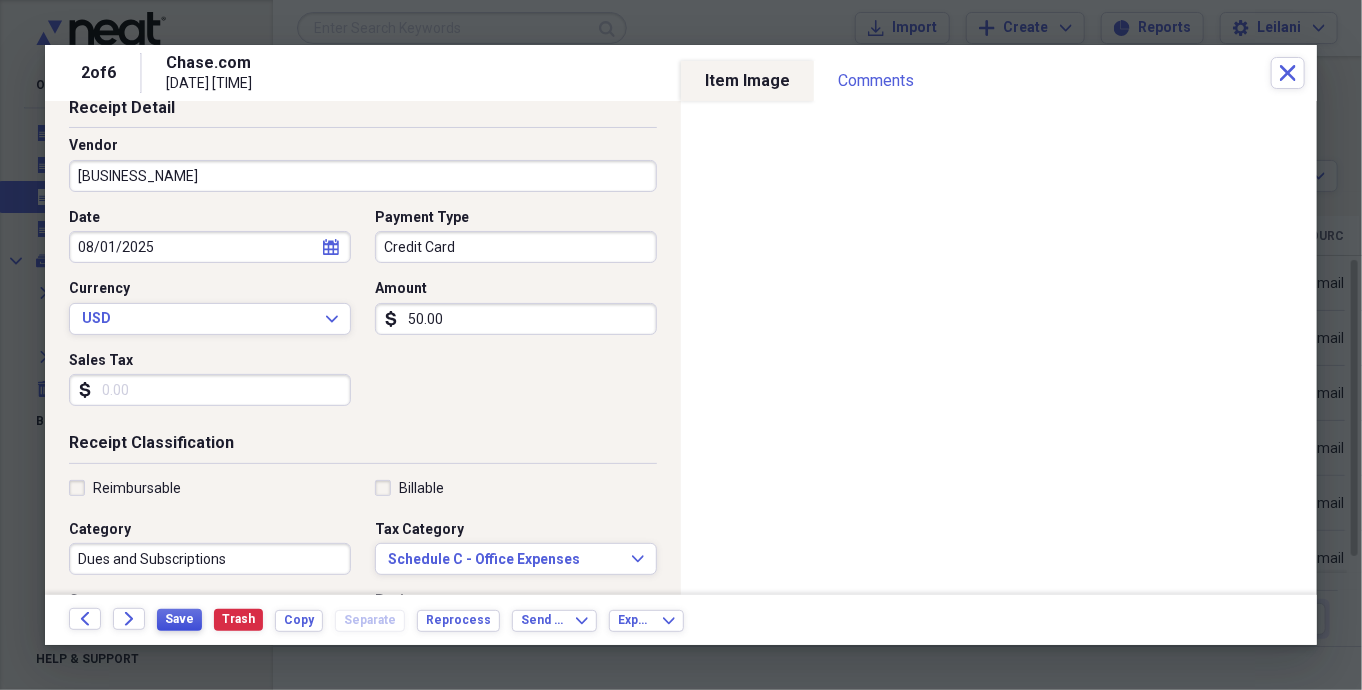 click on "Save" at bounding box center (179, 620) 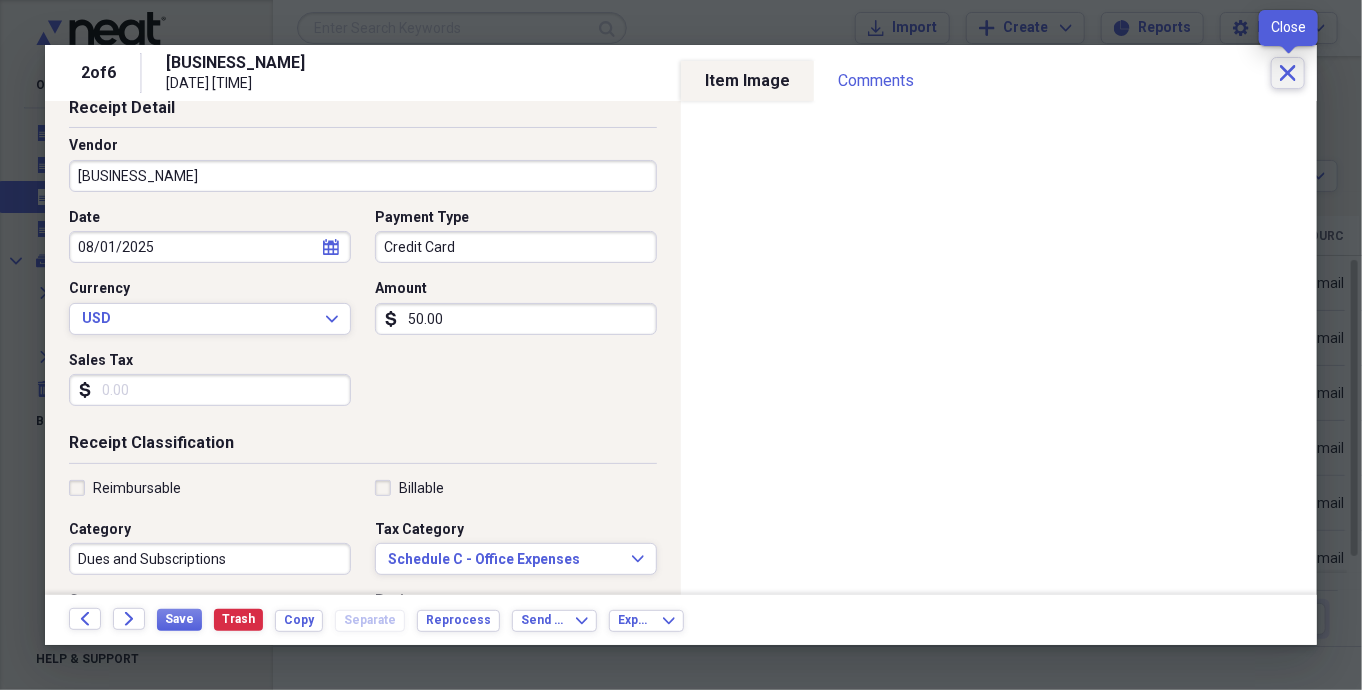 click 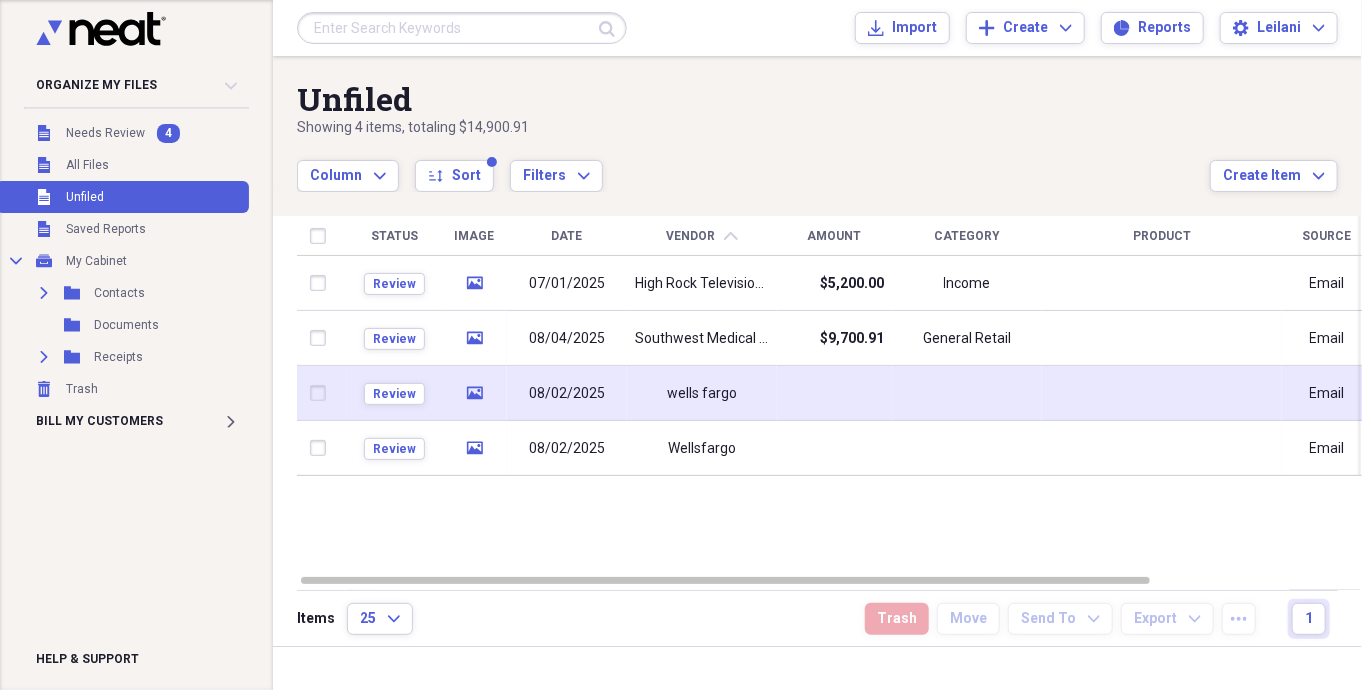 click on "wells fargo" at bounding box center [702, 394] 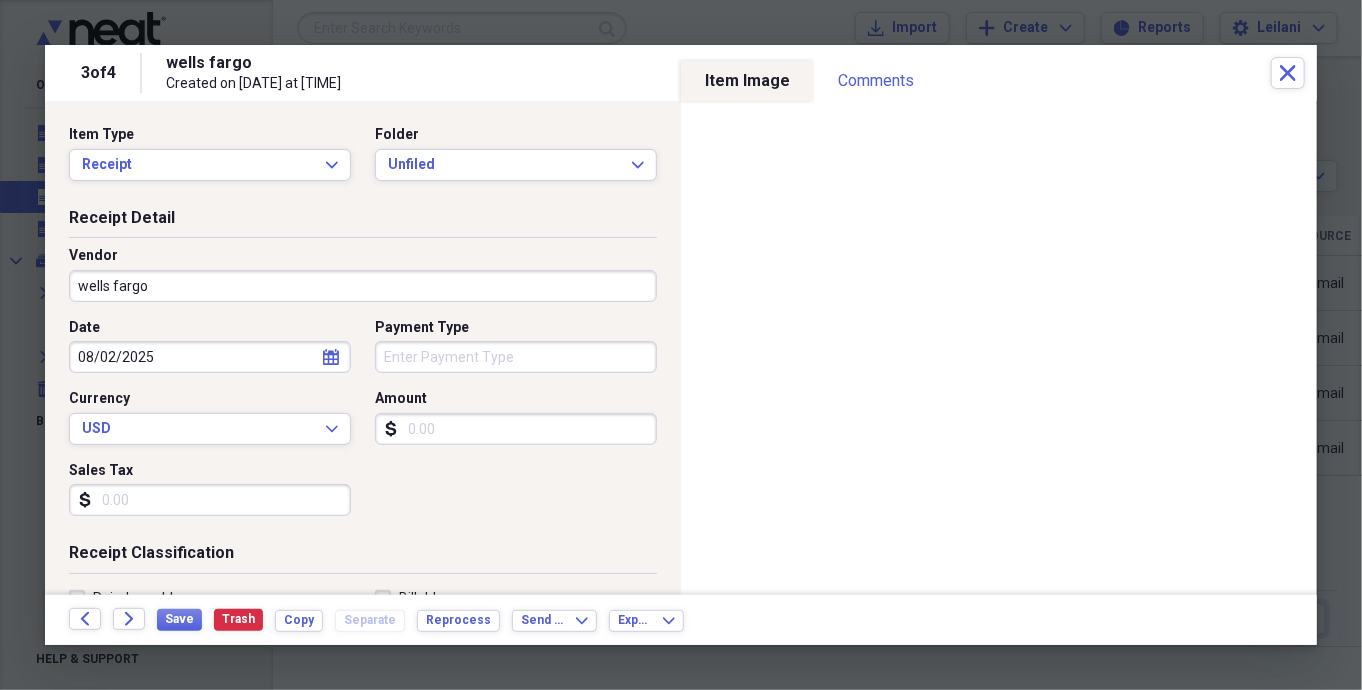 click on "wells fargo" at bounding box center [363, 286] 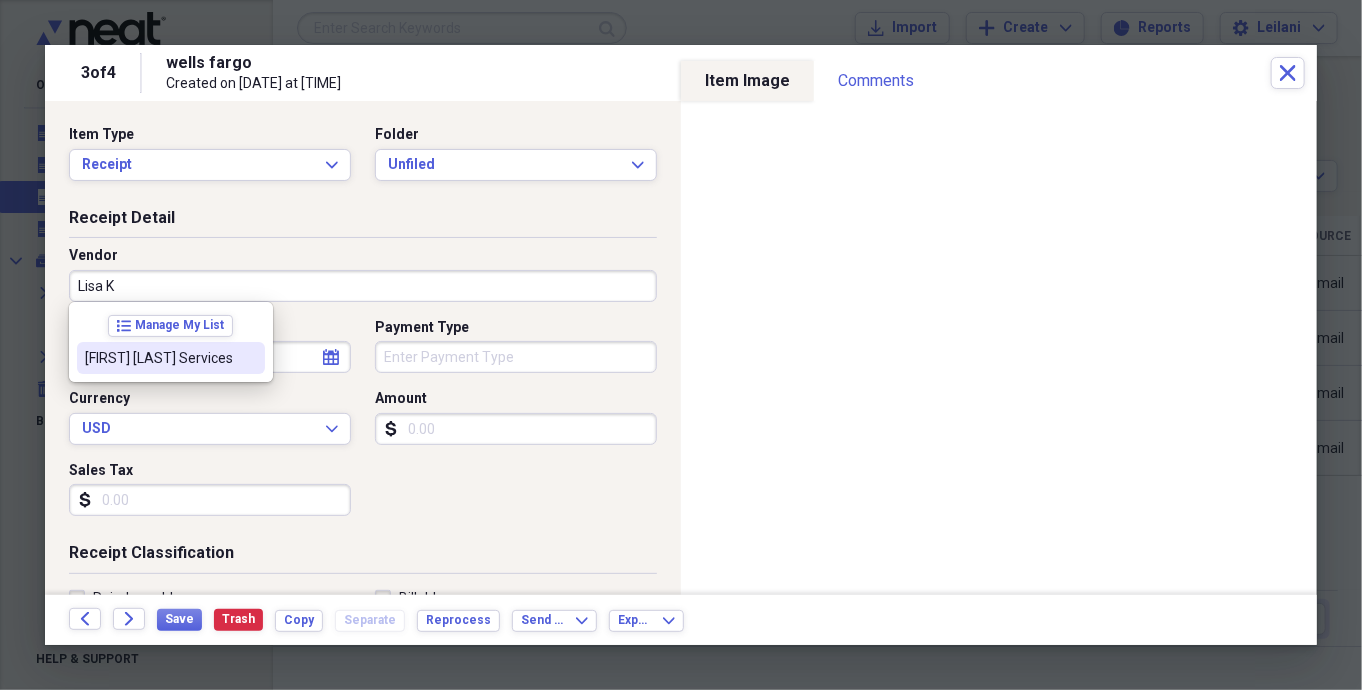click on "[FIRST] [LAST] Services" at bounding box center (159, 358) 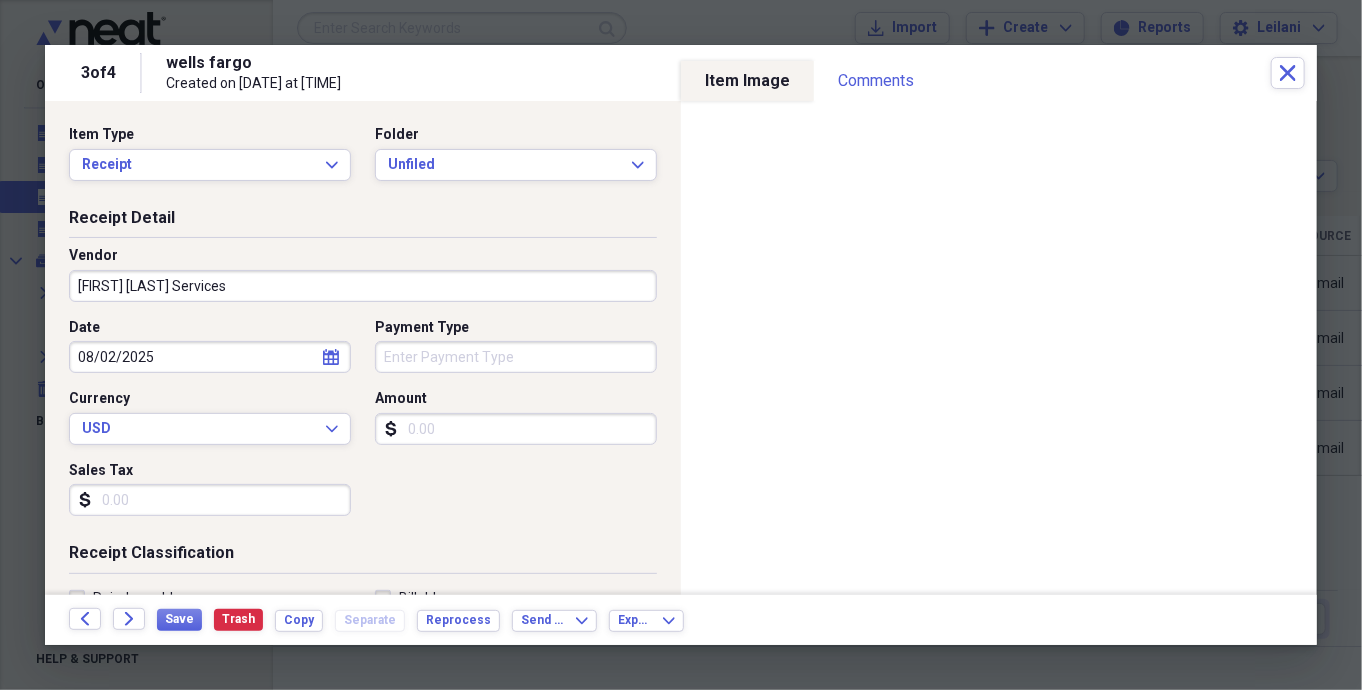 type on "Travel" 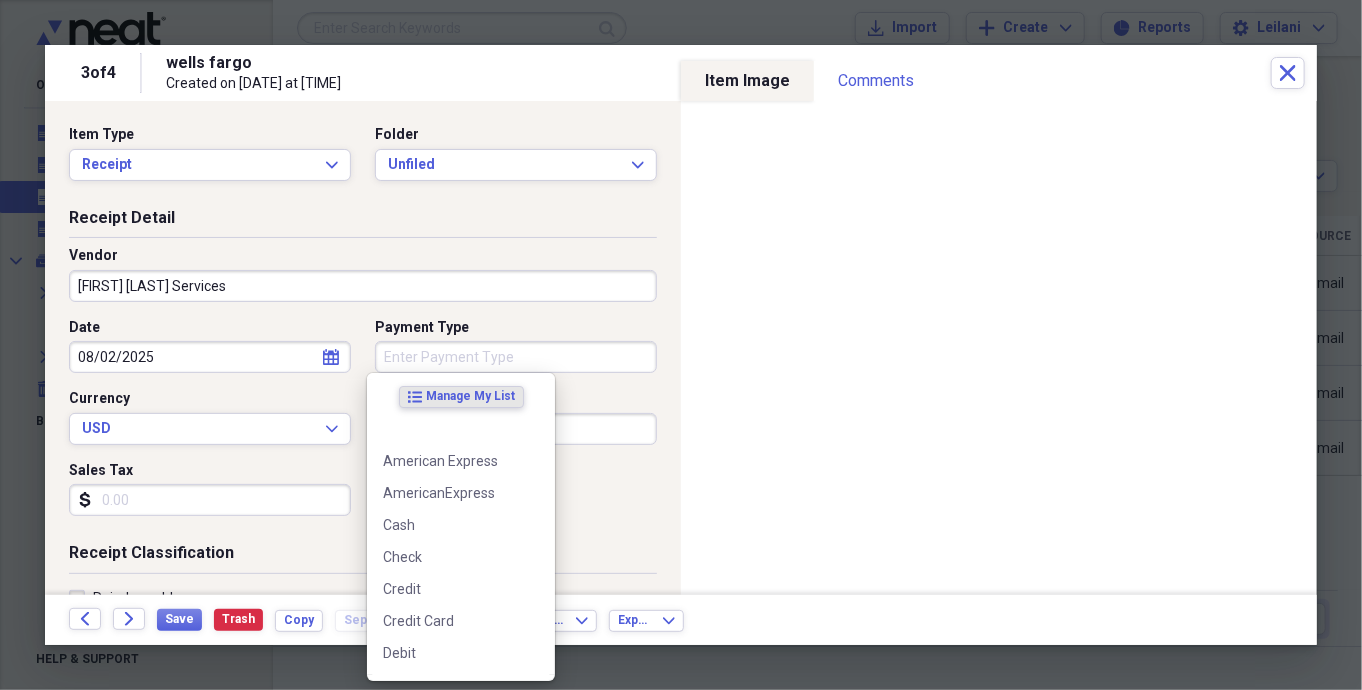 click on "Payment Type" at bounding box center [516, 357] 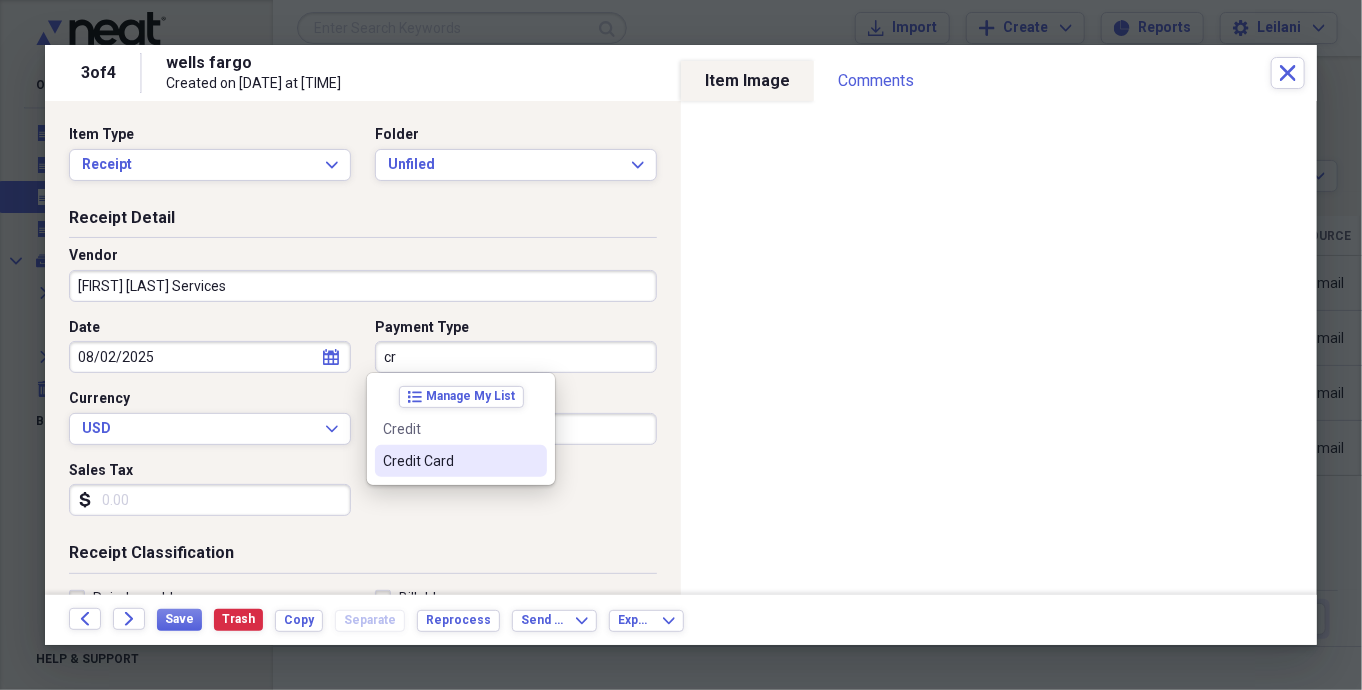 click on "Credit Card" at bounding box center (449, 461) 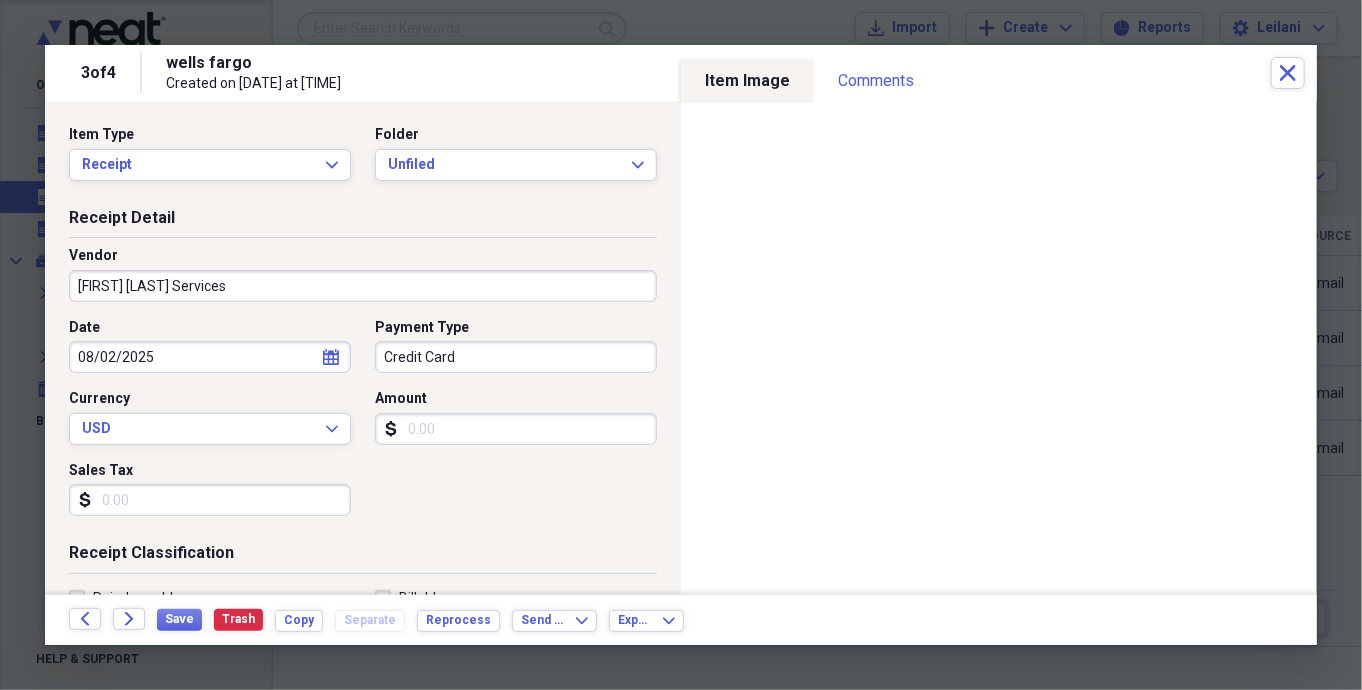 click on "Amount" at bounding box center [516, 429] 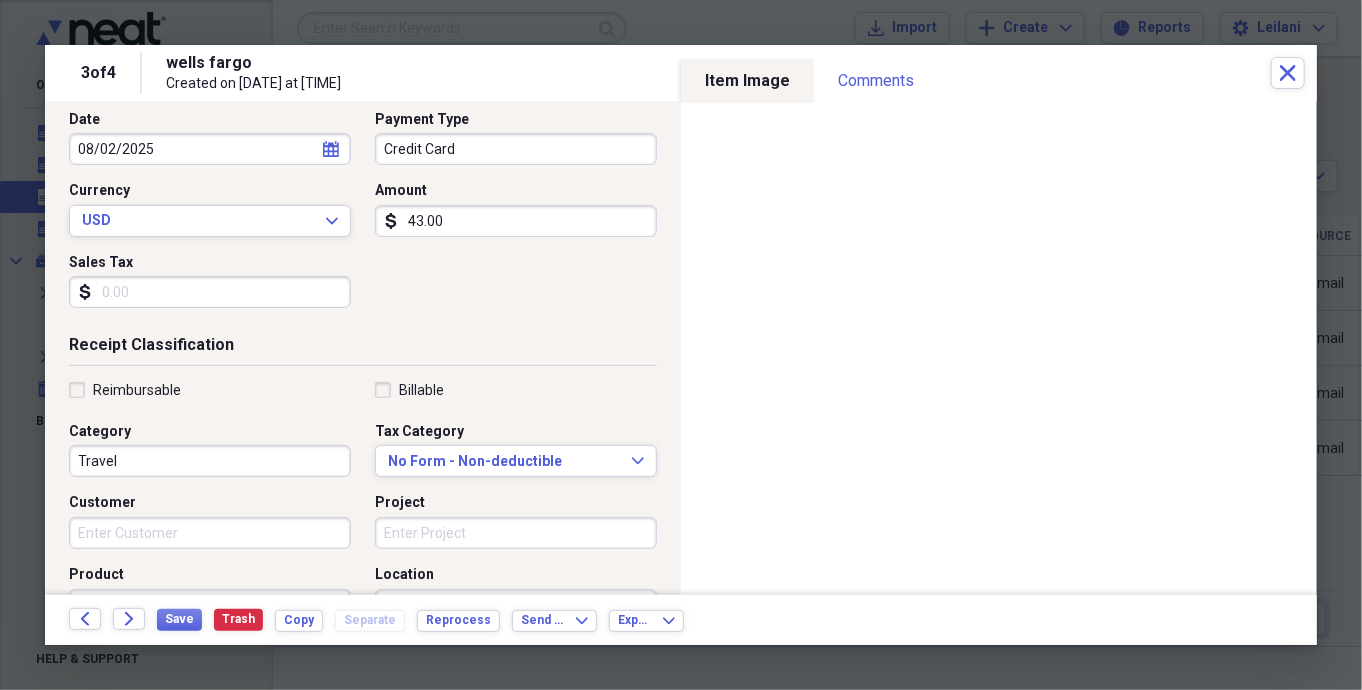 scroll, scrollTop: 215, scrollLeft: 0, axis: vertical 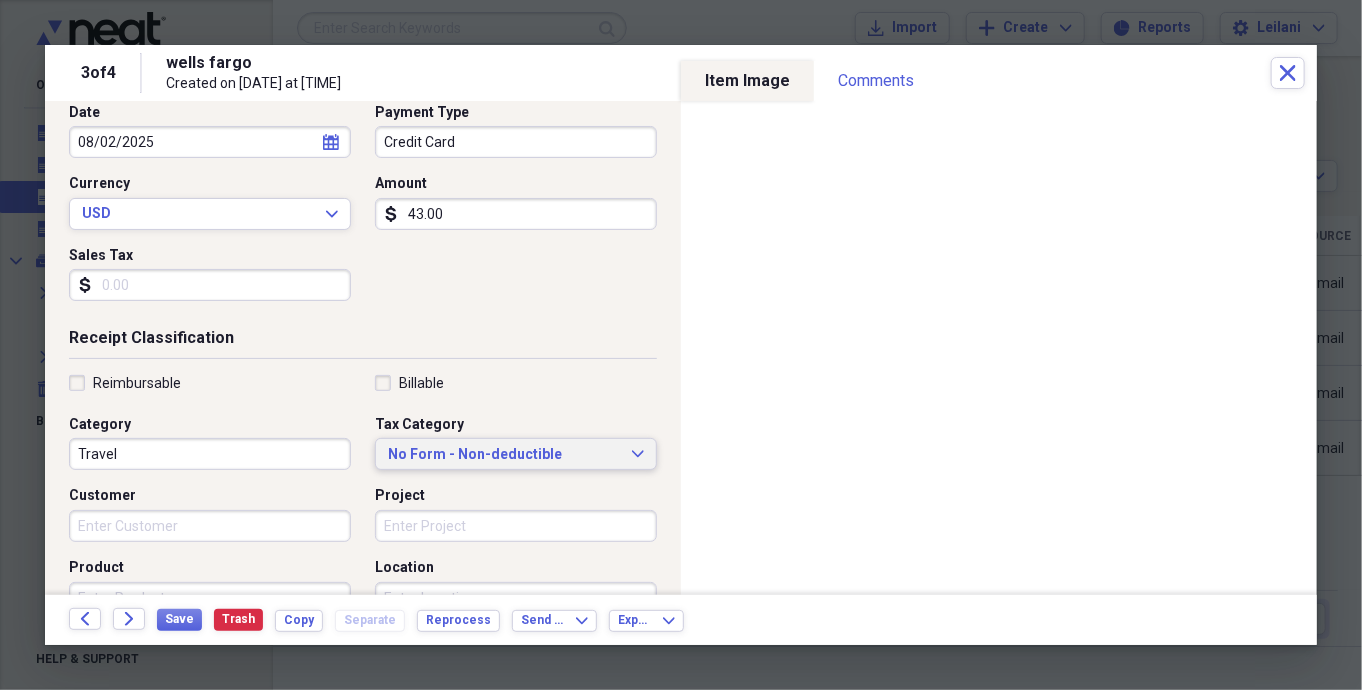 type on "43.00" 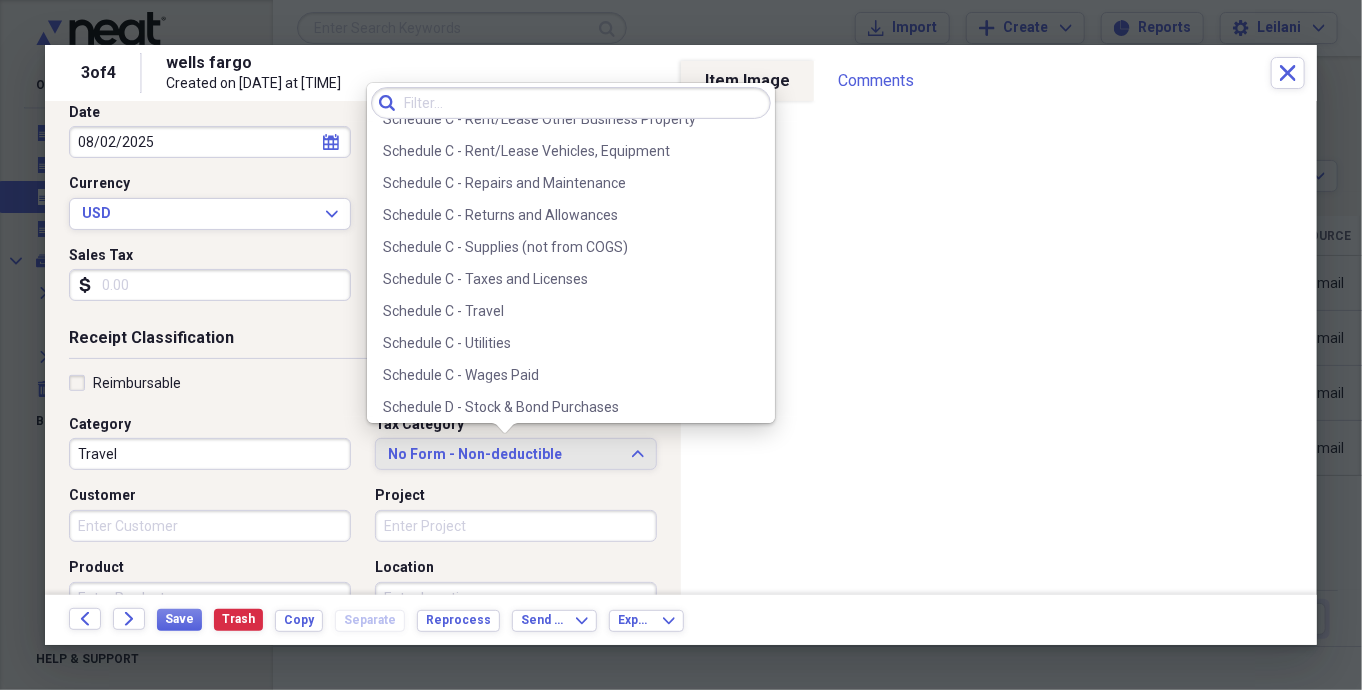scroll, scrollTop: 4246, scrollLeft: 0, axis: vertical 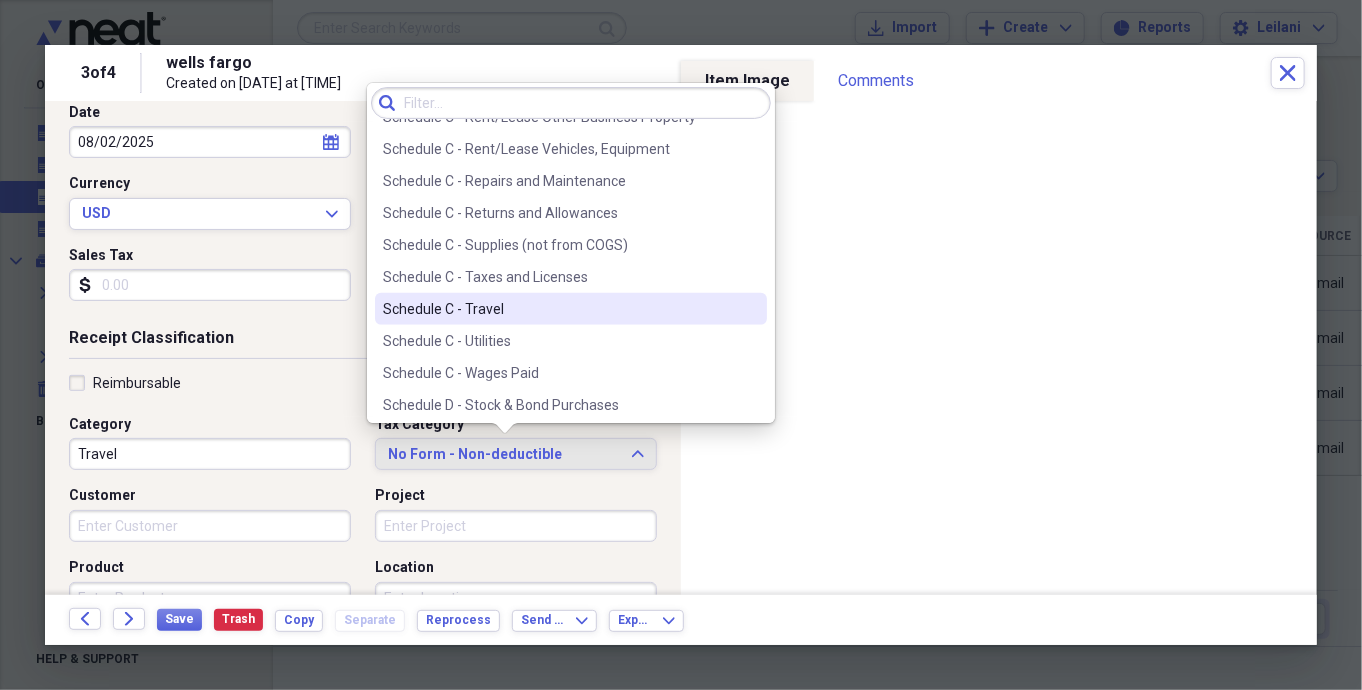 click on "Schedule C - Travel" at bounding box center (559, 309) 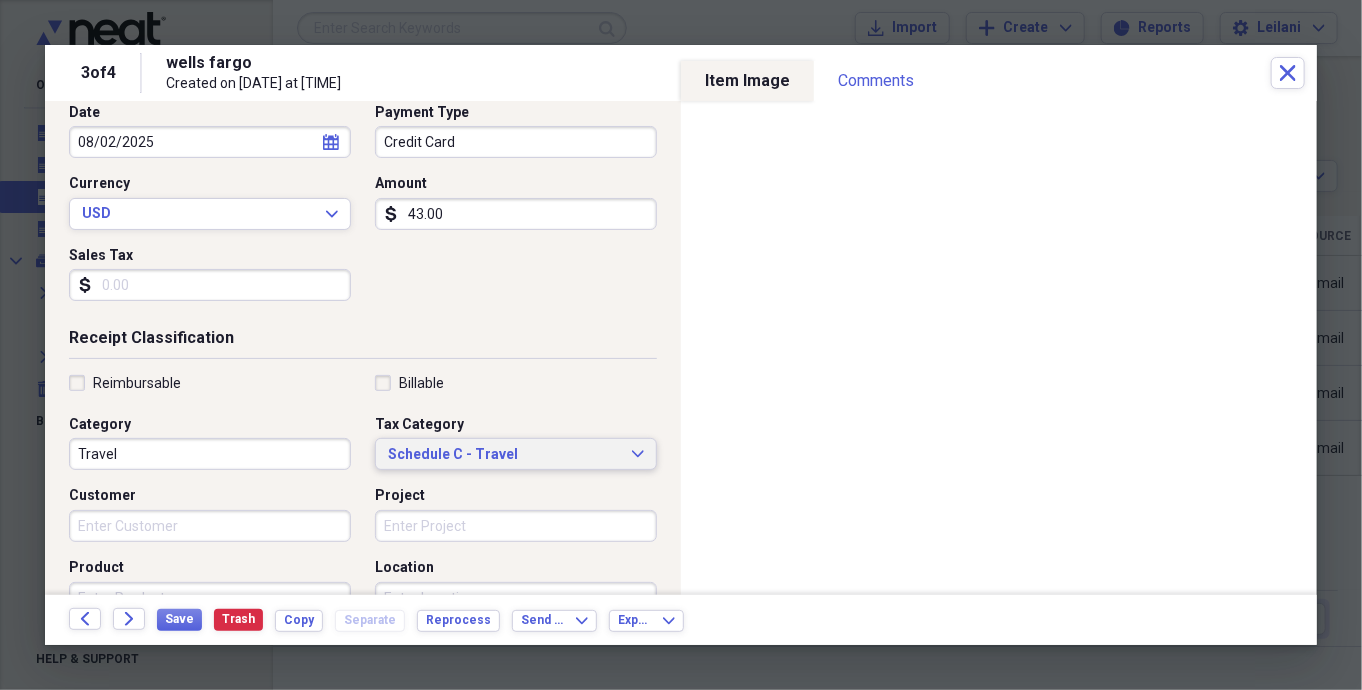 scroll, scrollTop: 0, scrollLeft: 0, axis: both 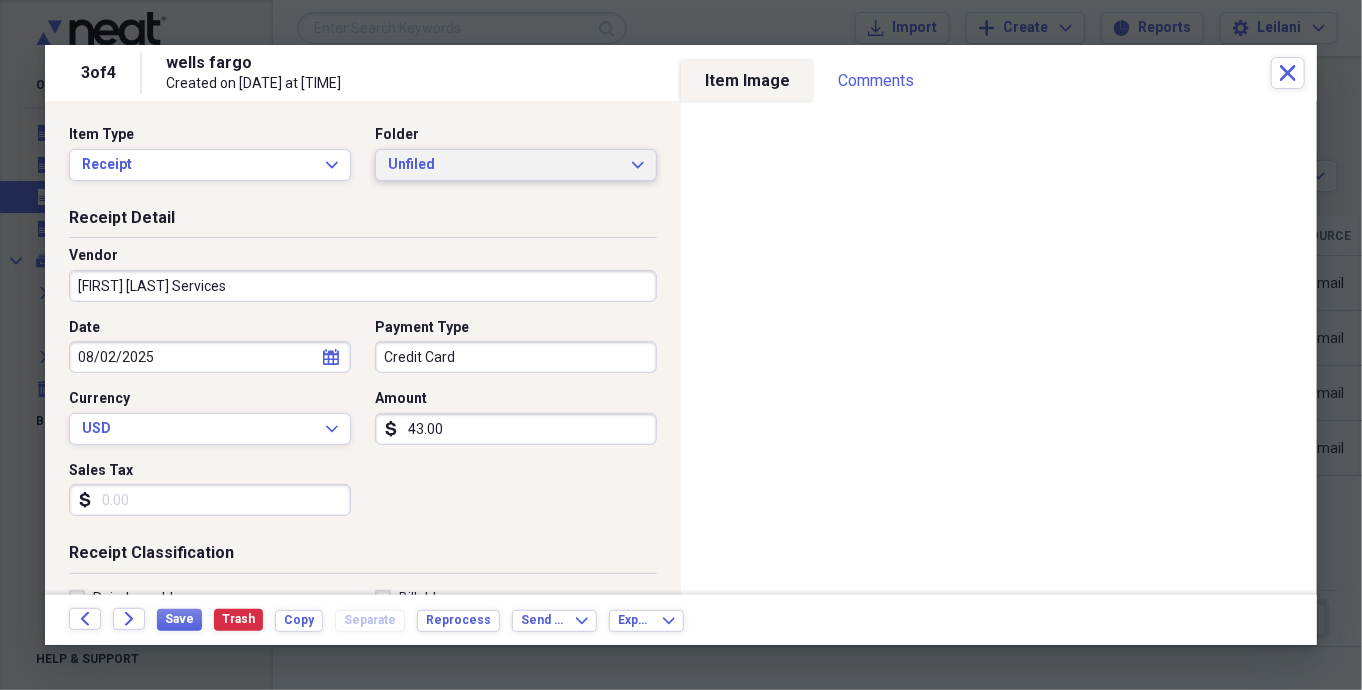 click on "Unfiled Expand" at bounding box center (516, 165) 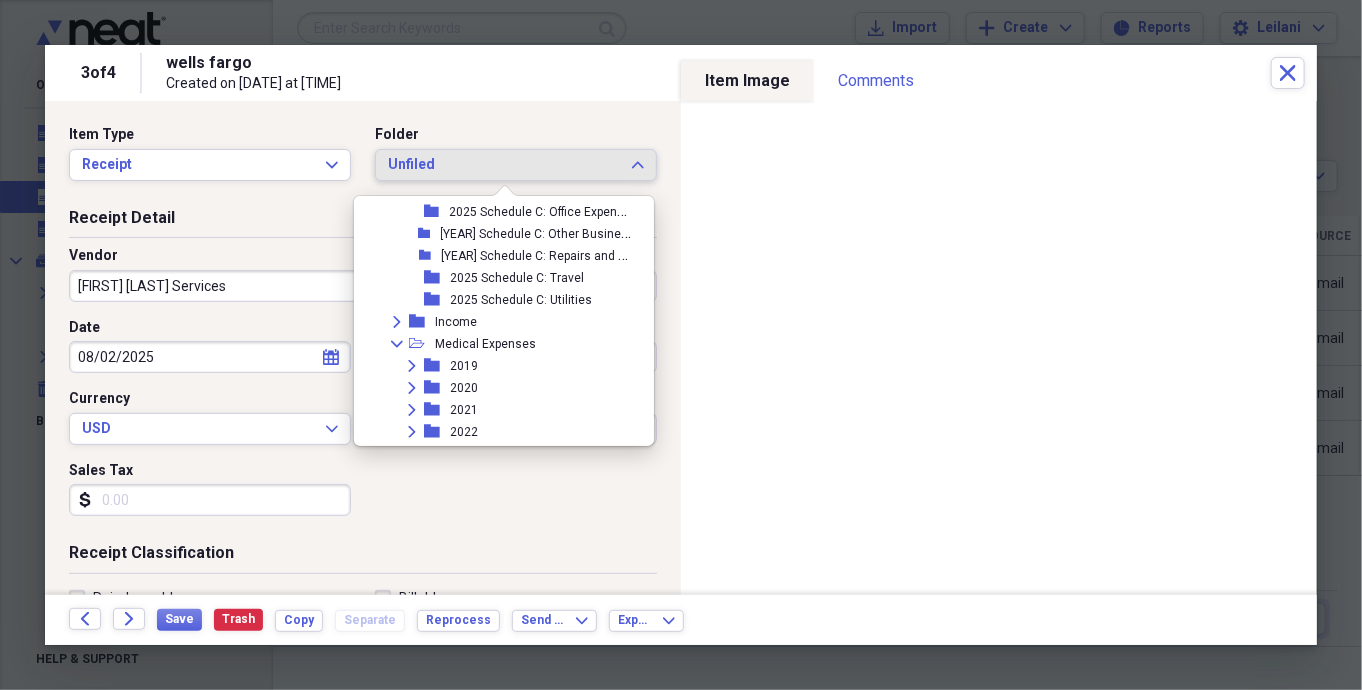 scroll, scrollTop: 824, scrollLeft: 0, axis: vertical 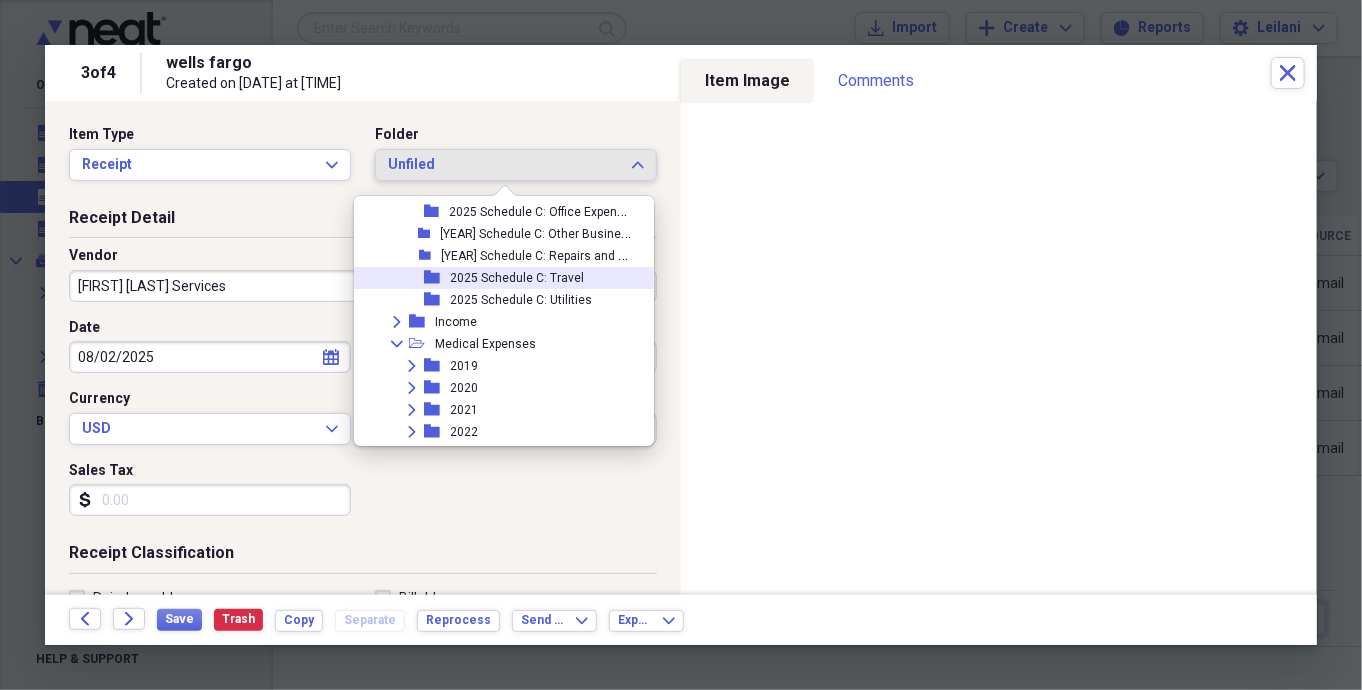 click on "2025 Schedule C: Travel" at bounding box center (517, 278) 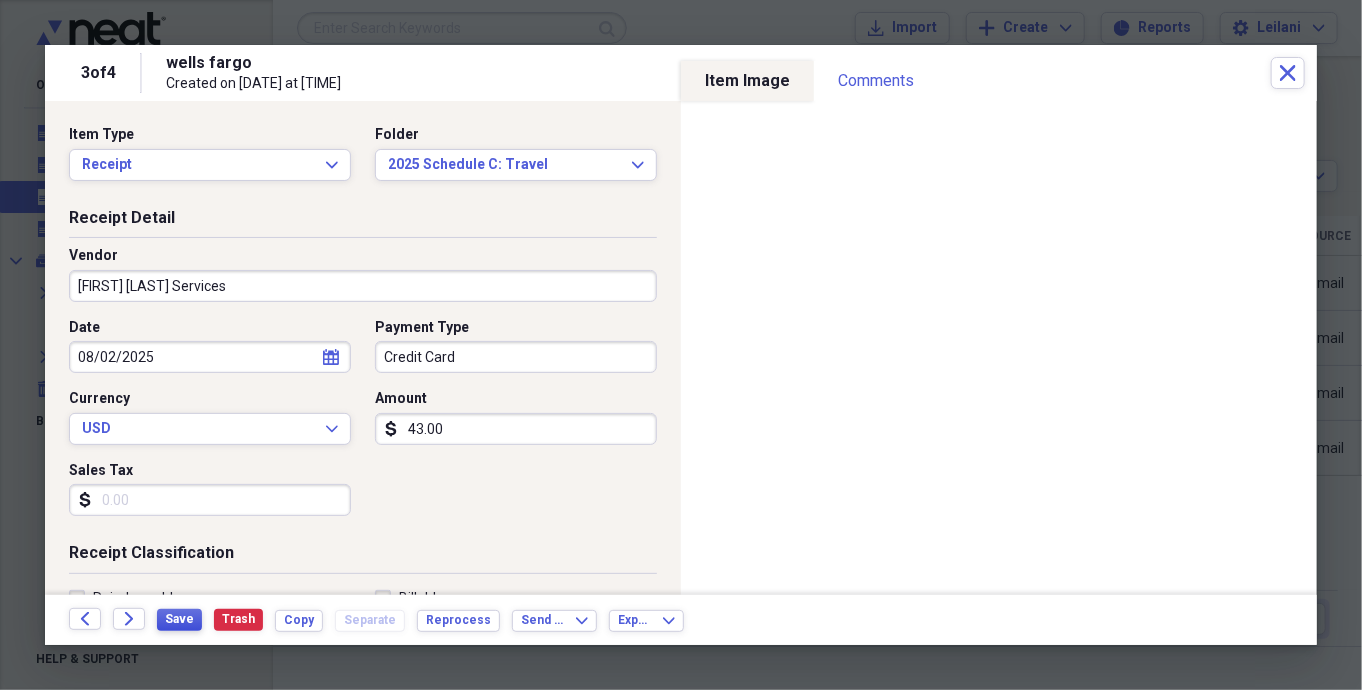 click on "Save" at bounding box center [179, 619] 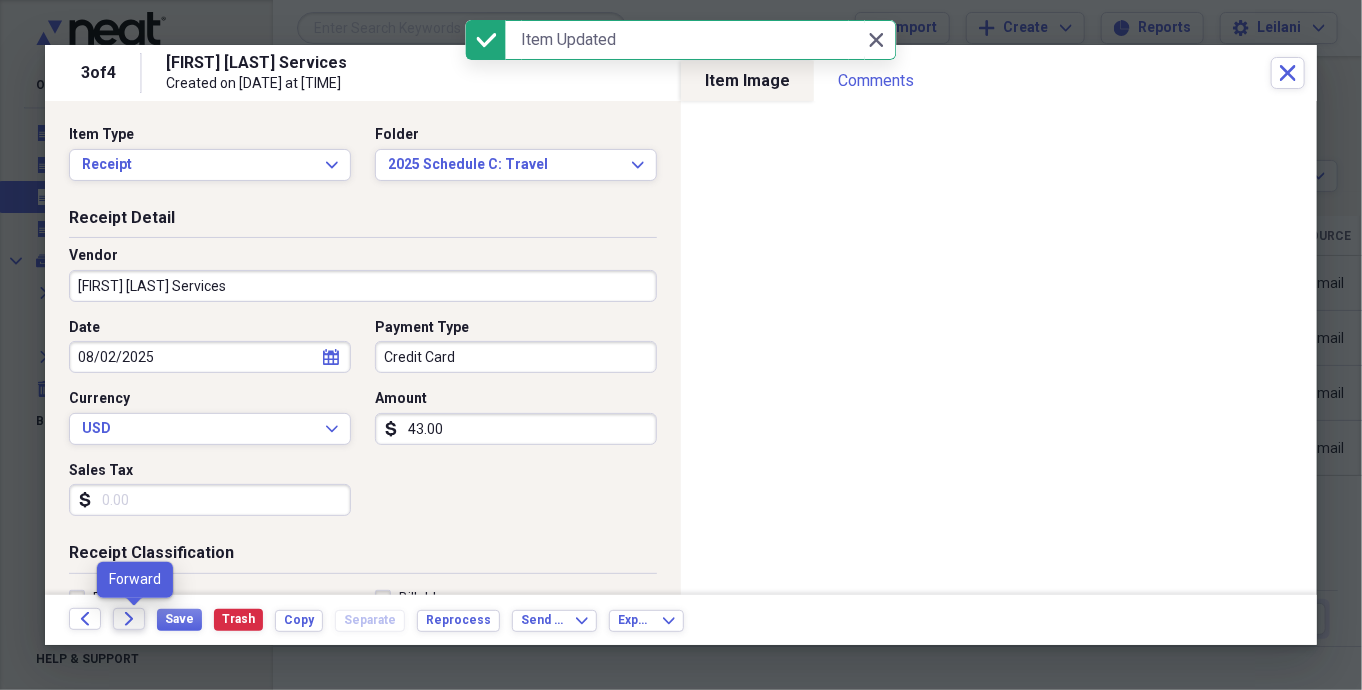 click on "Forward" 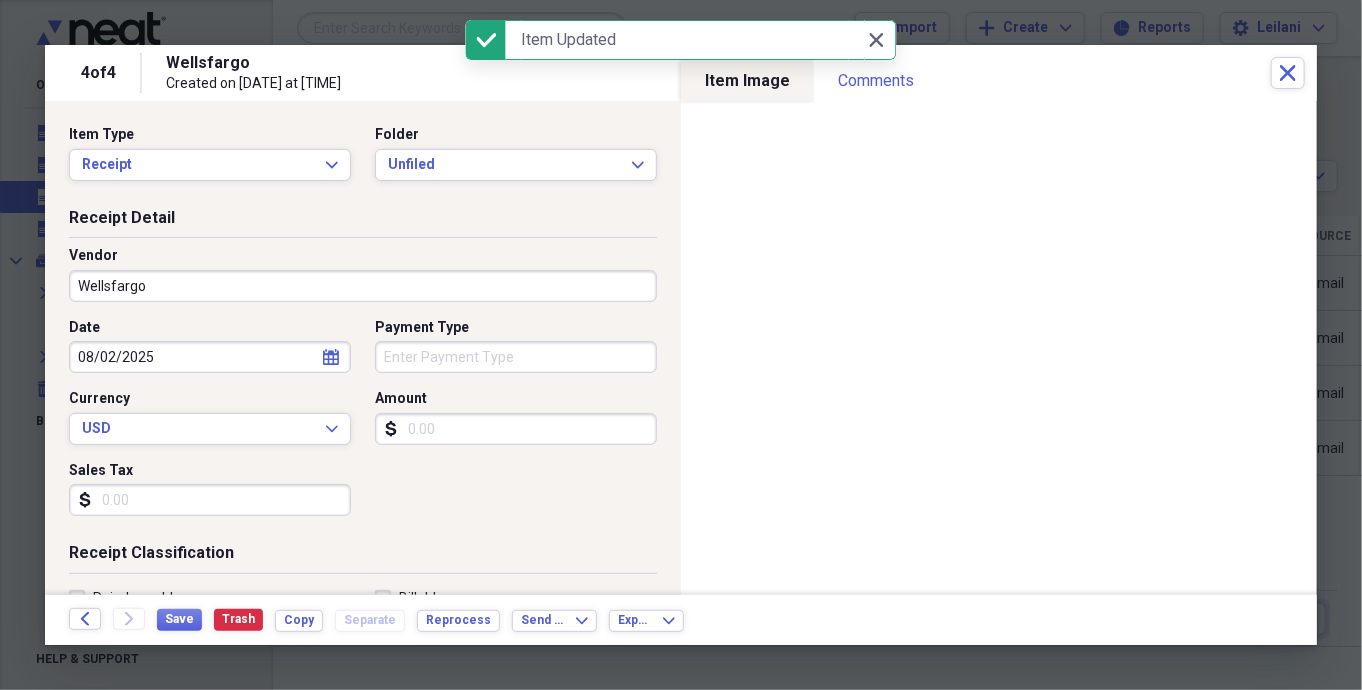 click on "Wellsfargo" at bounding box center (363, 286) 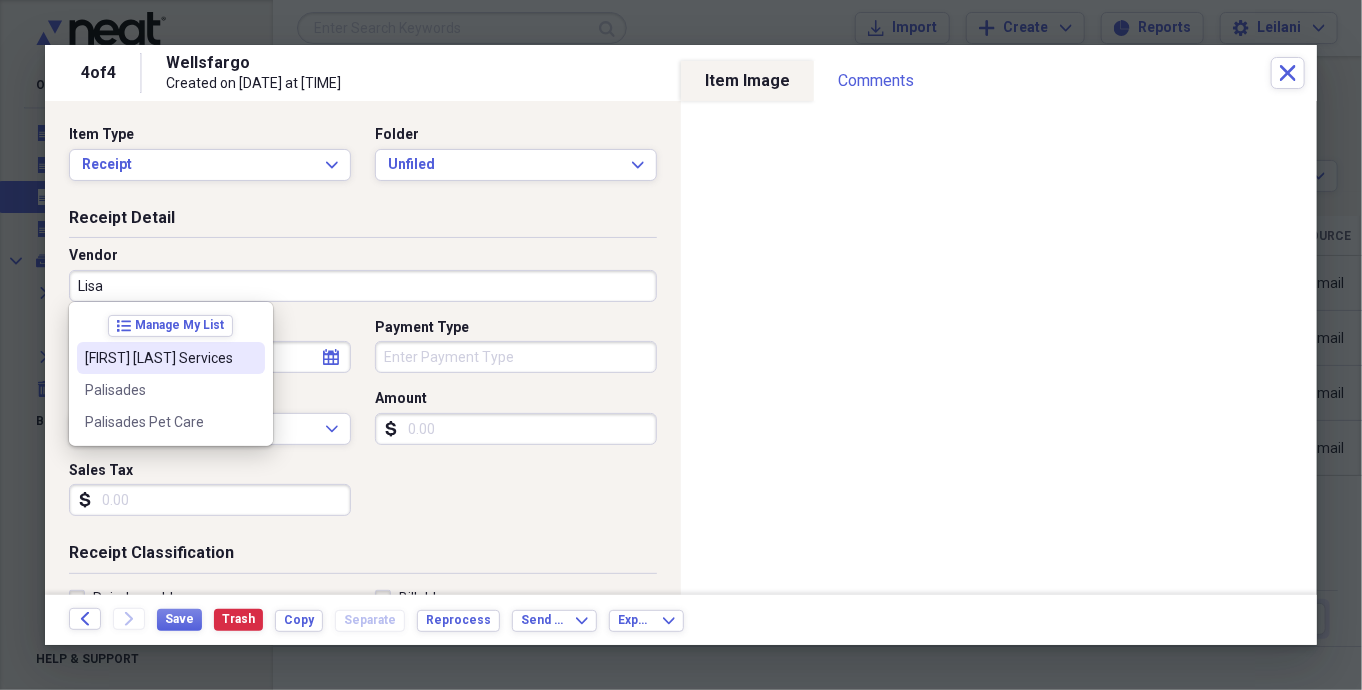click on "[FIRST] [LAST] Services" at bounding box center [159, 358] 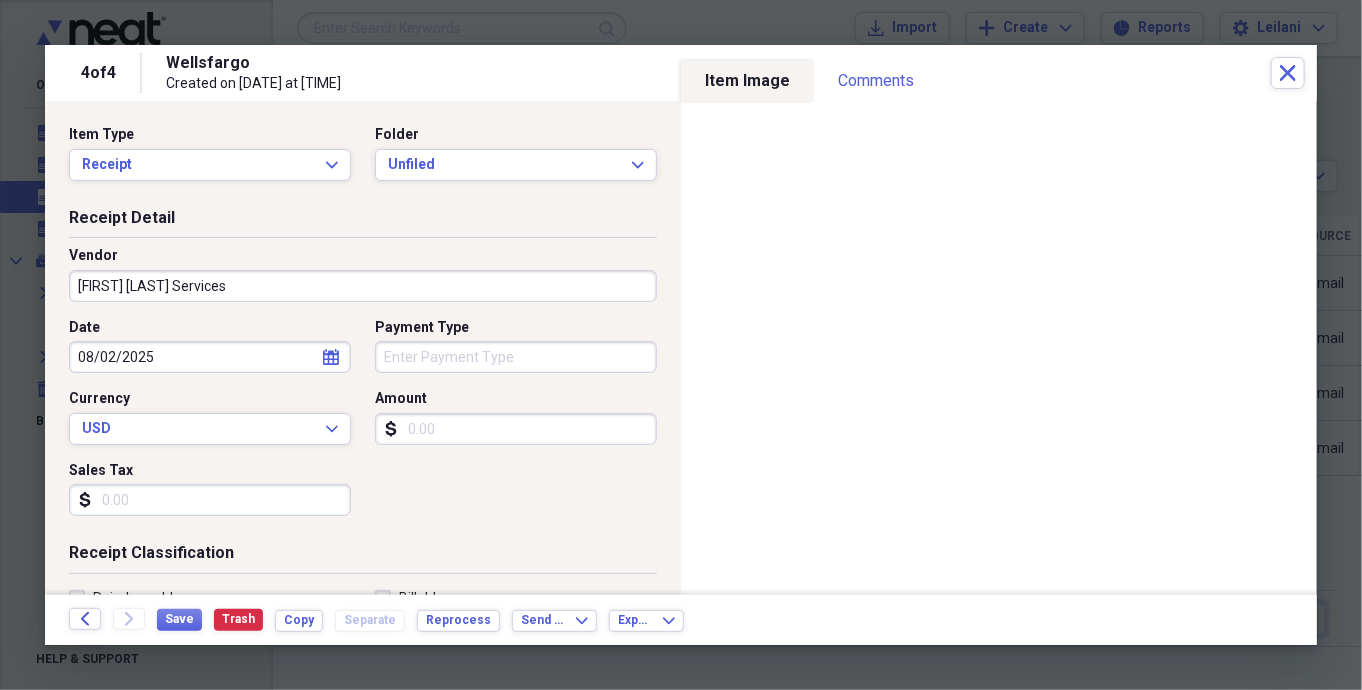 type on "Travel" 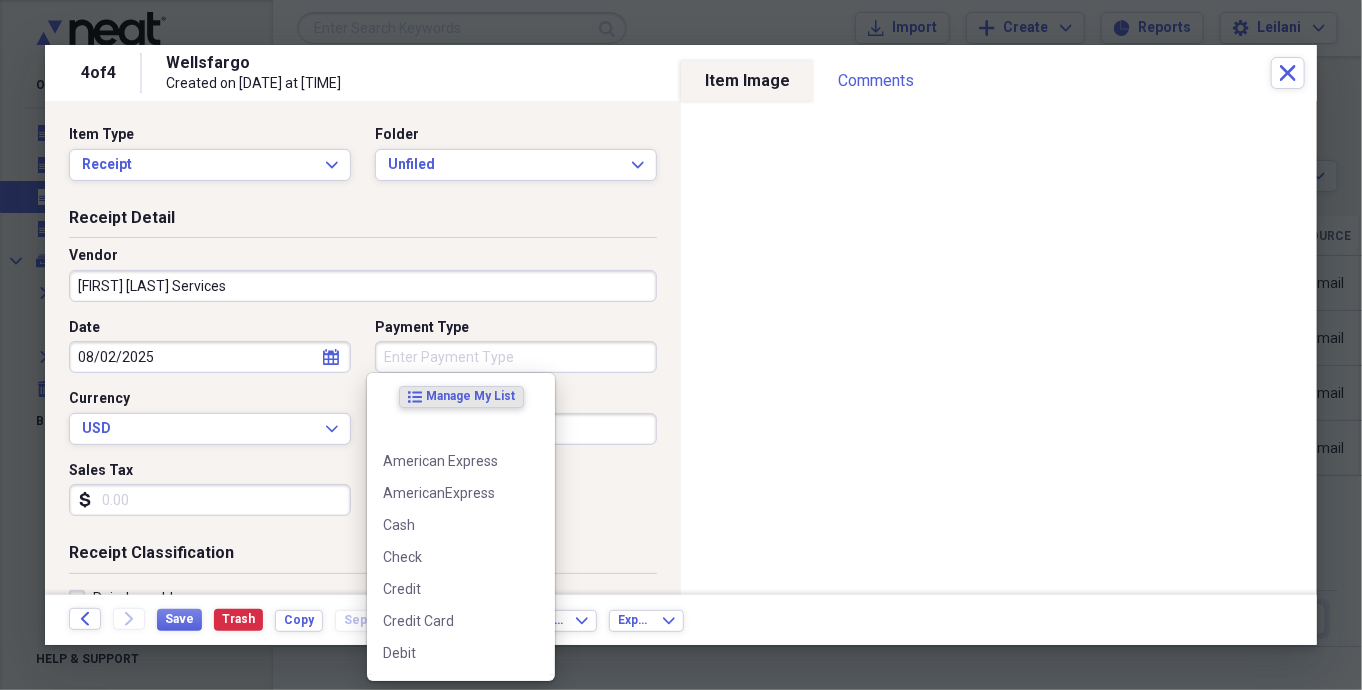 click on "Payment Type" at bounding box center (516, 357) 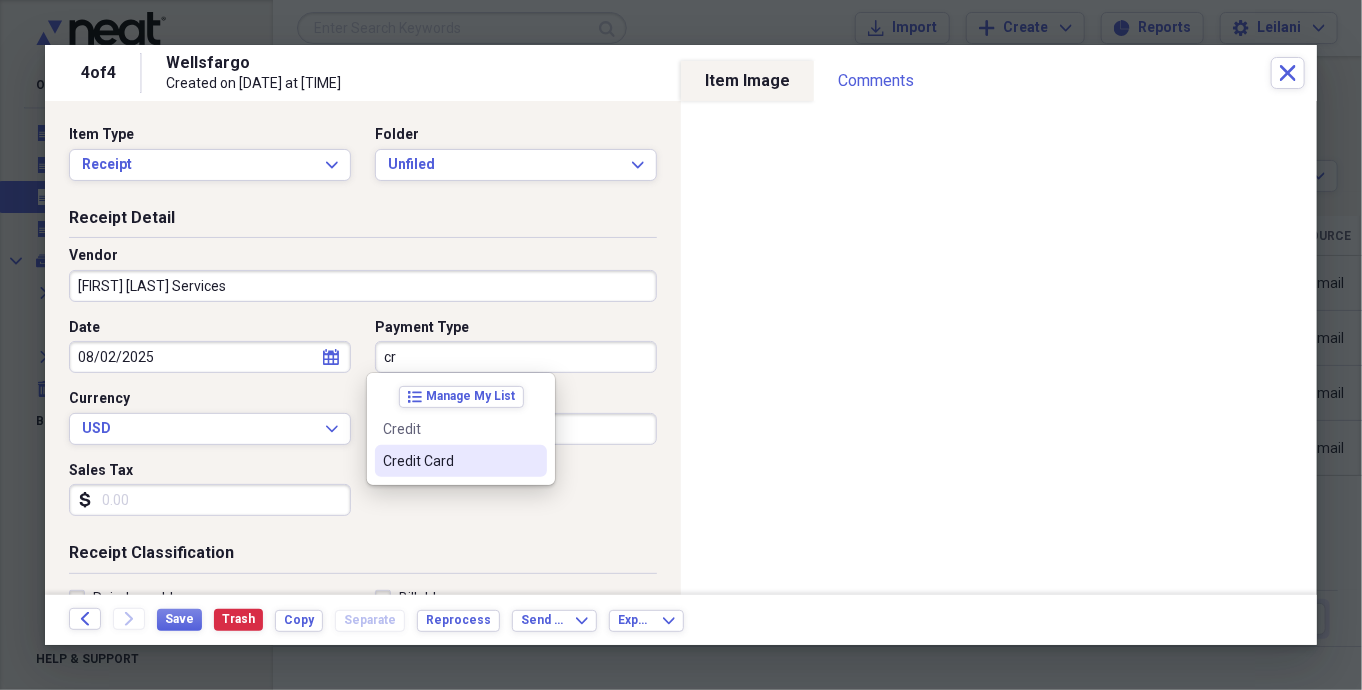 click on "Credit Card" at bounding box center [449, 461] 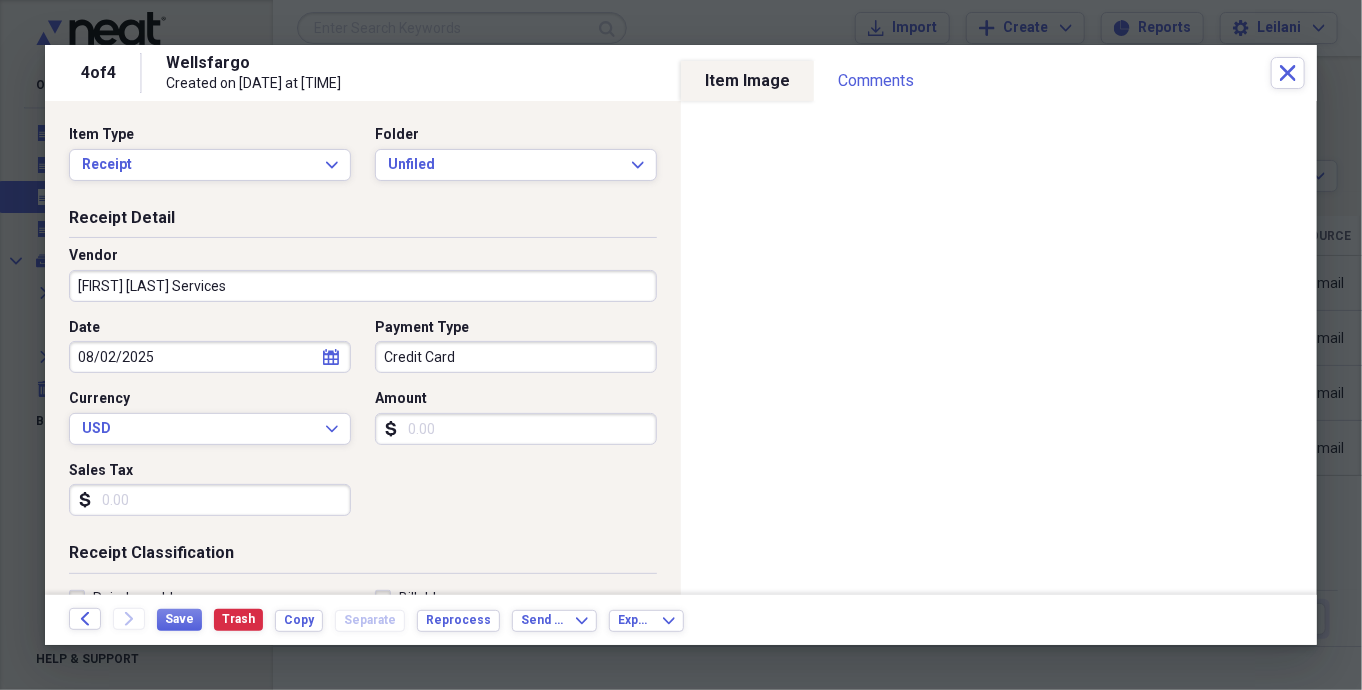 click on "Amount" at bounding box center [516, 429] 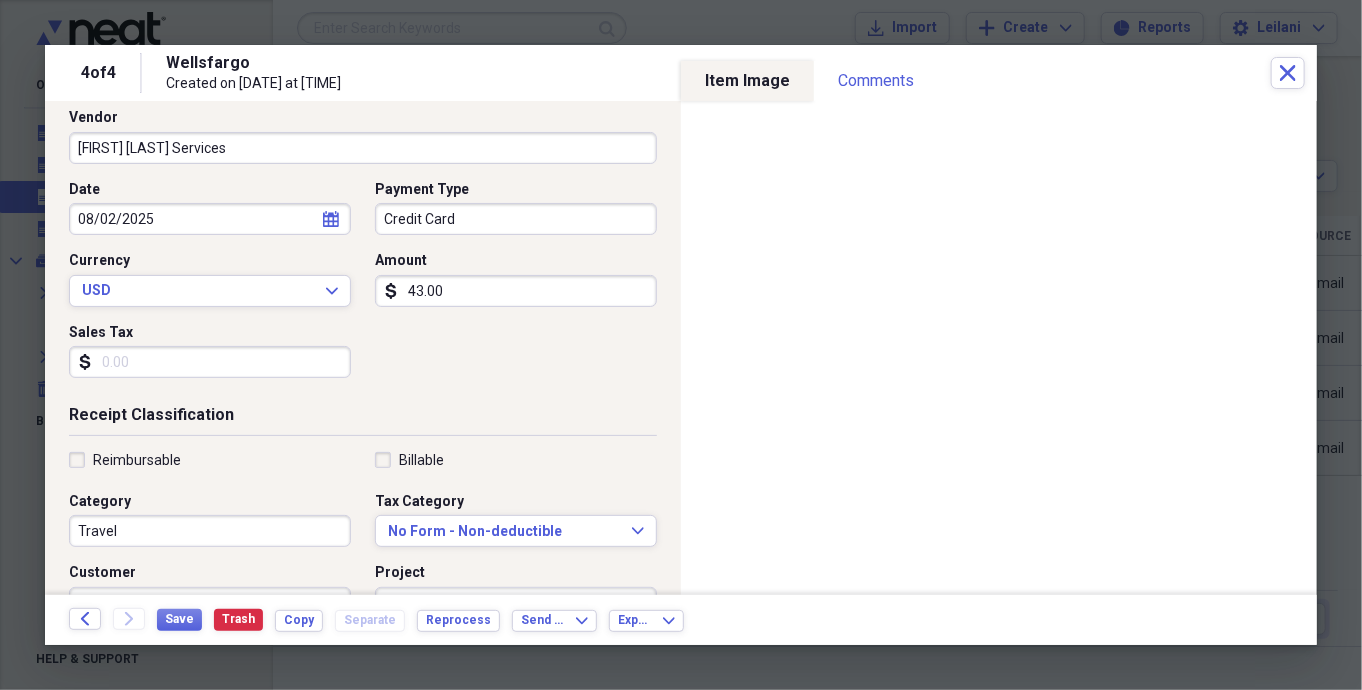 scroll, scrollTop: 140, scrollLeft: 0, axis: vertical 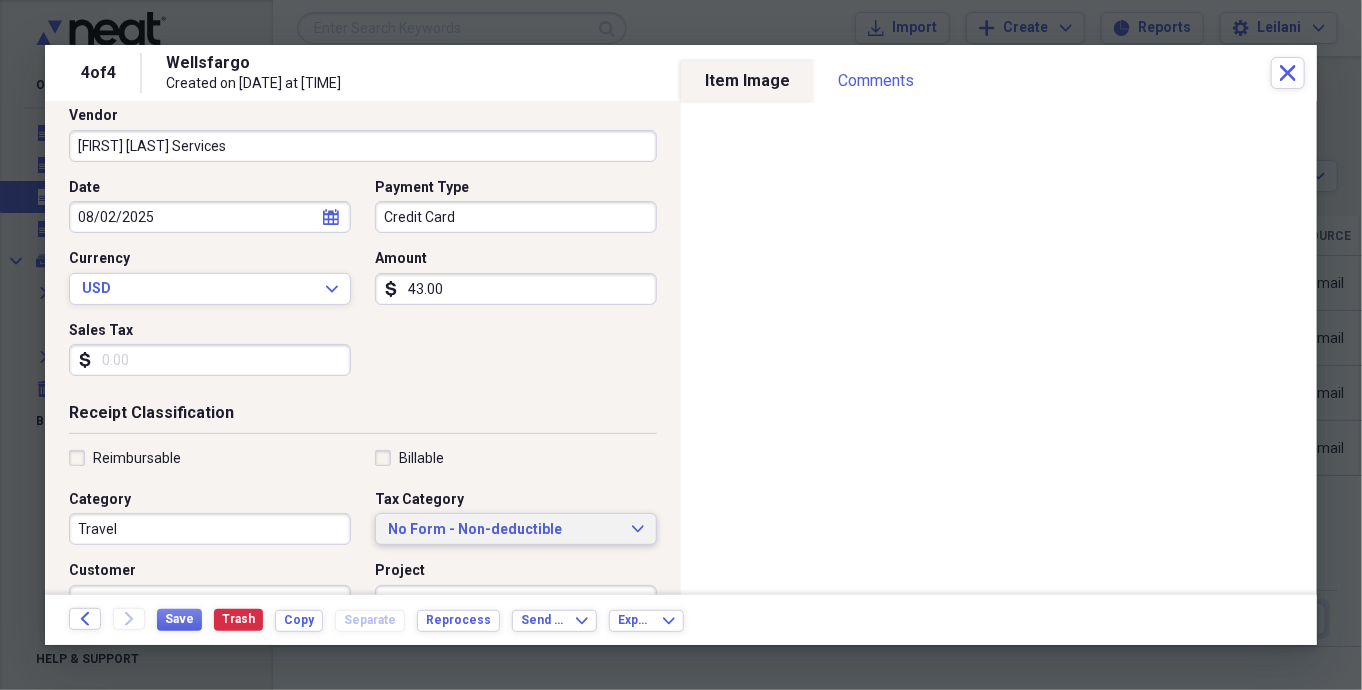 type on "43.00" 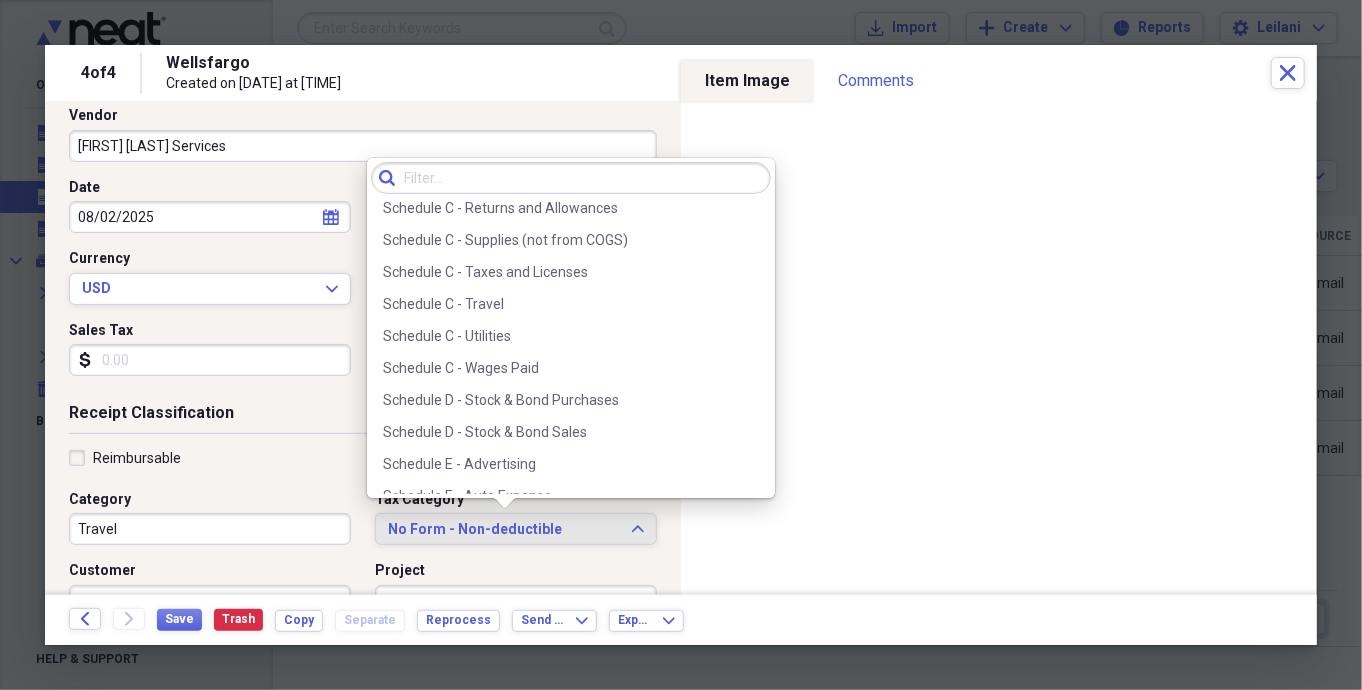 scroll, scrollTop: 4328, scrollLeft: 0, axis: vertical 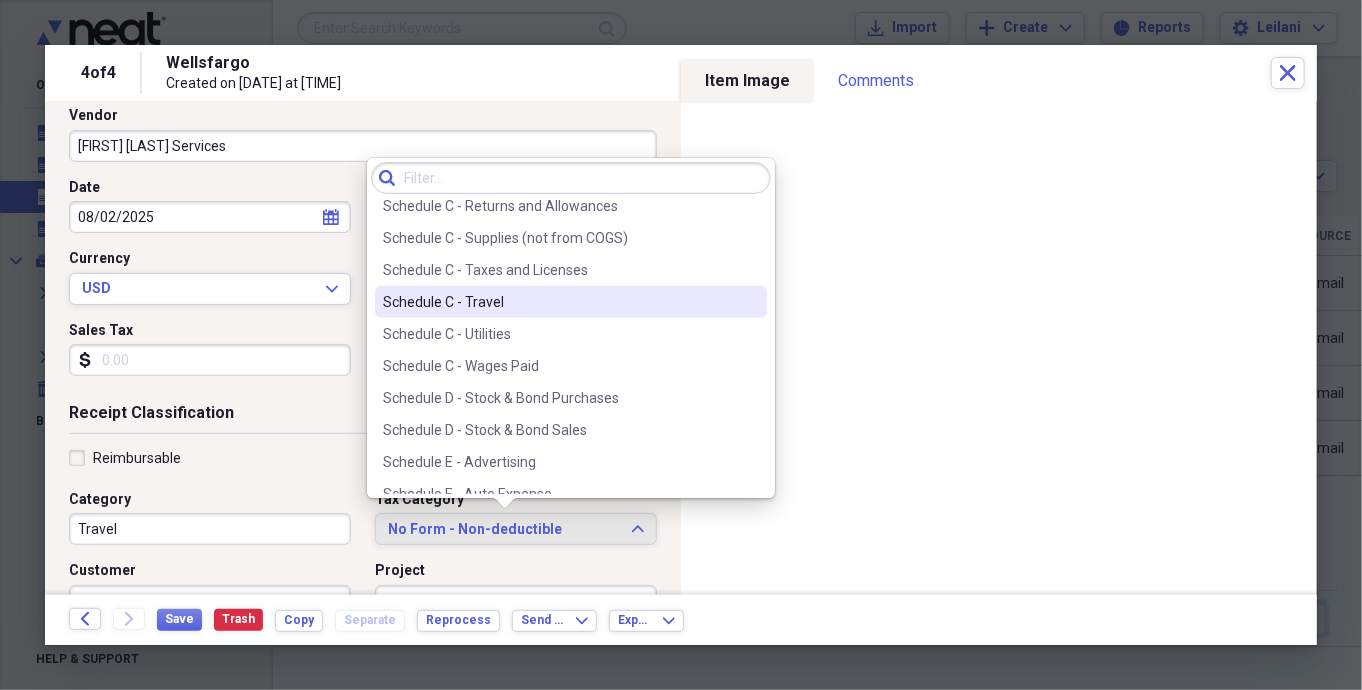click on "Schedule C - Travel" at bounding box center (571, 302) 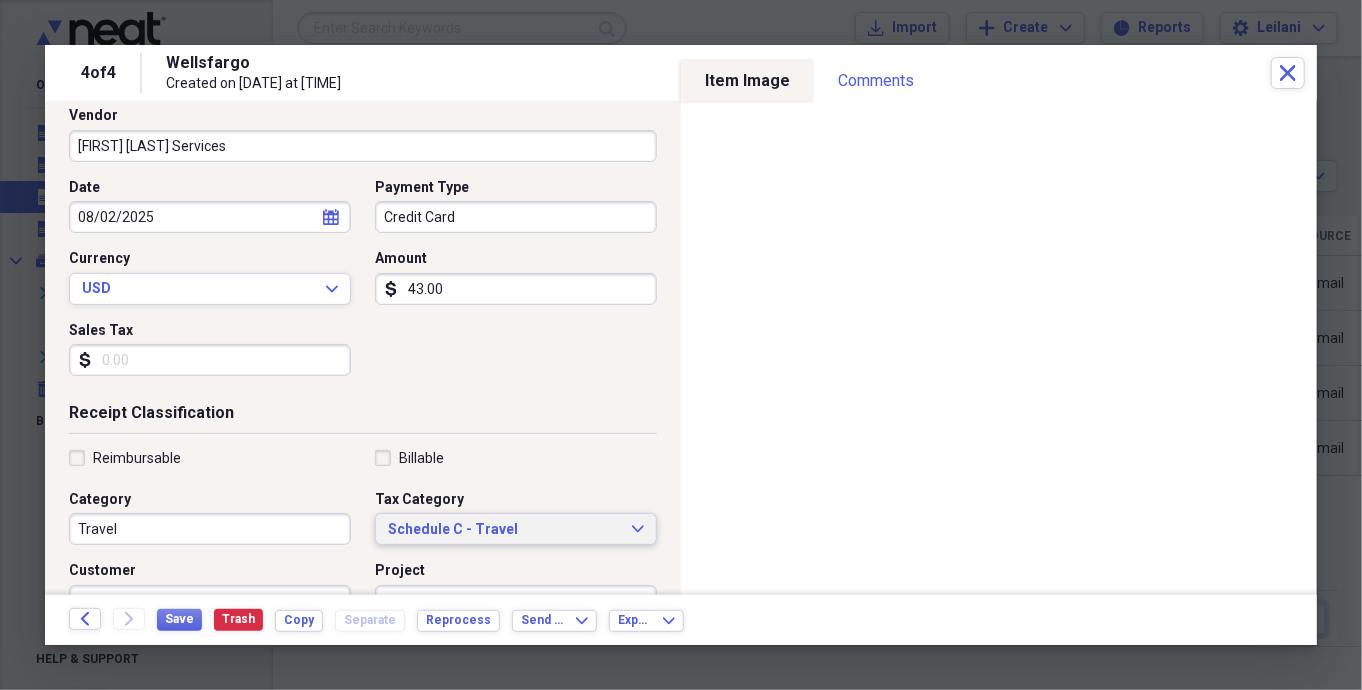 scroll, scrollTop: 0, scrollLeft: 0, axis: both 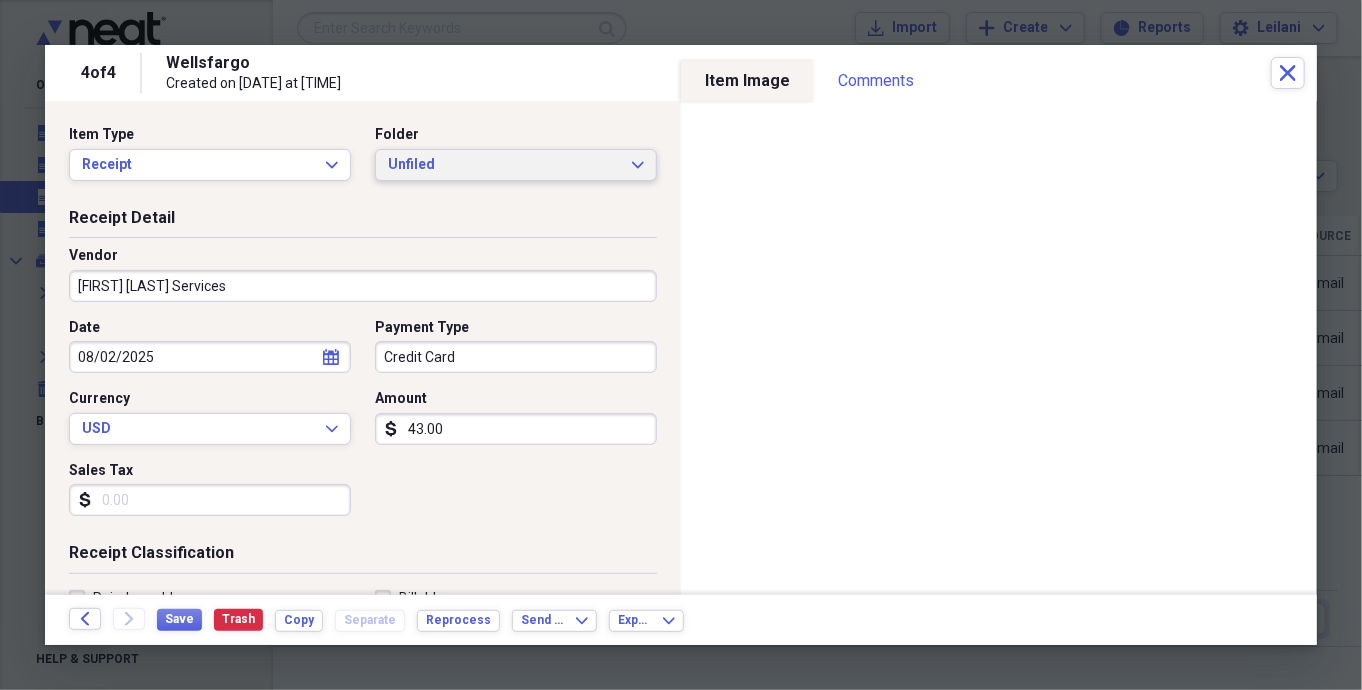 click 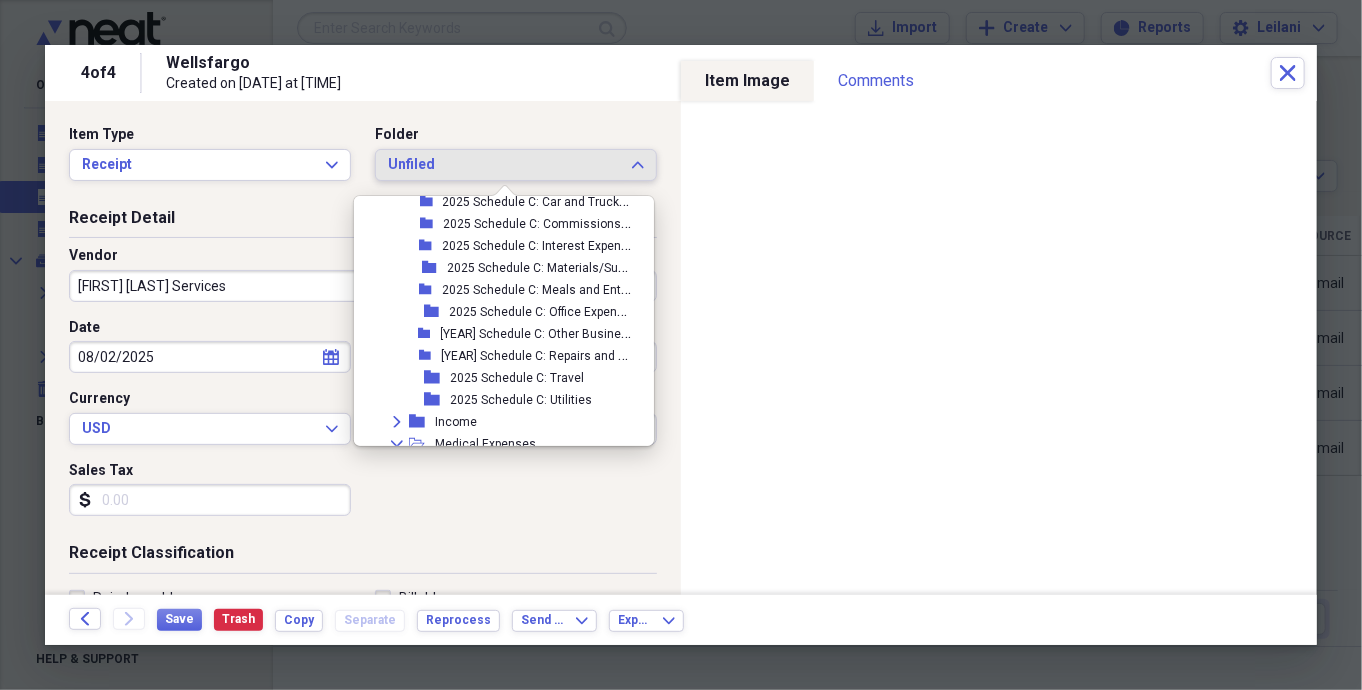 scroll, scrollTop: 768, scrollLeft: 0, axis: vertical 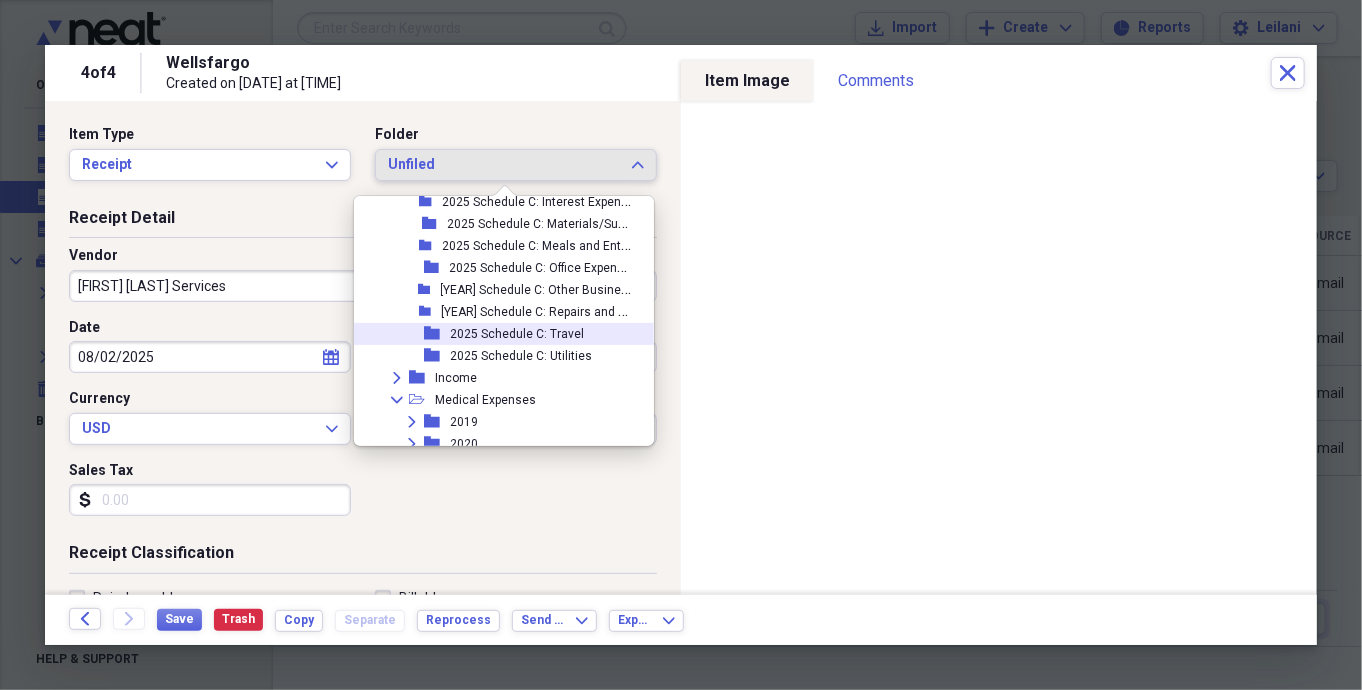 click on "2025 Schedule C: Travel" at bounding box center [517, 334] 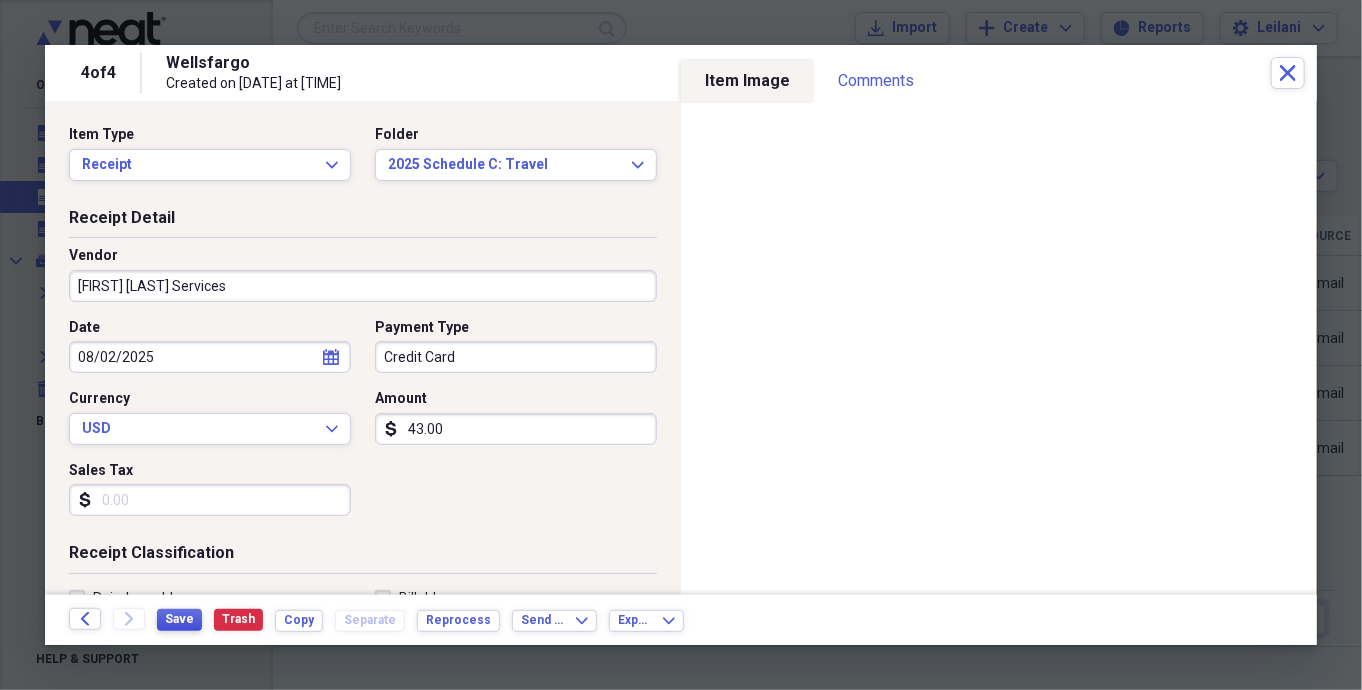 click on "Save" at bounding box center [179, 619] 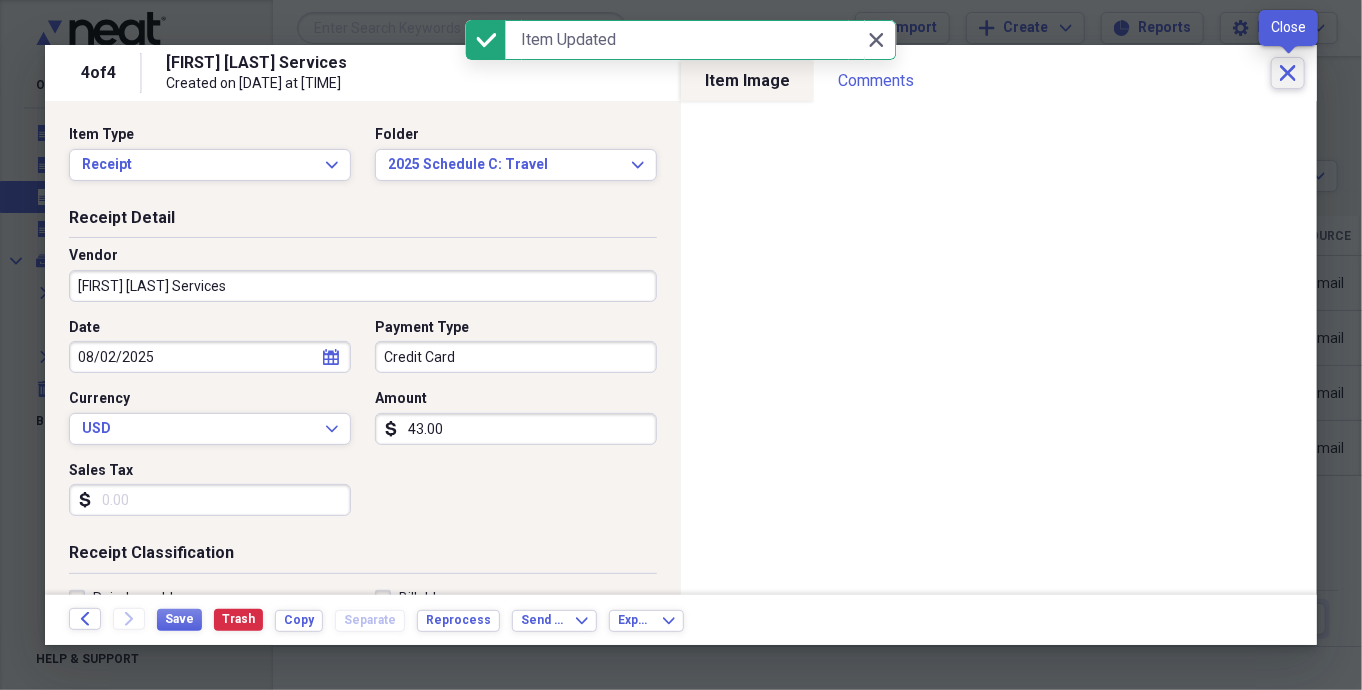 click on "Close" 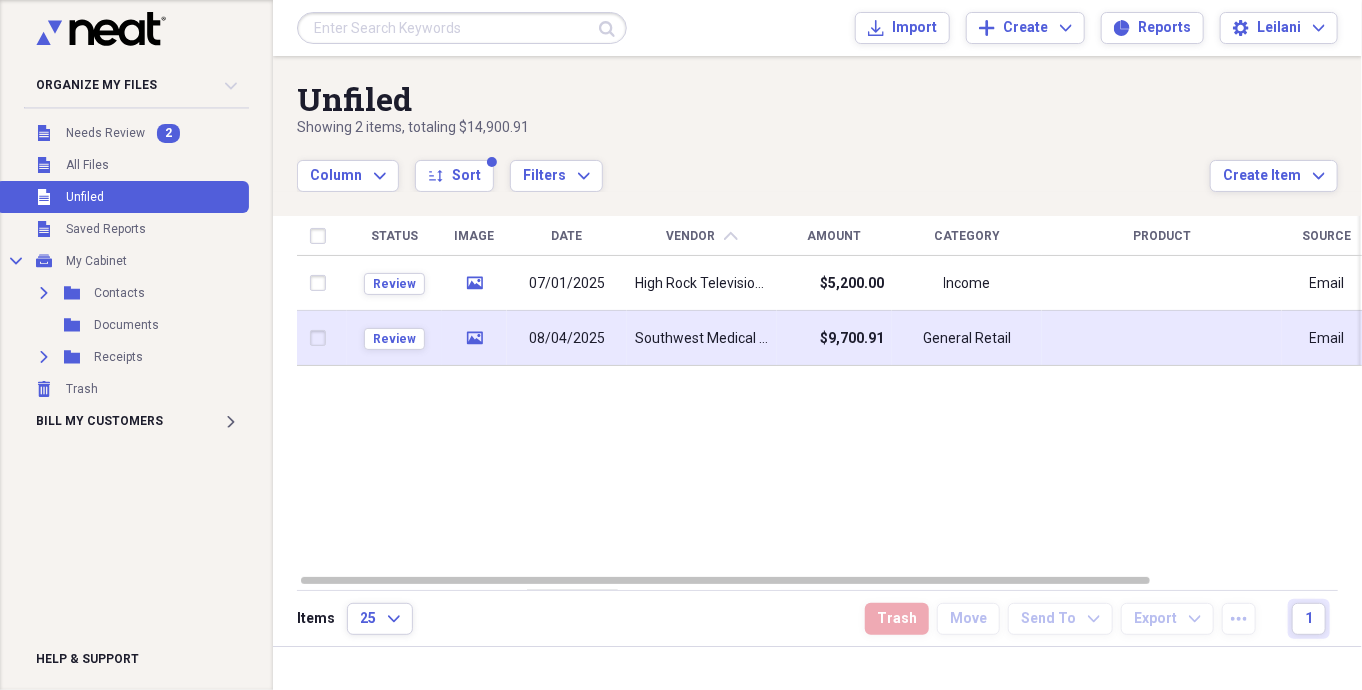 click on "Southwest Medical Imaging" at bounding box center (702, 339) 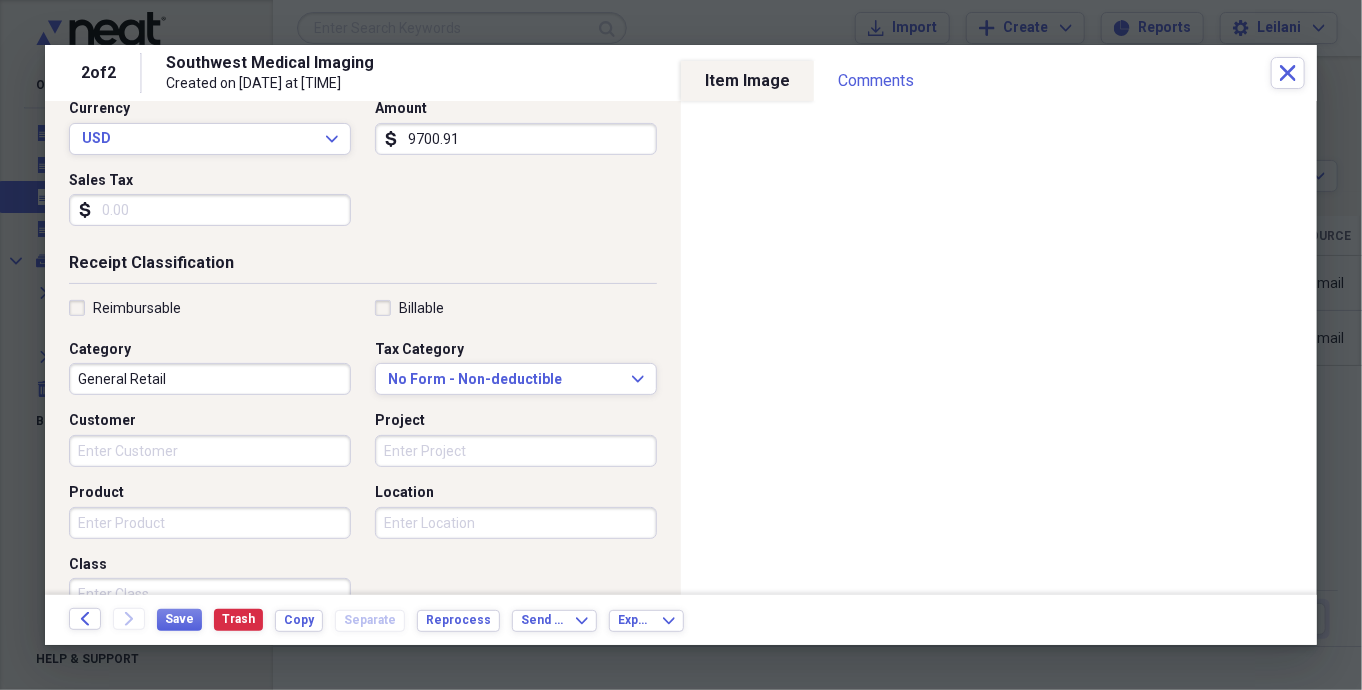 scroll, scrollTop: 292, scrollLeft: 0, axis: vertical 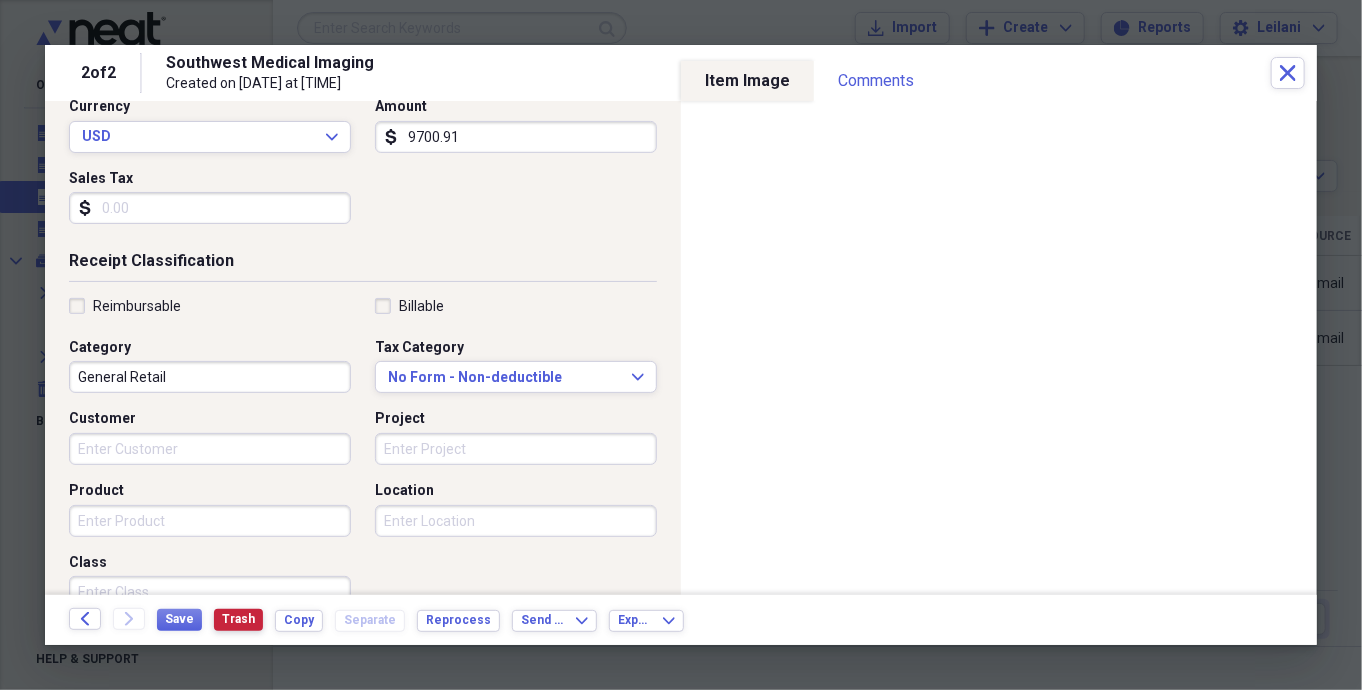 click on "Trash" at bounding box center (238, 619) 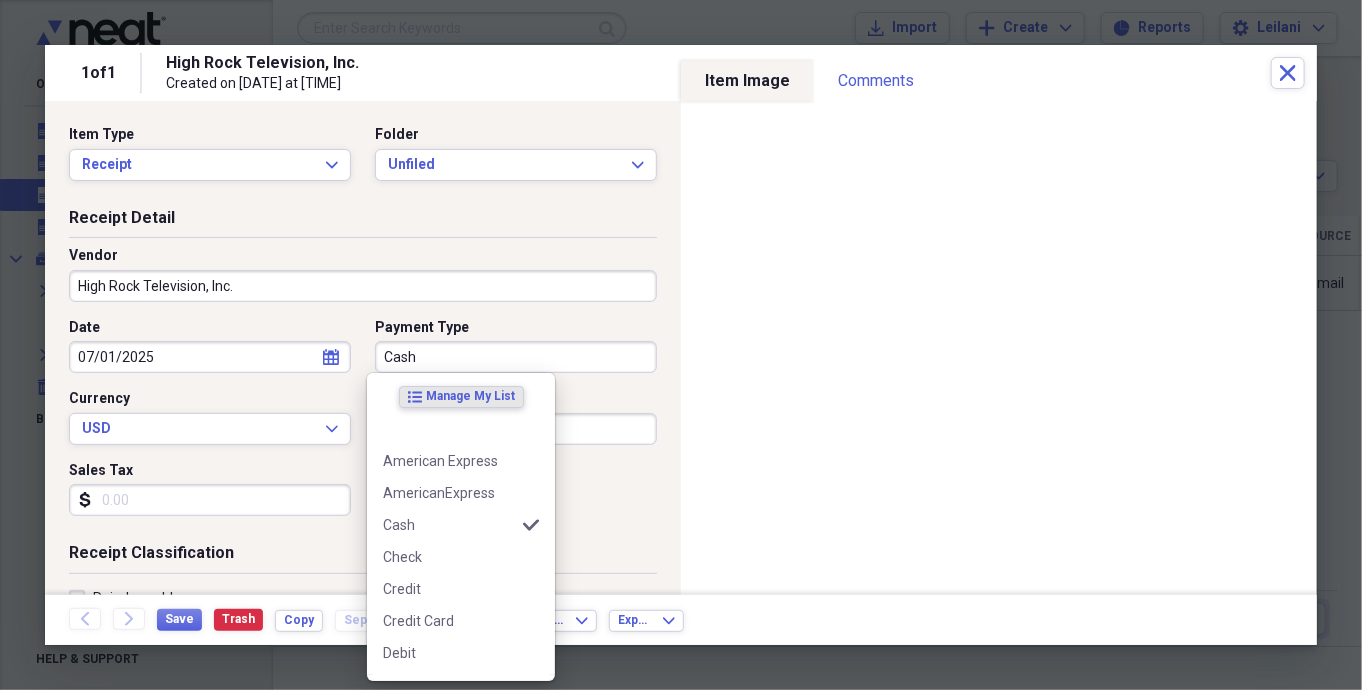click on "Cash" at bounding box center [516, 357] 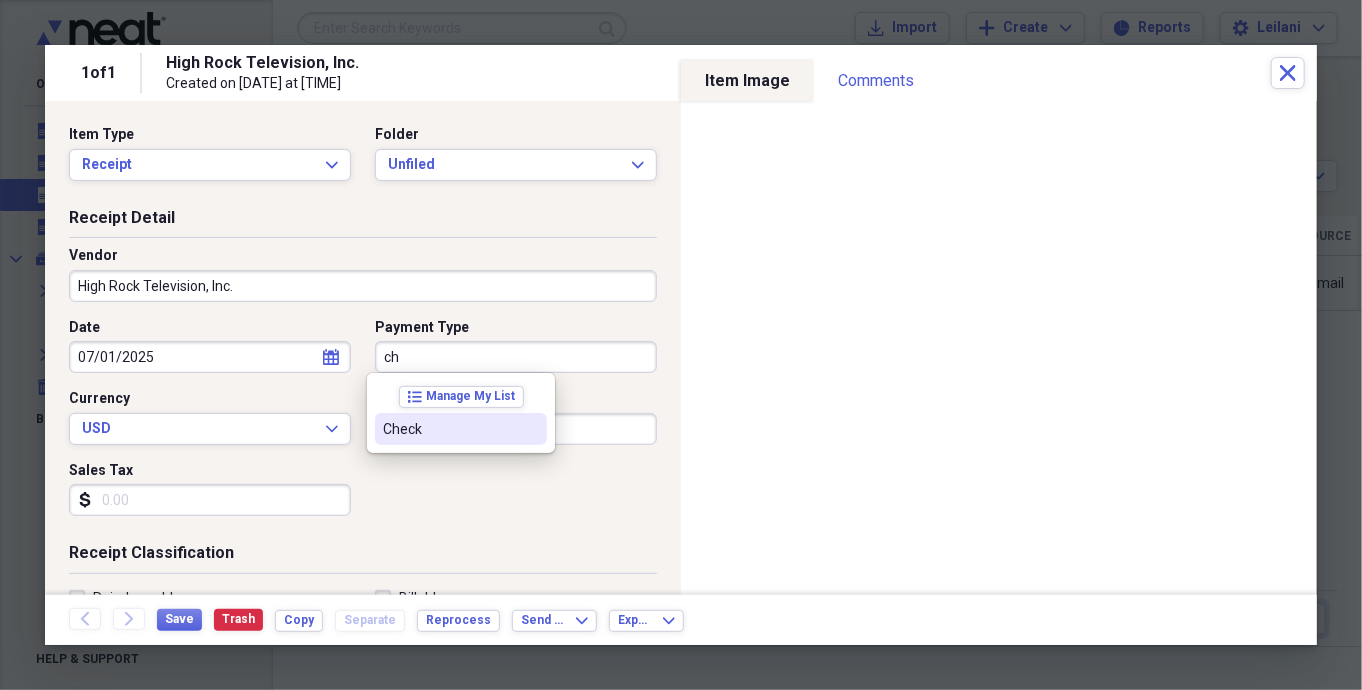 click on "Check" at bounding box center (449, 429) 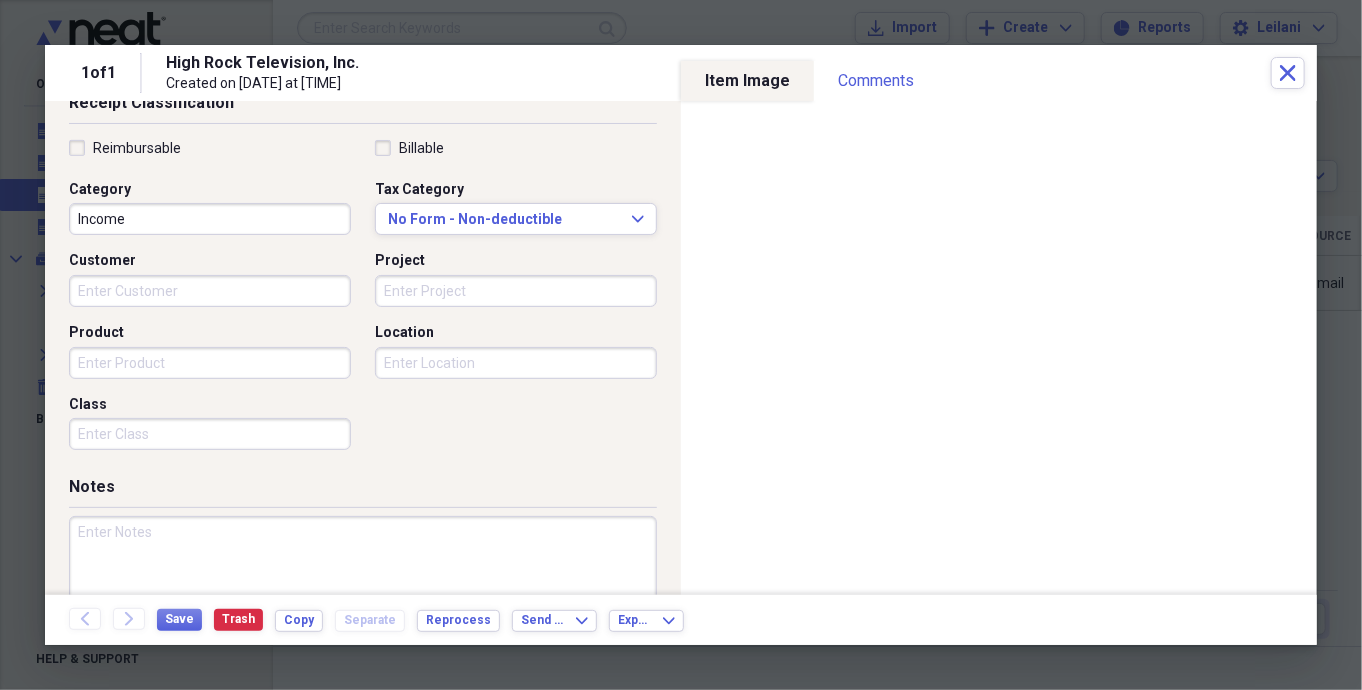 scroll, scrollTop: 451, scrollLeft: 0, axis: vertical 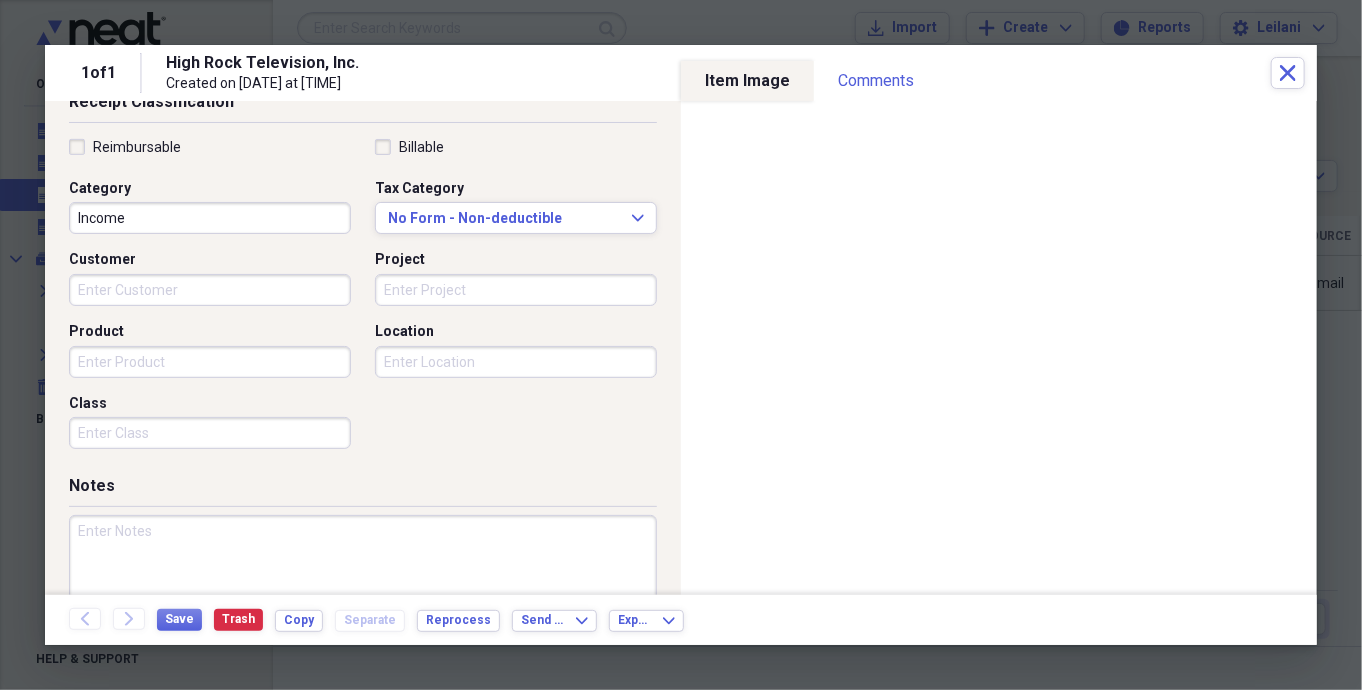 click at bounding box center [363, 580] 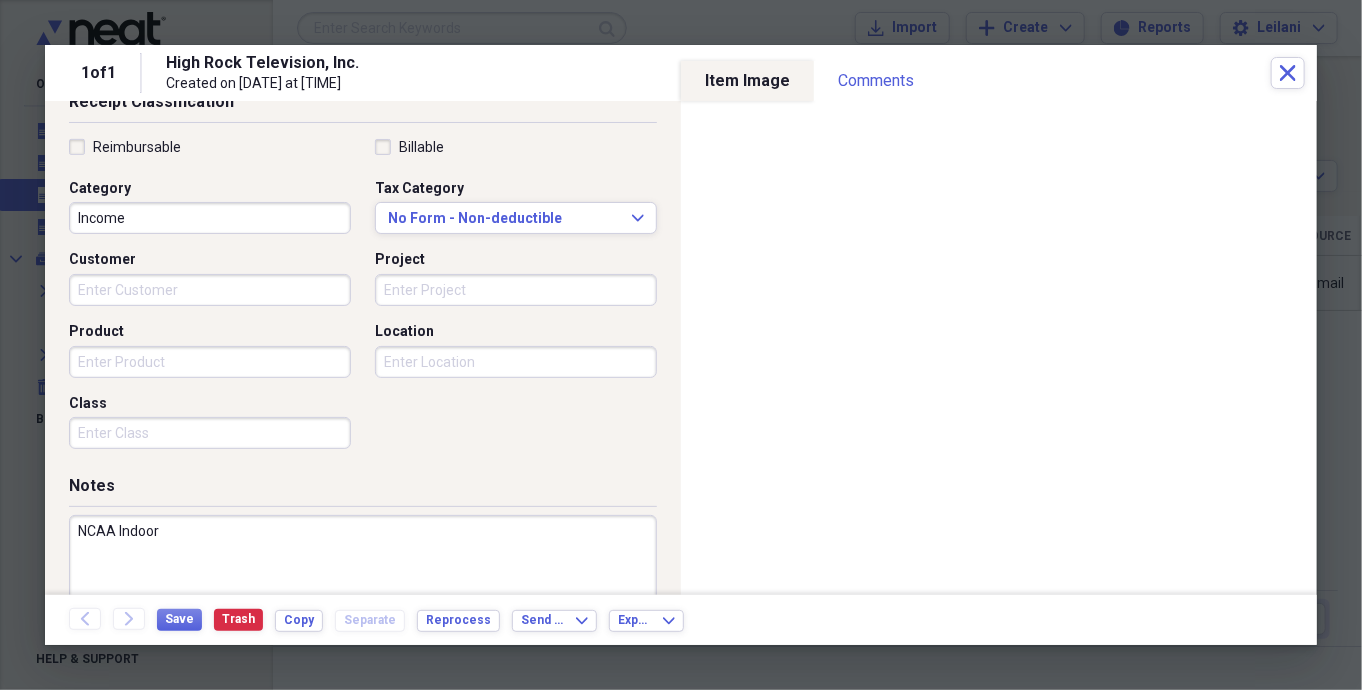 type on "NCAA Indoor" 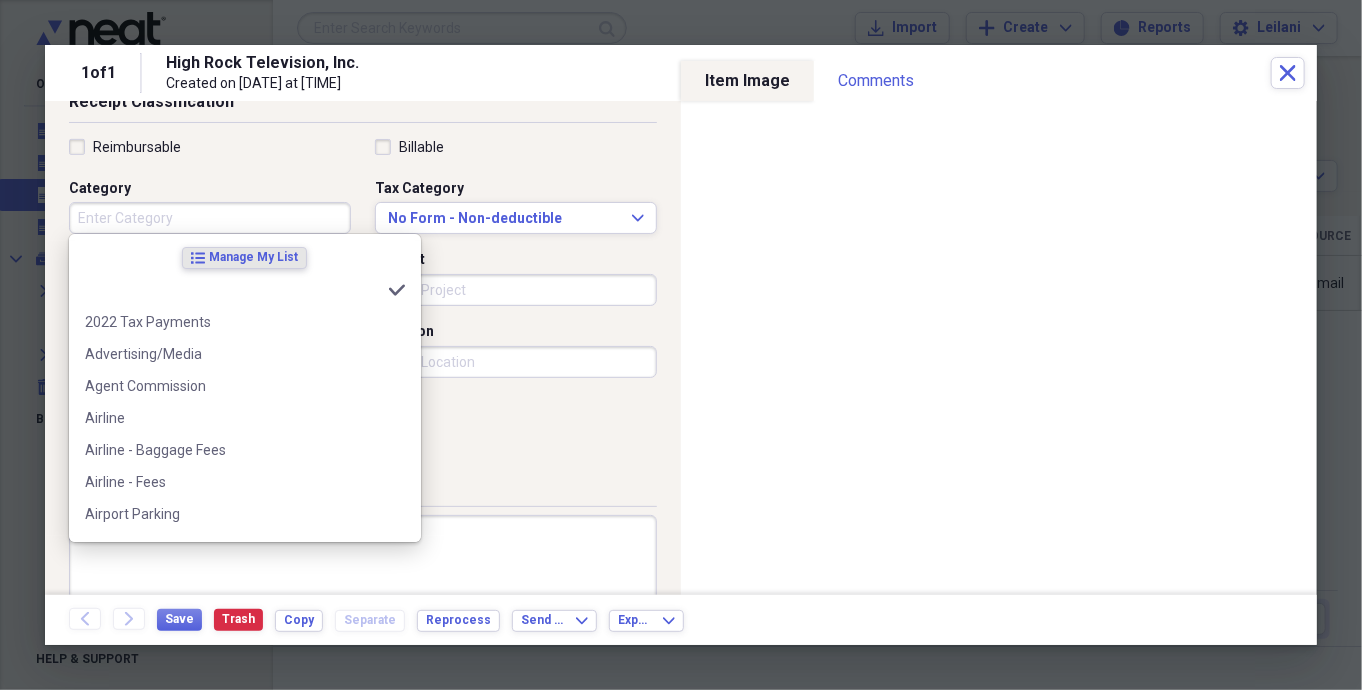 type 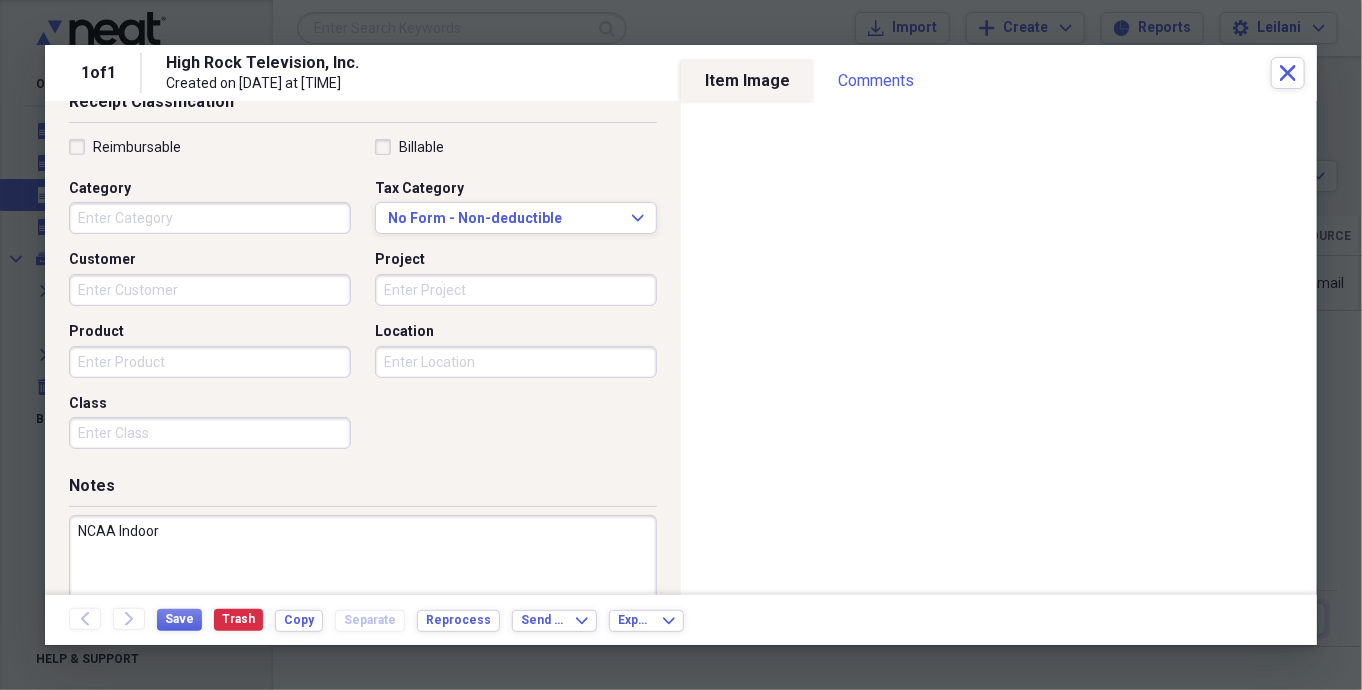 click on "Reimbursable Billable Category Tax Category No Form - Non-deductible Expand Customer Project Product Location Class" at bounding box center (363, 298) 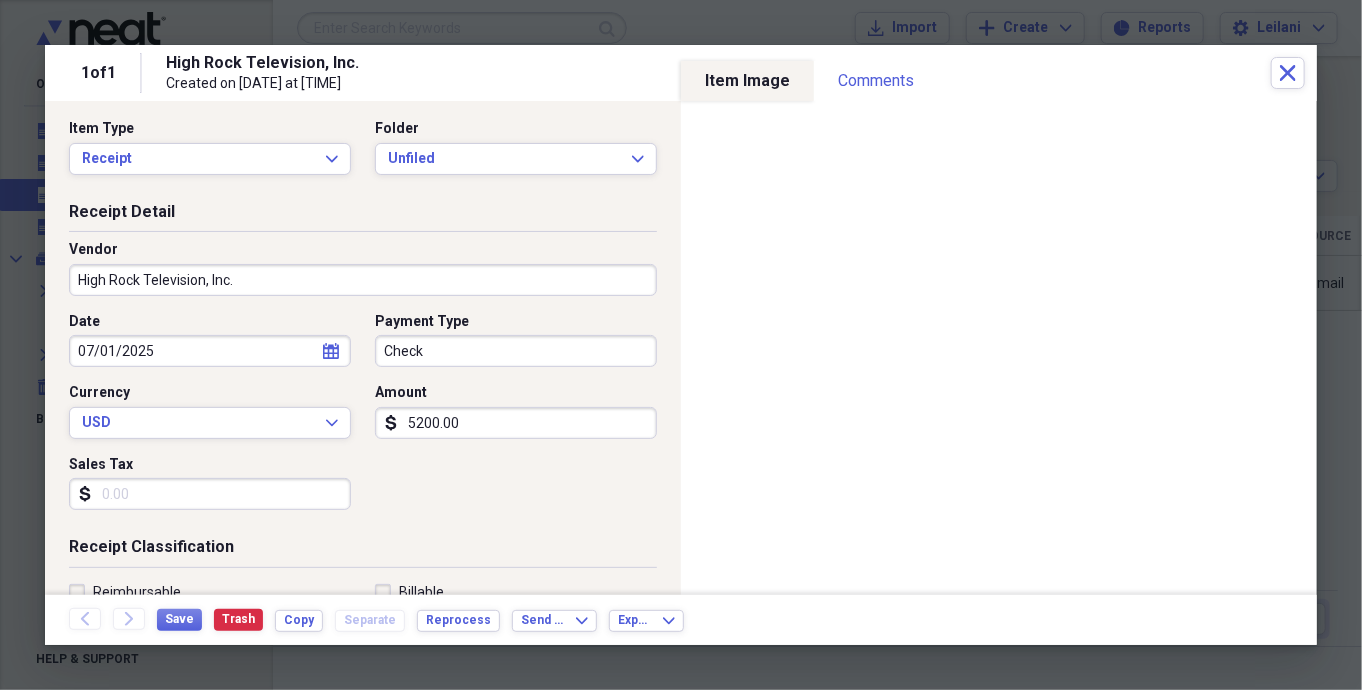 scroll, scrollTop: 4, scrollLeft: 0, axis: vertical 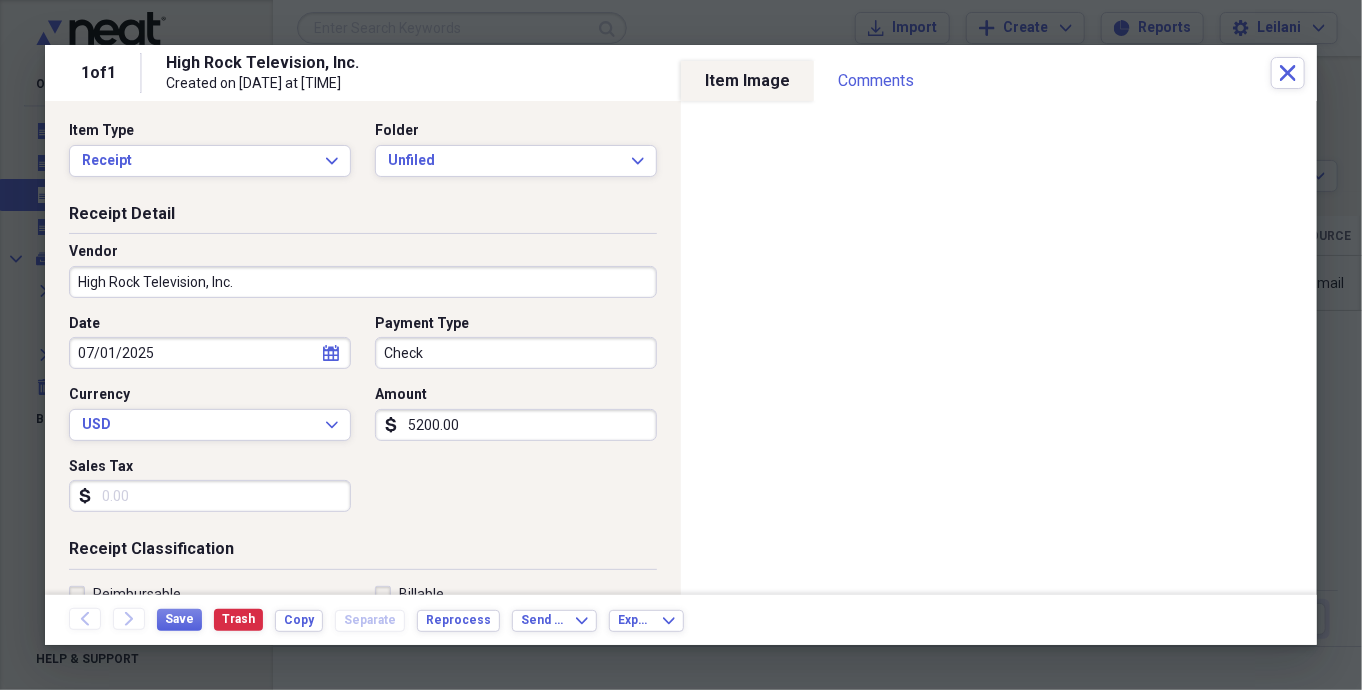 click on "calendar Calendar" at bounding box center (331, 353) 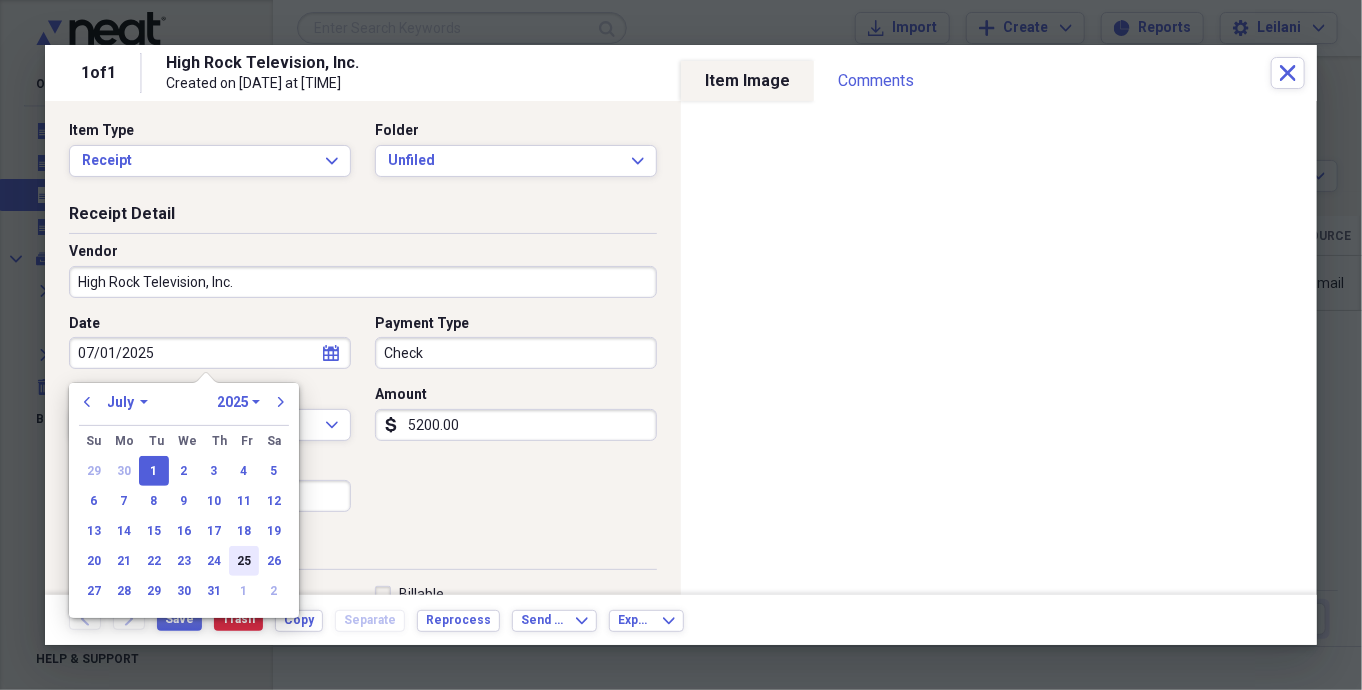 click on "25" at bounding box center (244, 561) 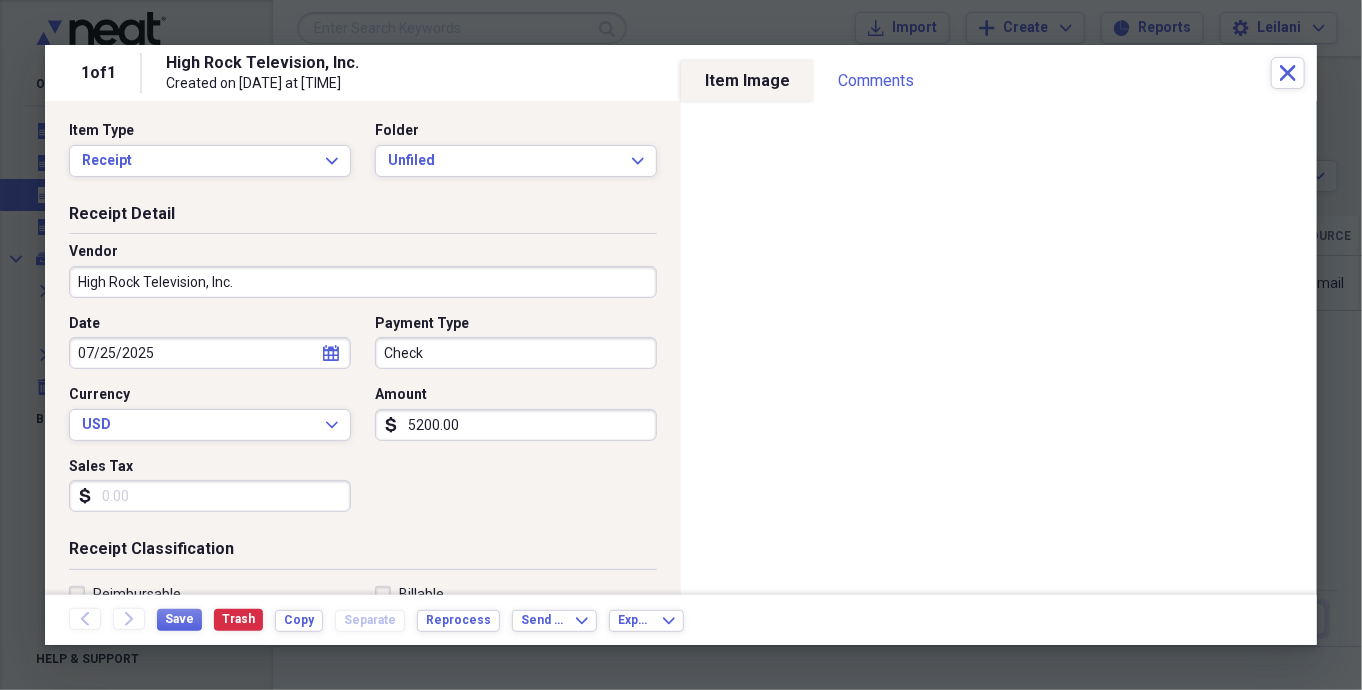 scroll, scrollTop: 0, scrollLeft: 0, axis: both 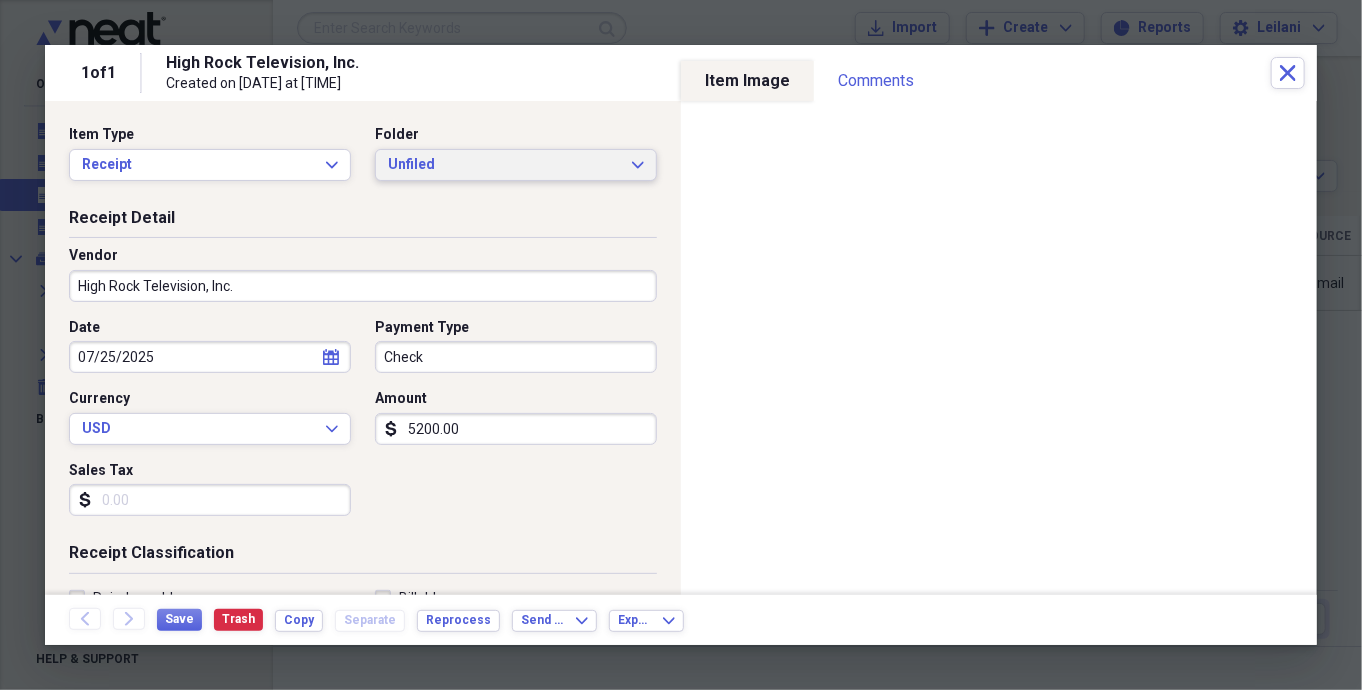 click on "Expand" 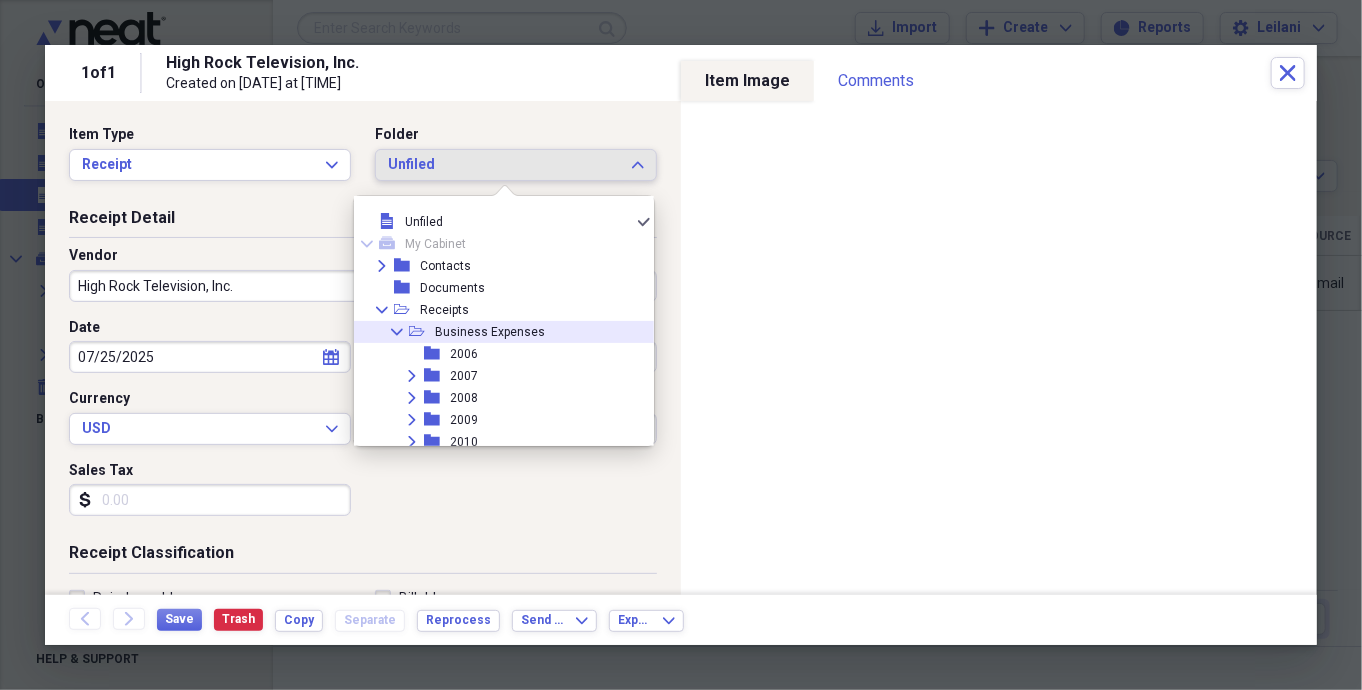 click on "Collapse" 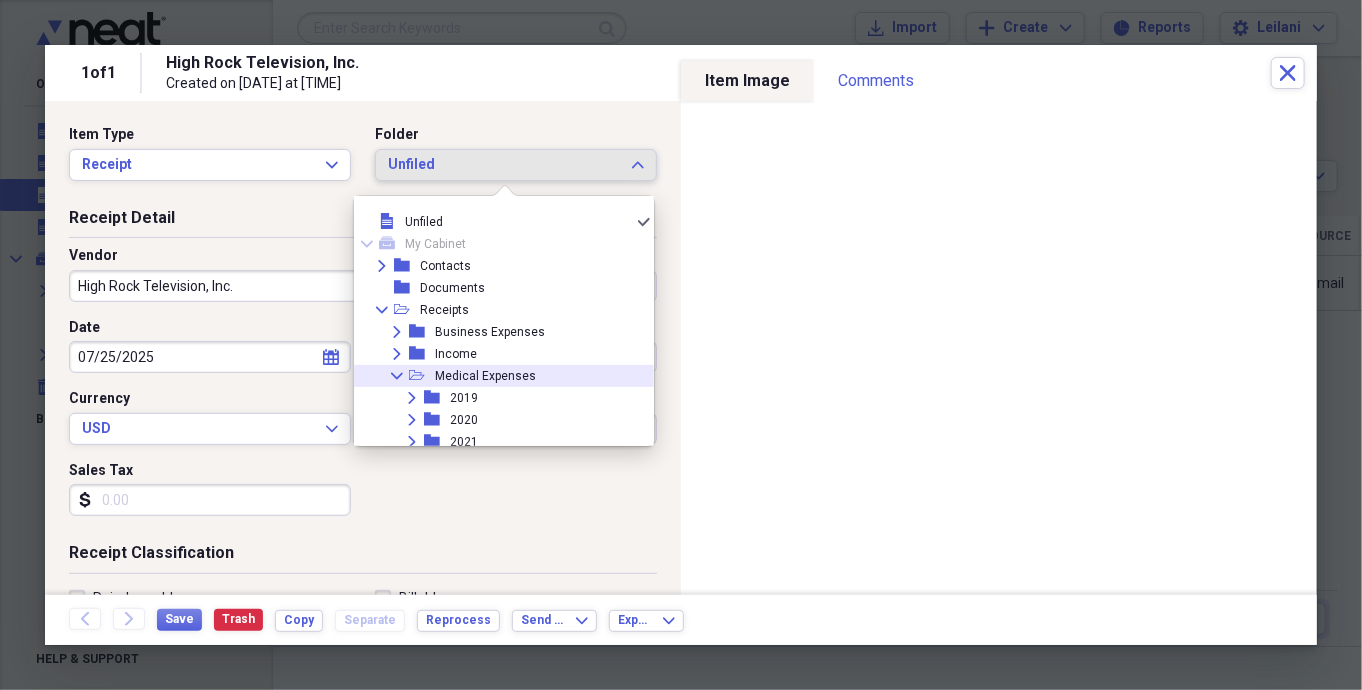 click on "Collapse" 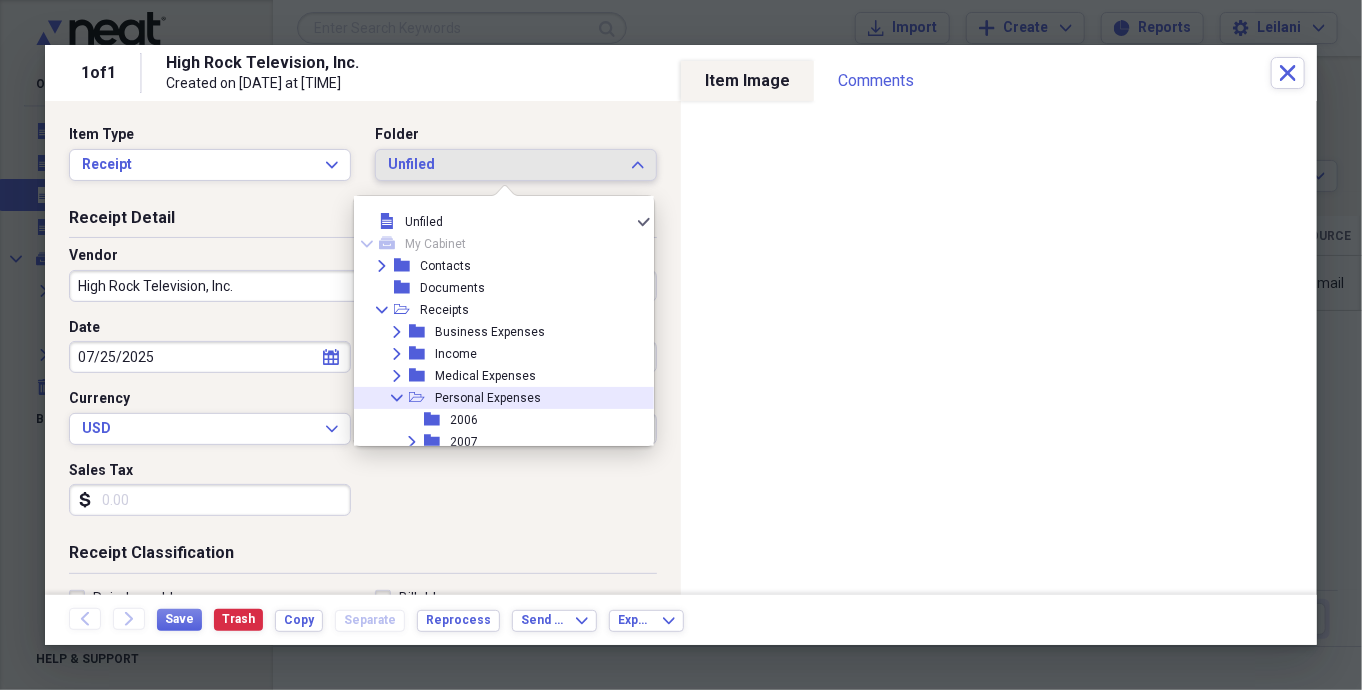 click on "Collapse" 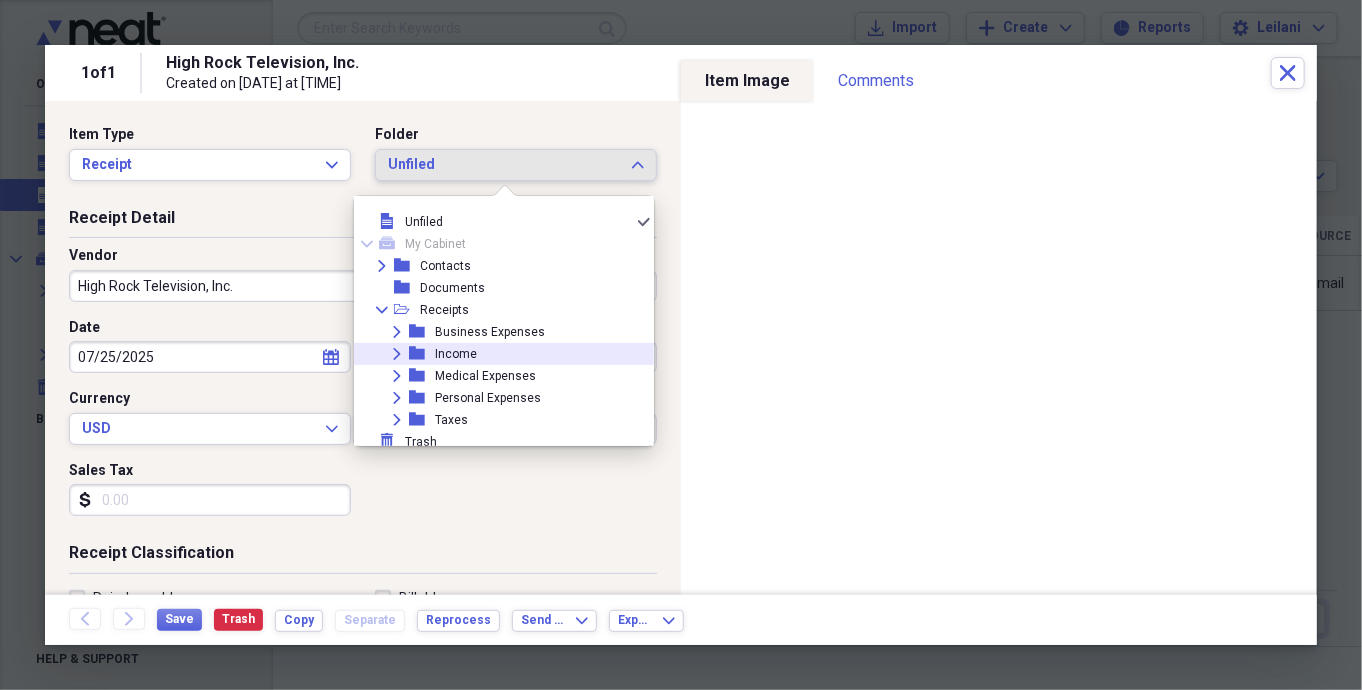 click on "Expand" 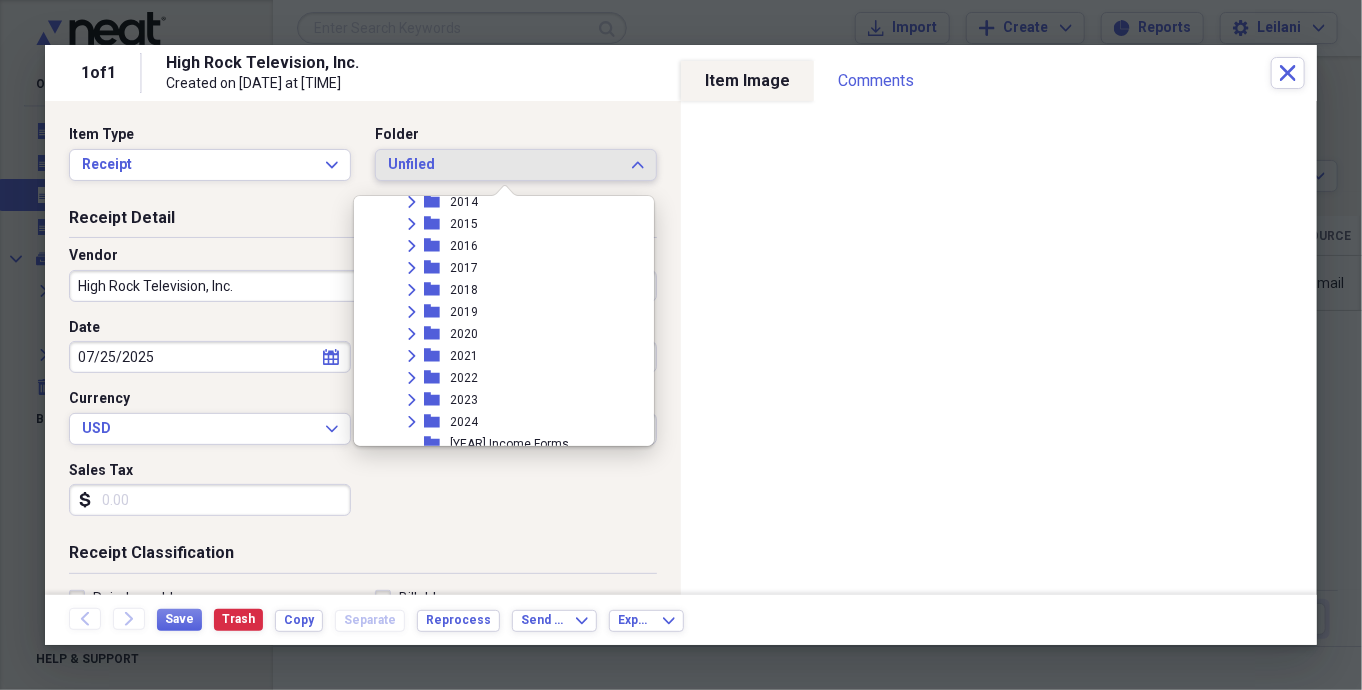 scroll, scrollTop: 468, scrollLeft: 0, axis: vertical 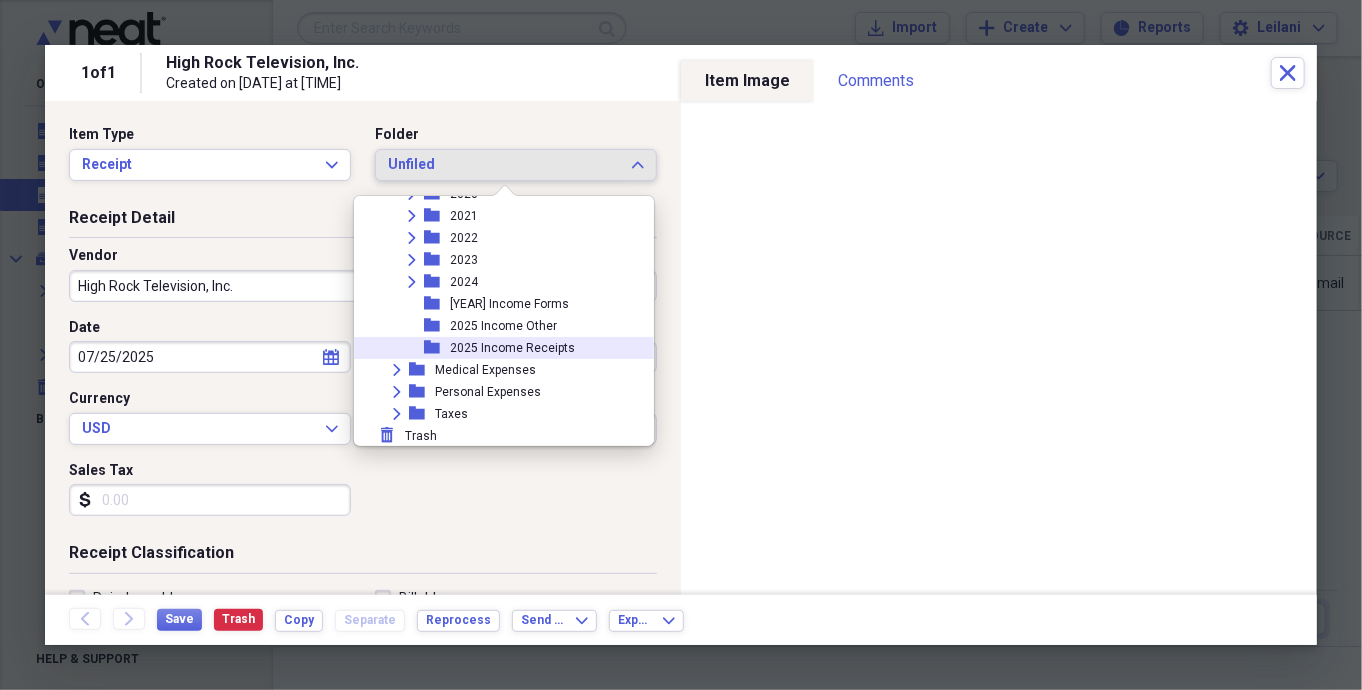 click on "2025 Income Receipts" at bounding box center [512, 348] 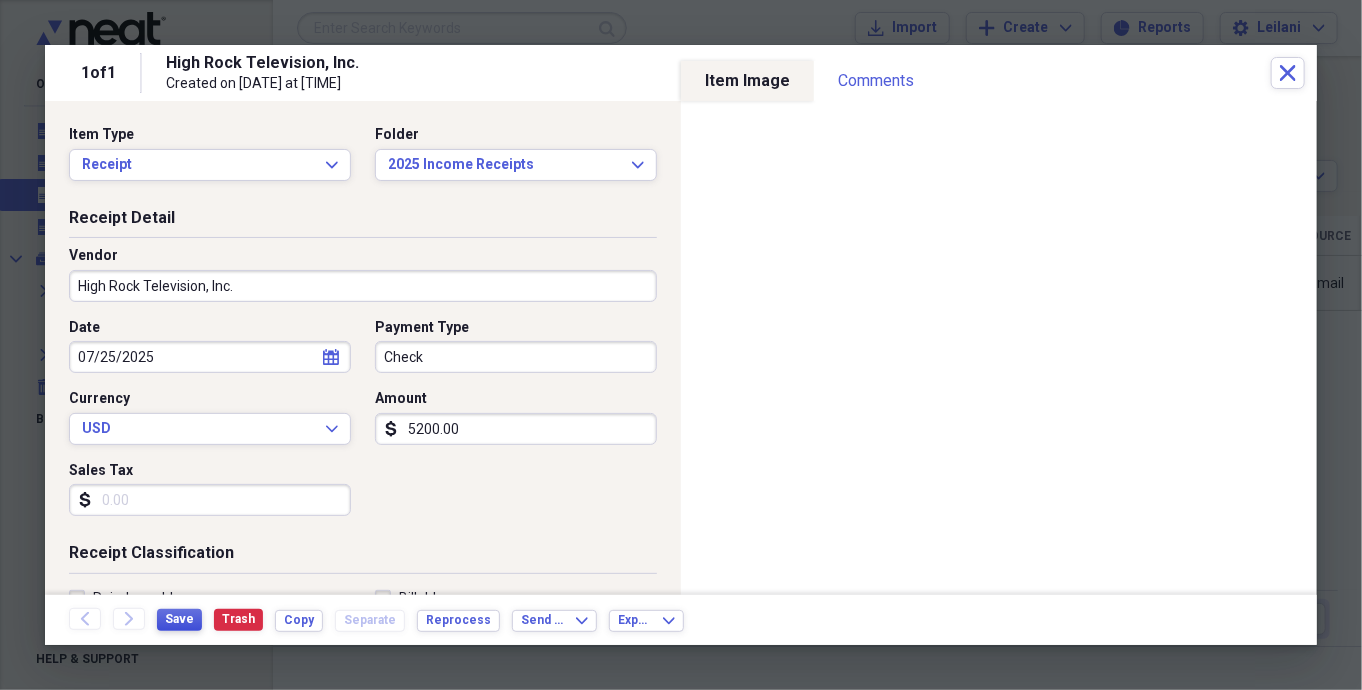 click on "Save" at bounding box center (179, 619) 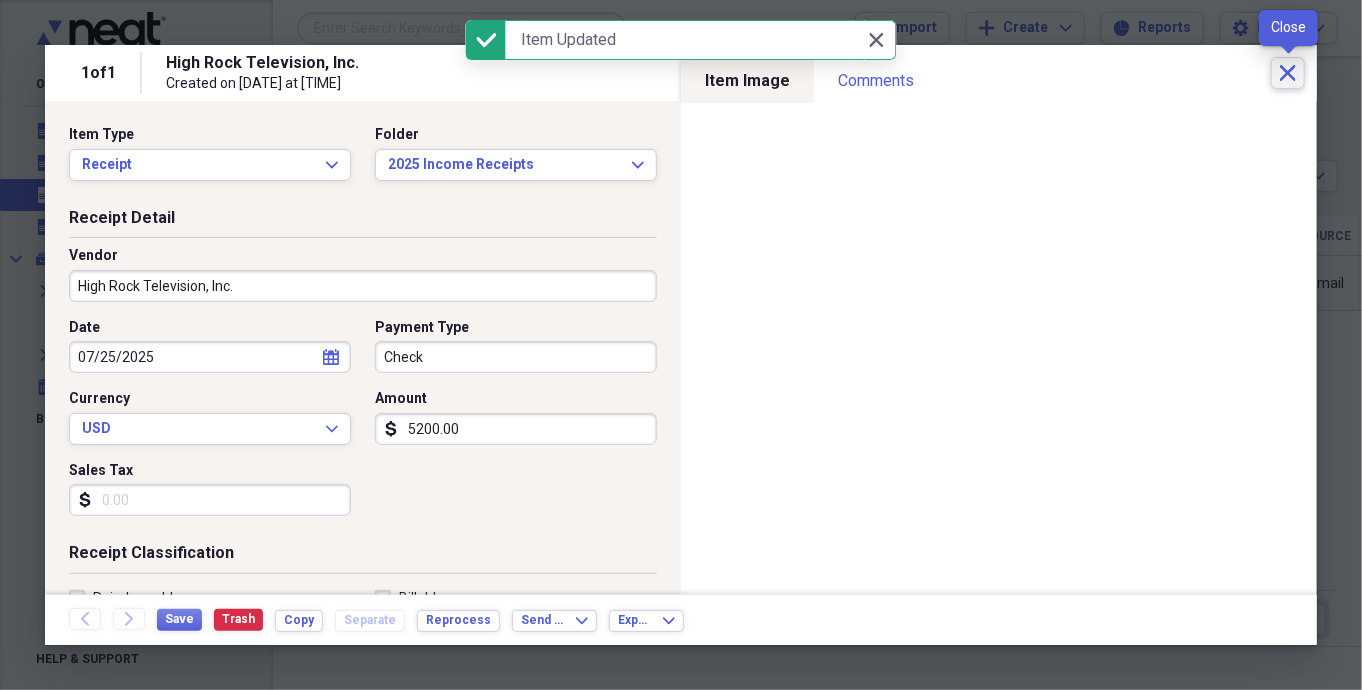 click on "Close" at bounding box center (1288, 73) 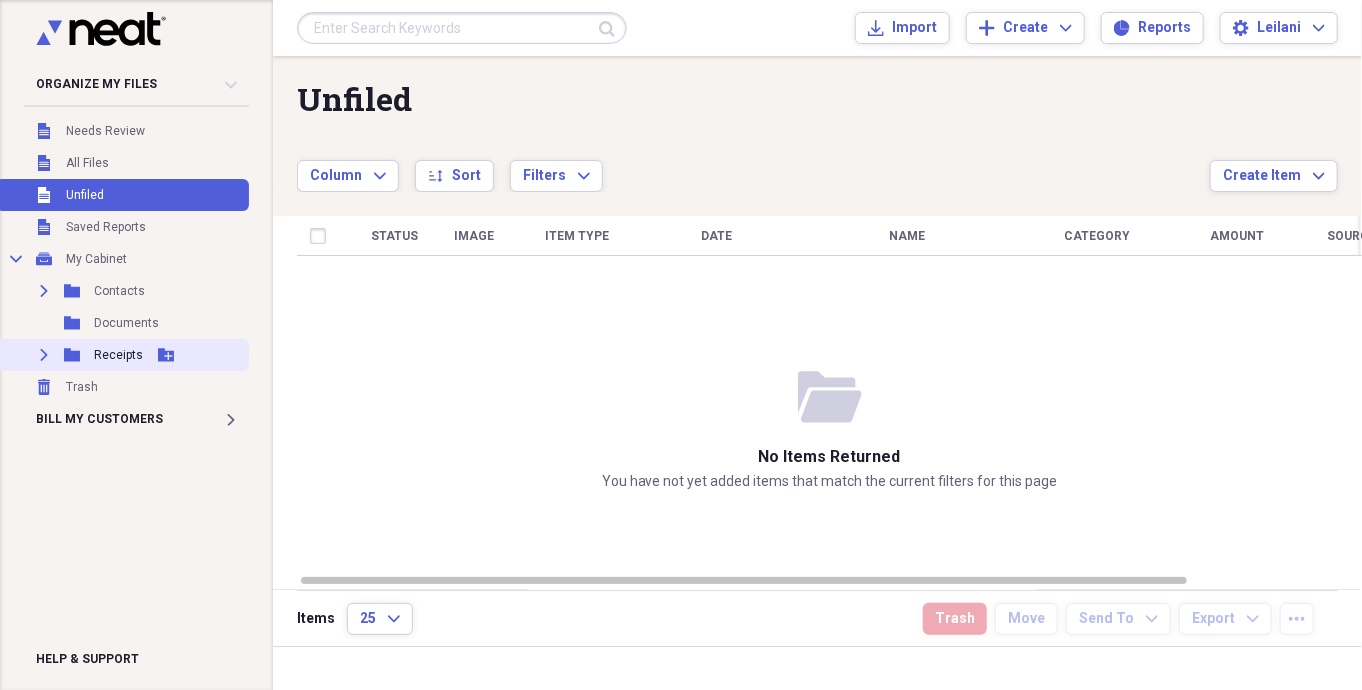 click on "Expand" 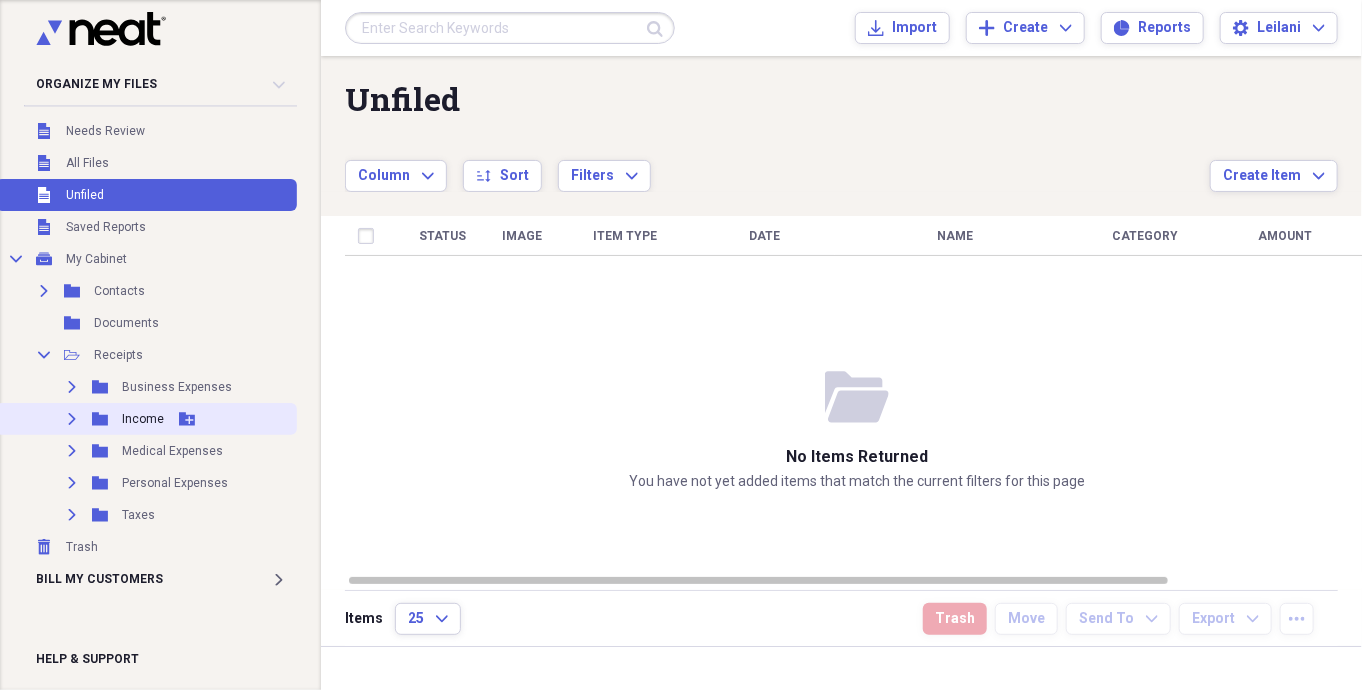 click on "Expand Folder Income Add Folder" at bounding box center [146, 419] 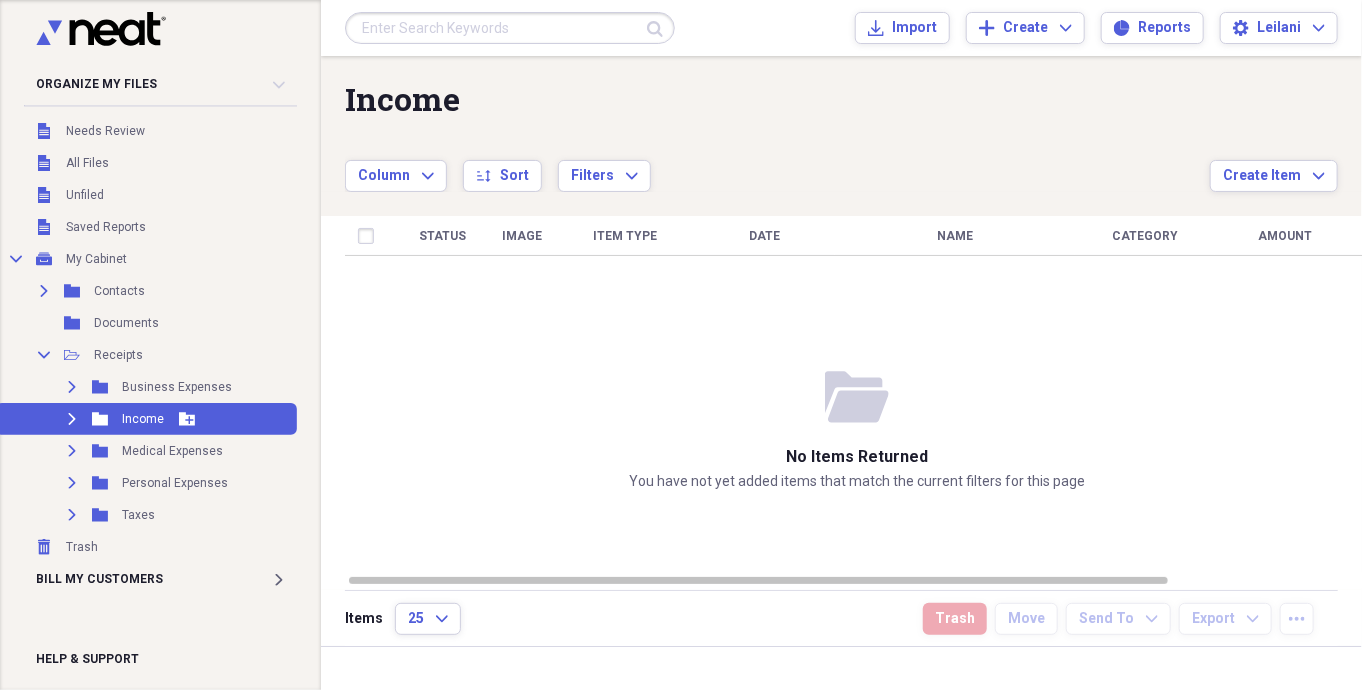 click on "Expand" at bounding box center (72, 419) 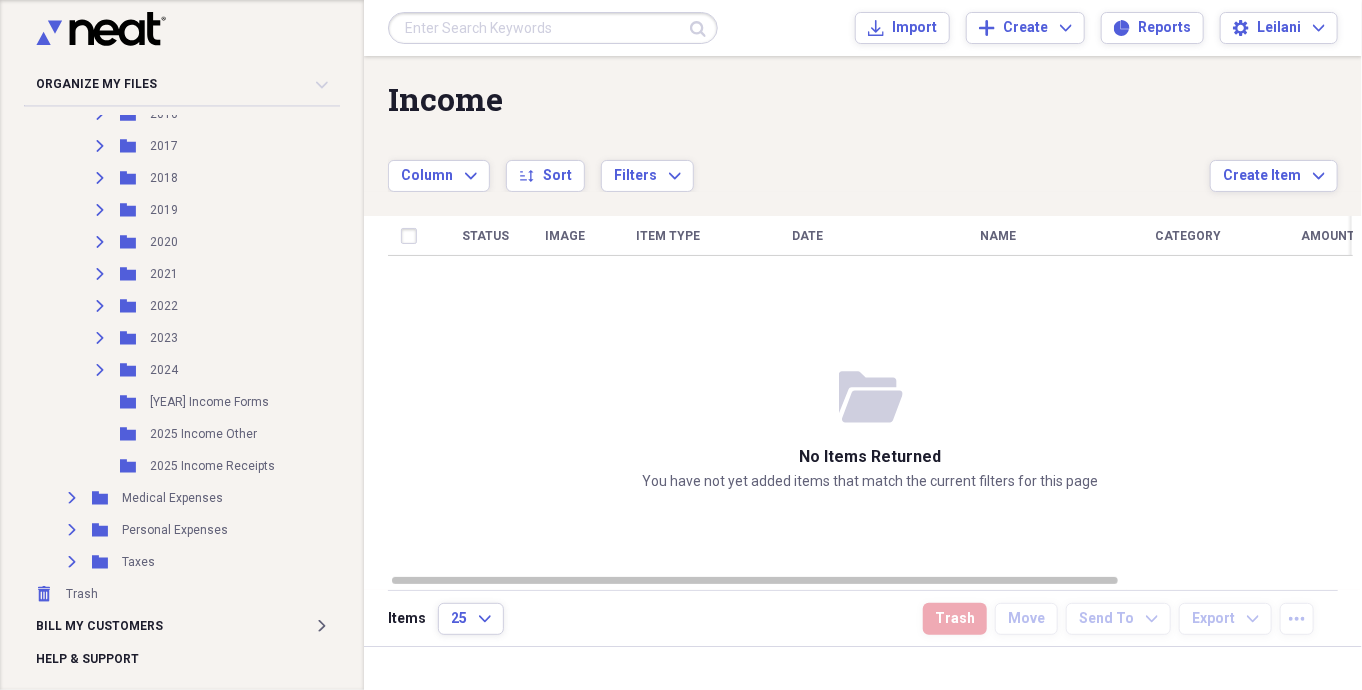 scroll, scrollTop: 631, scrollLeft: 0, axis: vertical 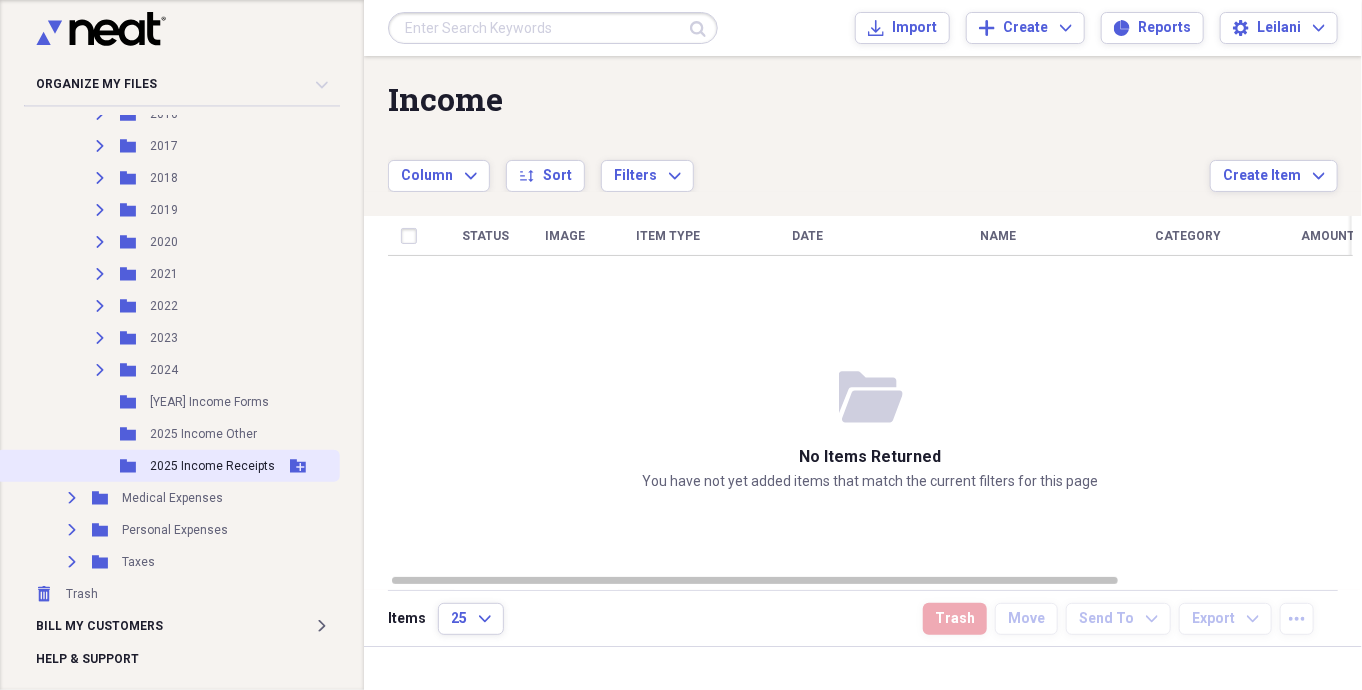 click on "2025 Income Receipts" at bounding box center (212, 466) 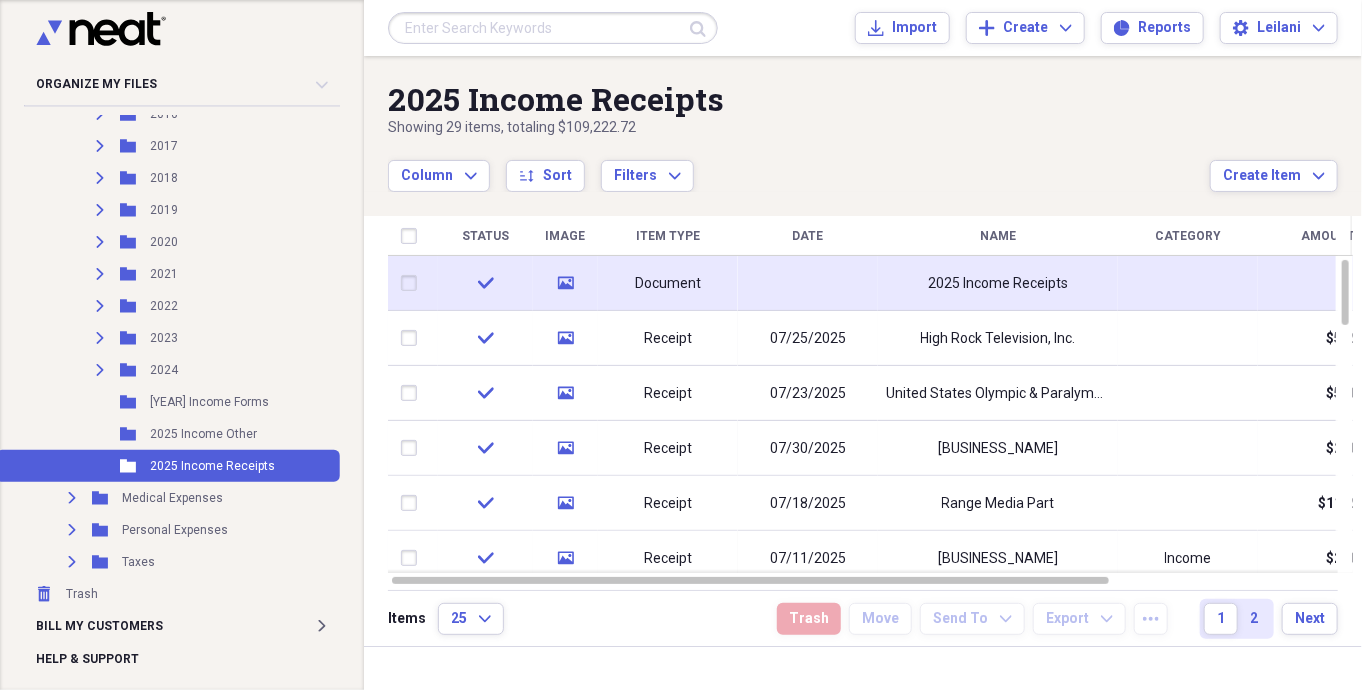 click at bounding box center [413, 283] 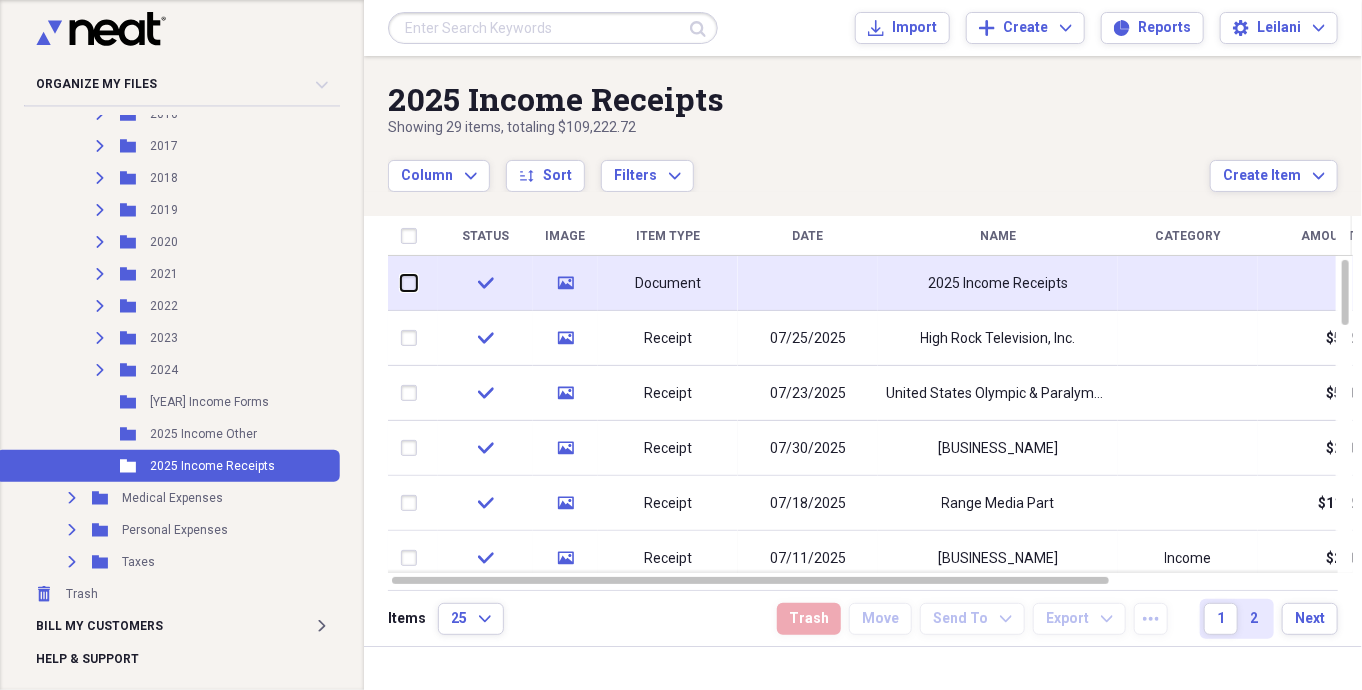 click at bounding box center (401, 283) 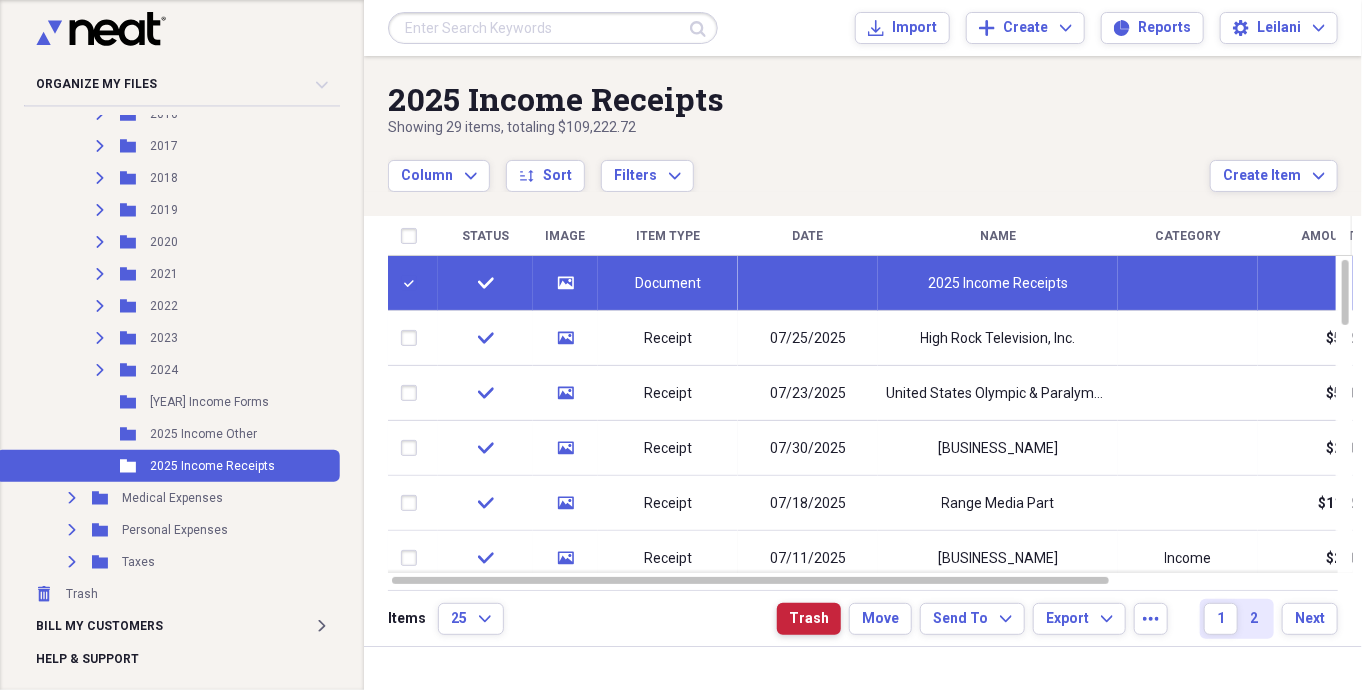 click on "Trash" at bounding box center (809, 619) 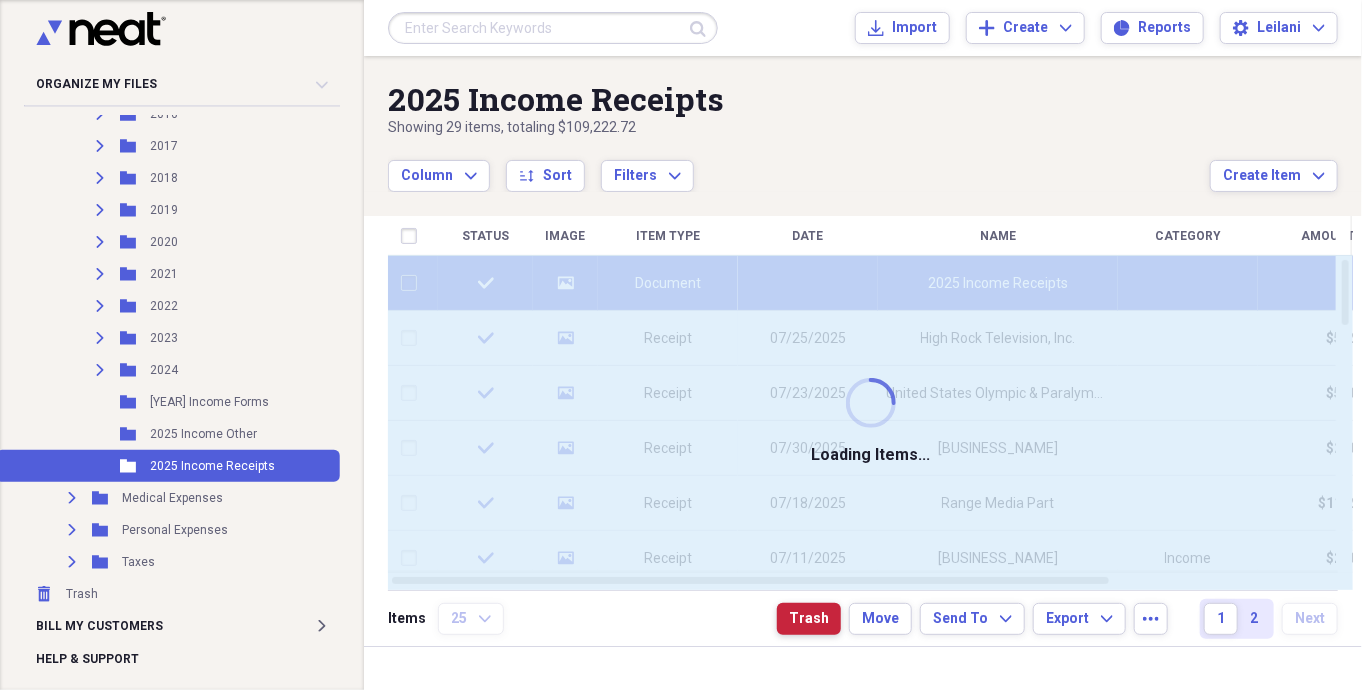 checkbox on "false" 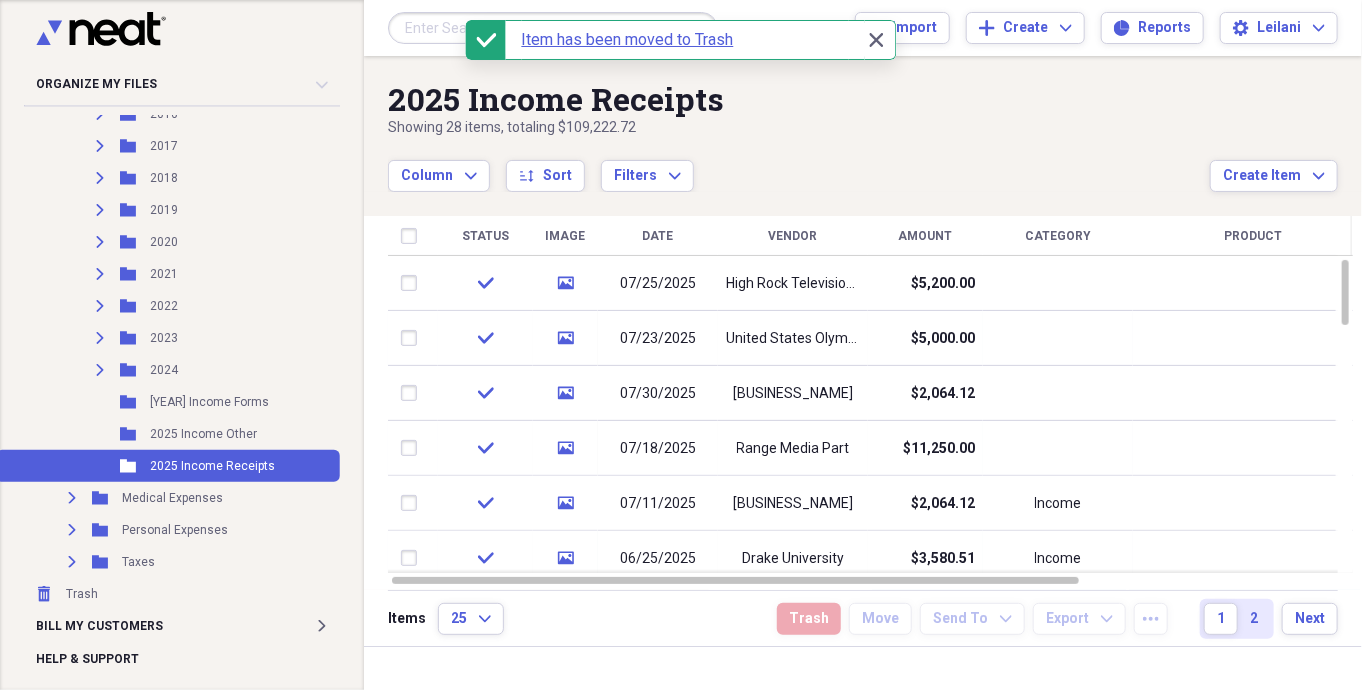click on "Vendor" at bounding box center (793, 236) 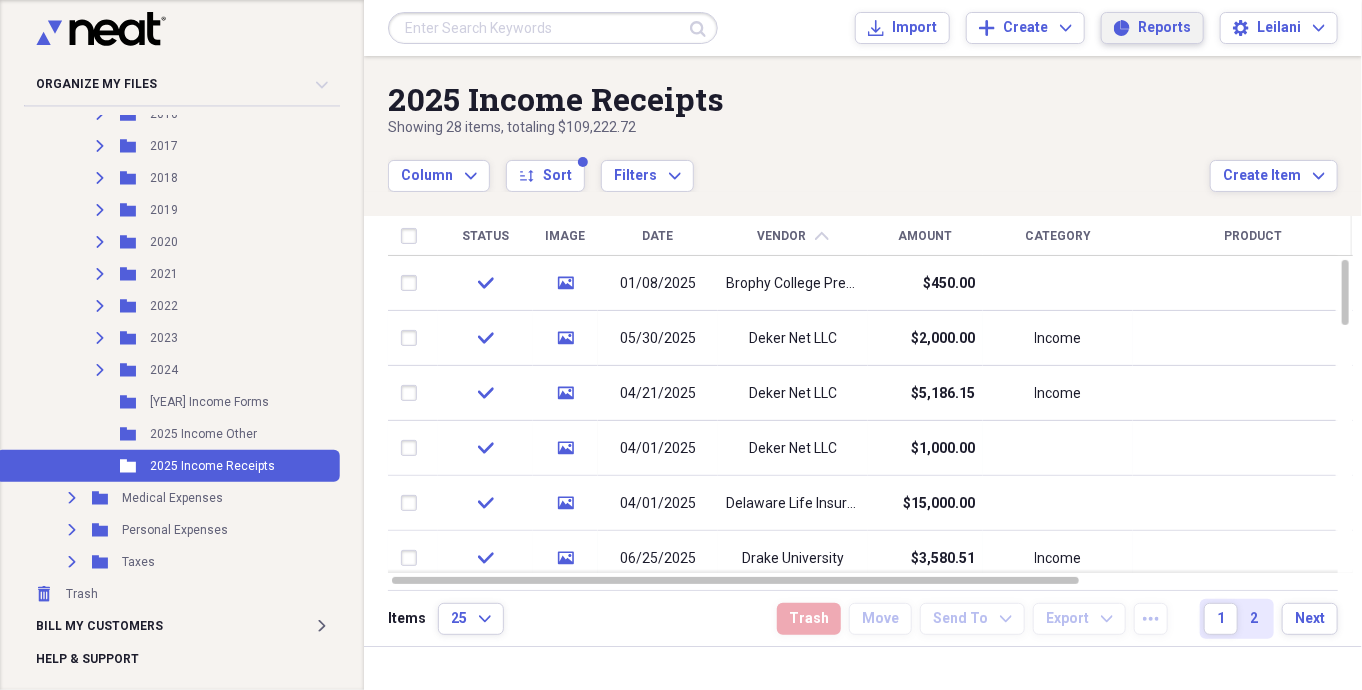 click on "Reports" at bounding box center [1164, 28] 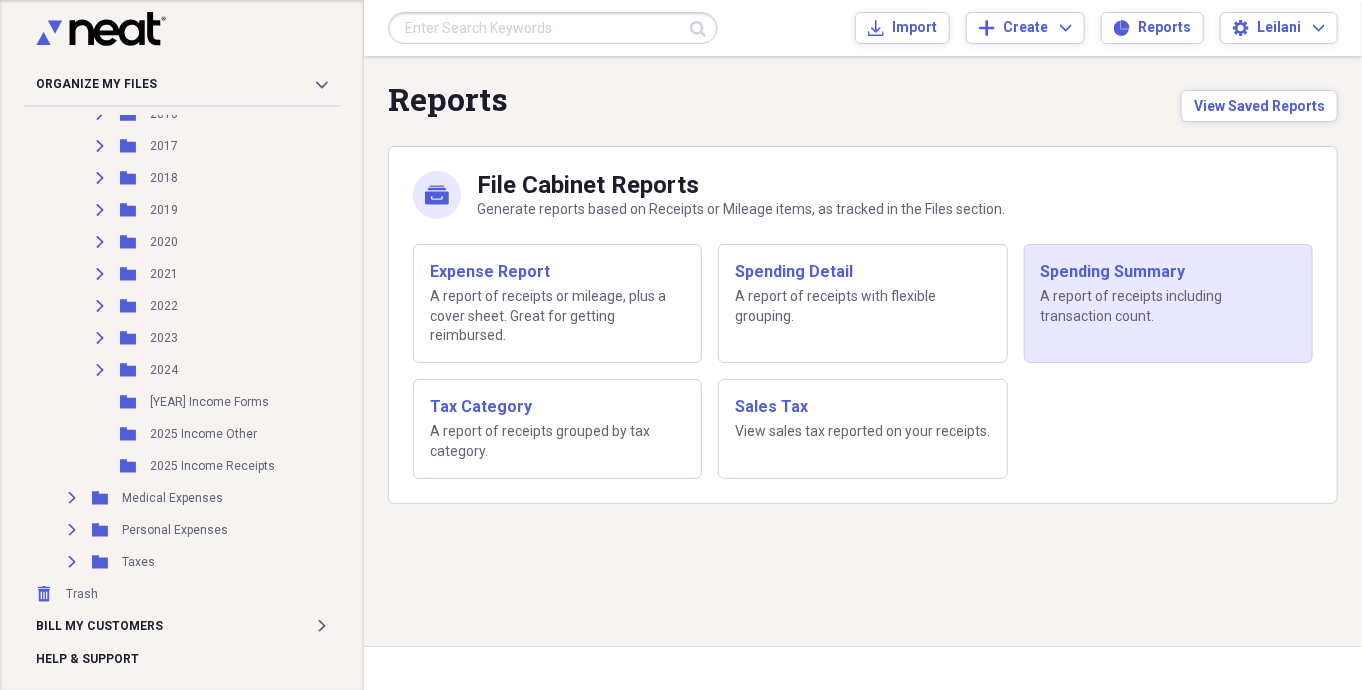 click on "A report of receipts including transaction count." at bounding box center (1168, 306) 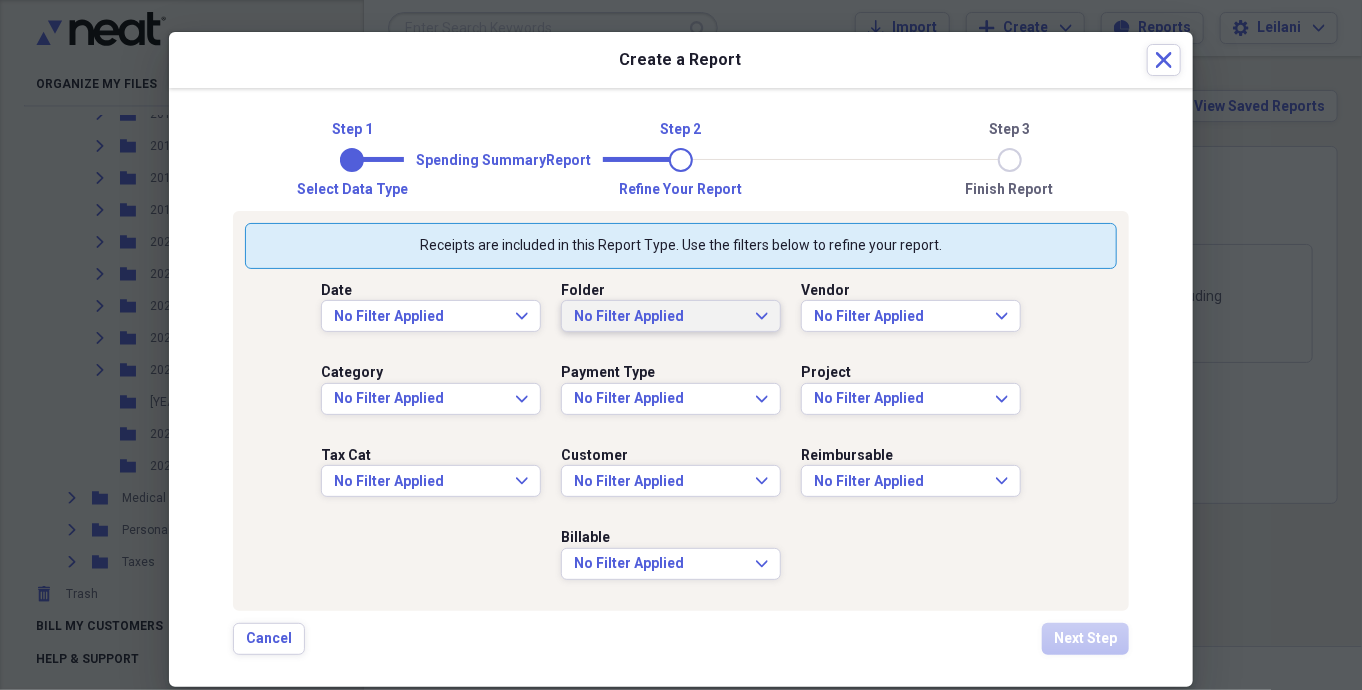 click on "Expand" 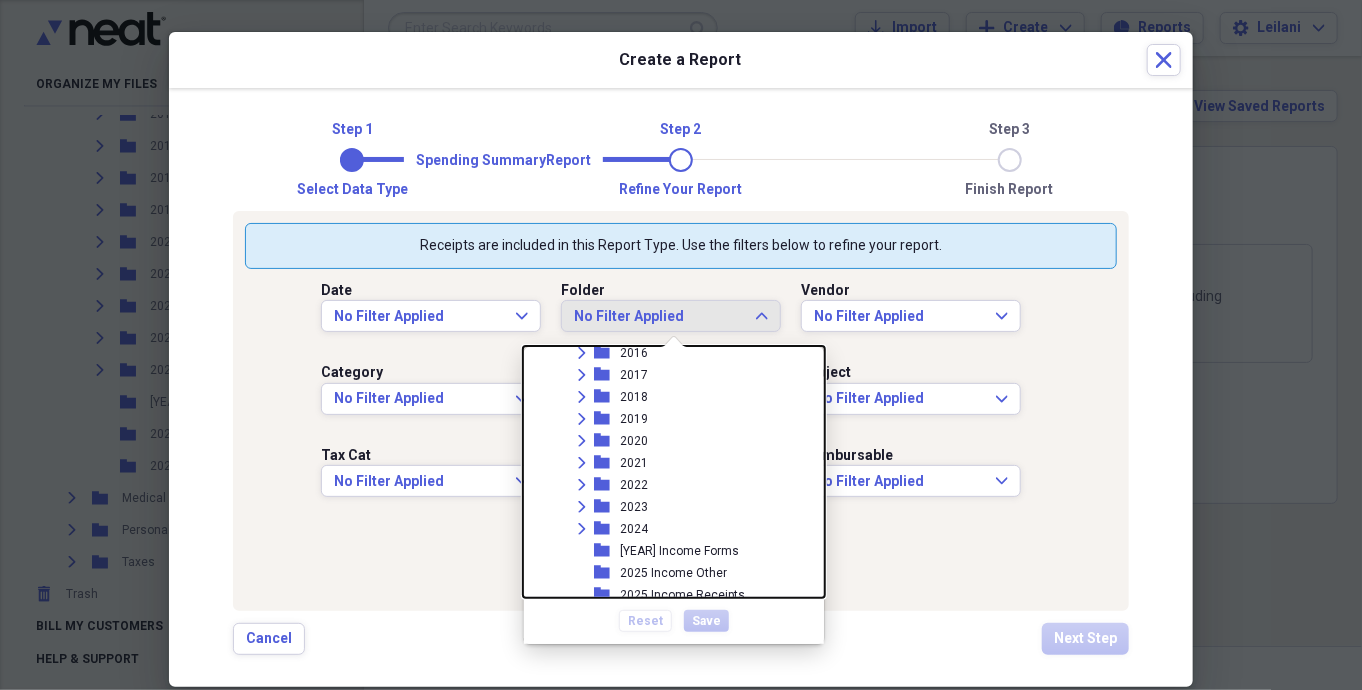 scroll, scrollTop: 446, scrollLeft: 0, axis: vertical 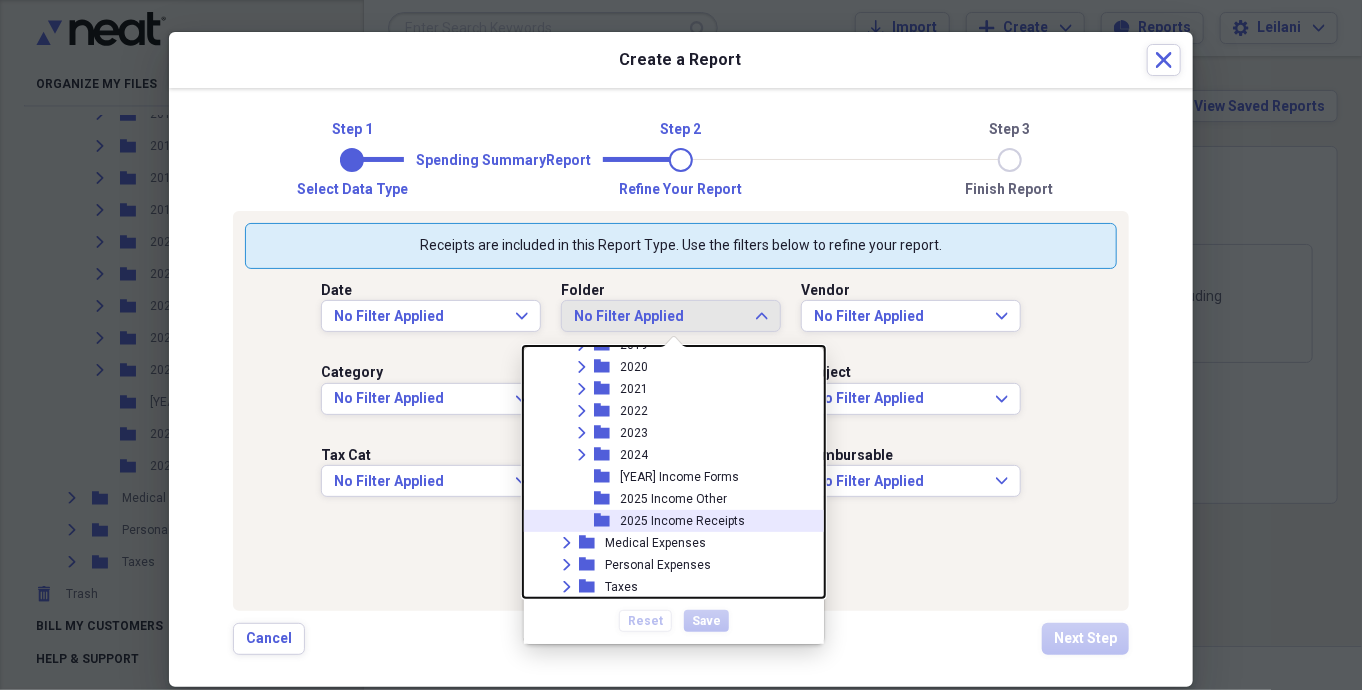 click on "2025 Income Receipts" at bounding box center [682, 521] 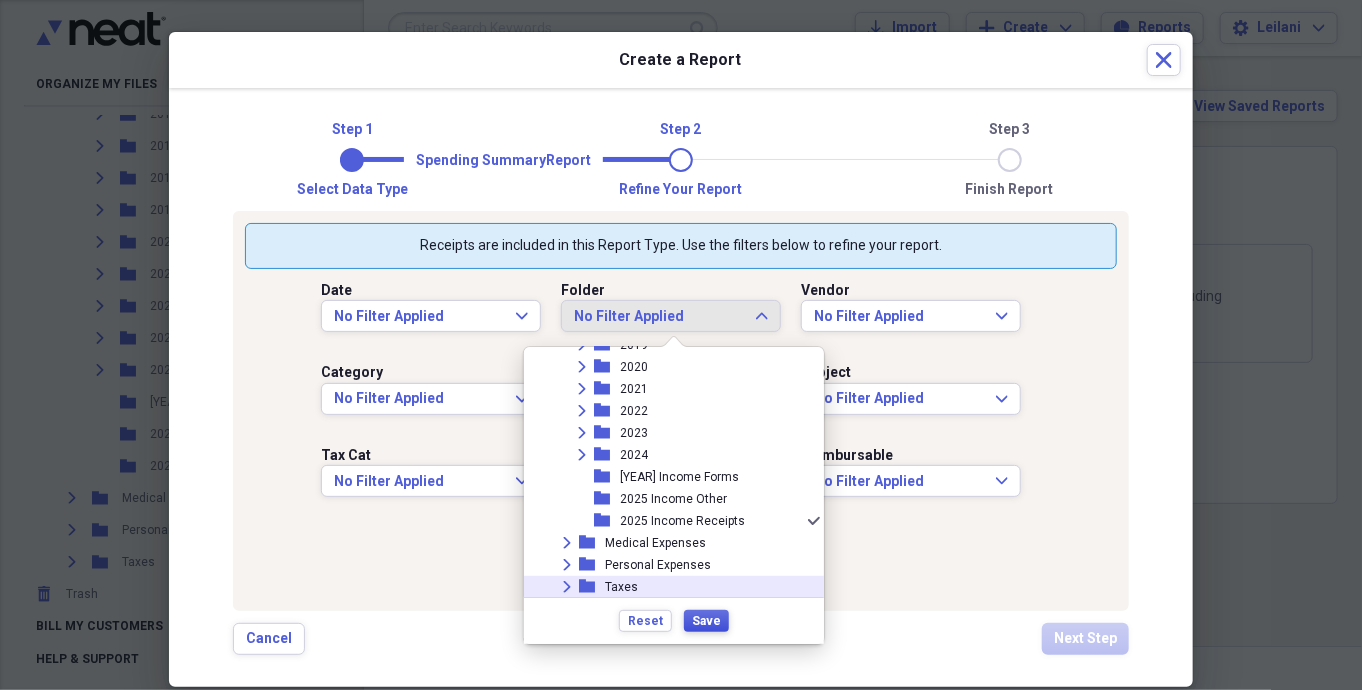 click on "Save" at bounding box center [706, 621] 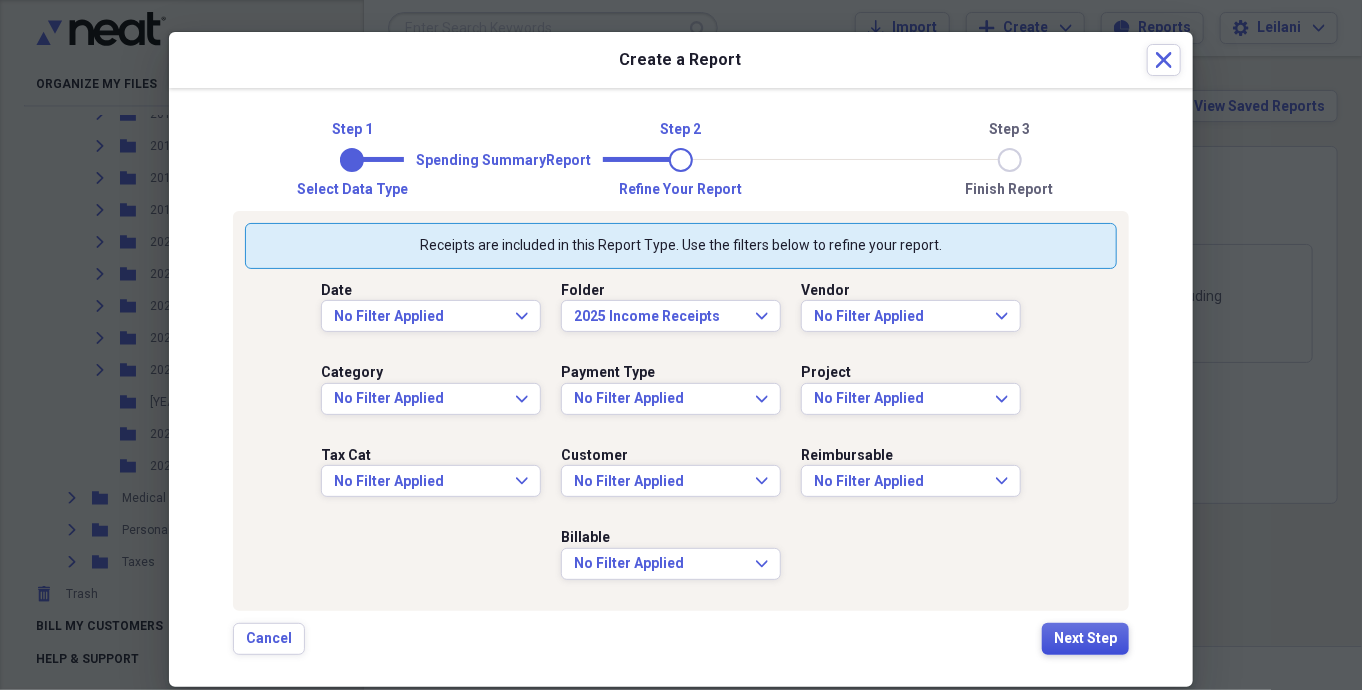click on "Next Step" at bounding box center [1085, 639] 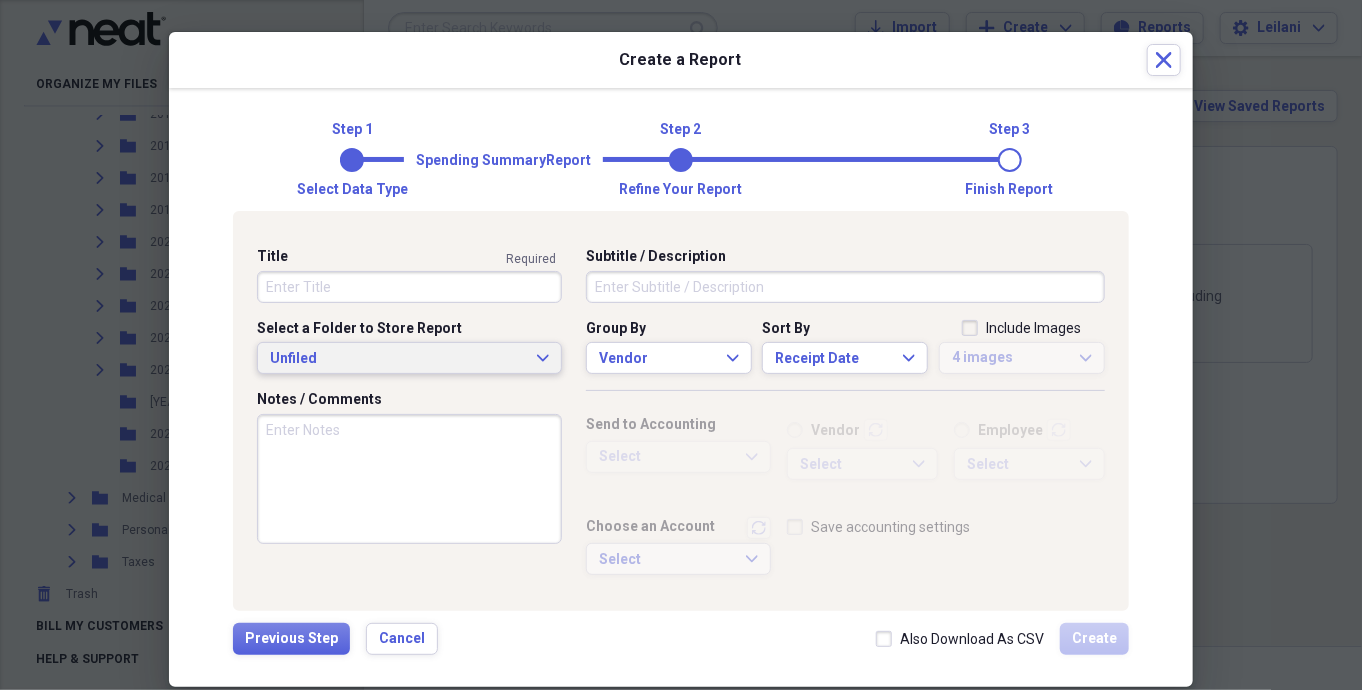 click on "Expand" 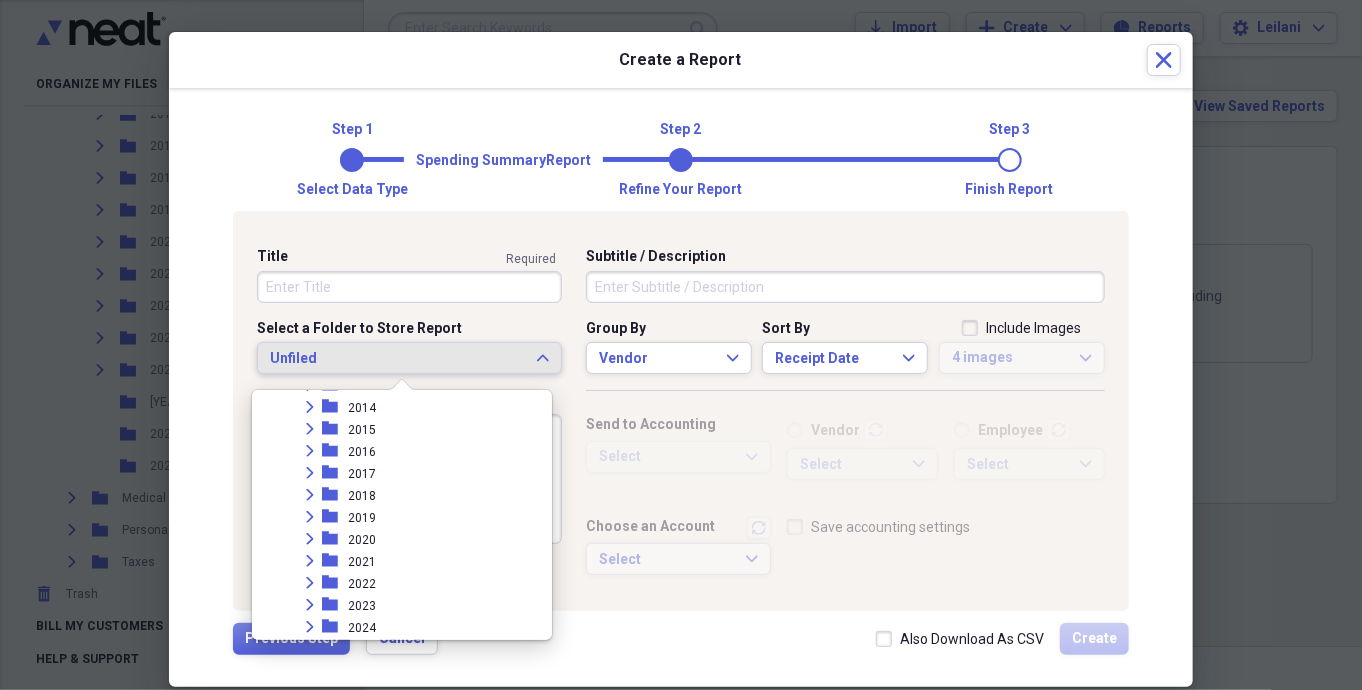 scroll, scrollTop: 446, scrollLeft: 0, axis: vertical 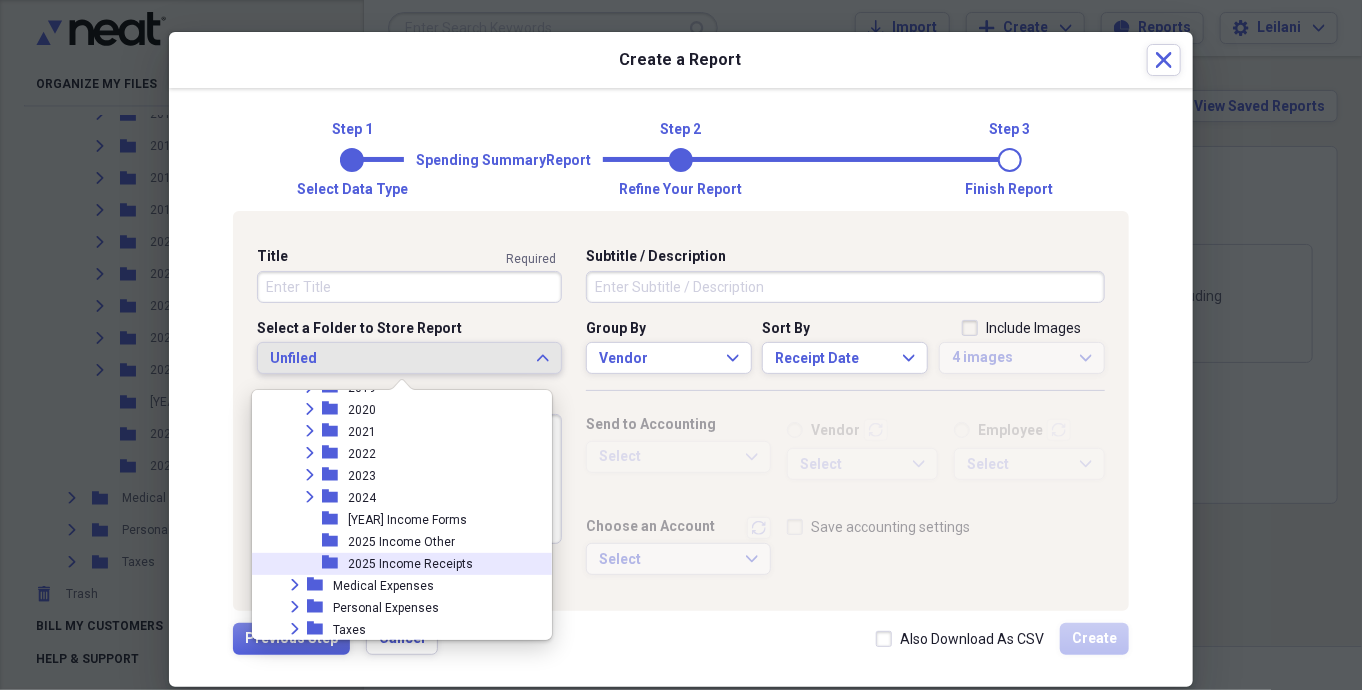 click on "2025 Income Receipts" at bounding box center (410, 564) 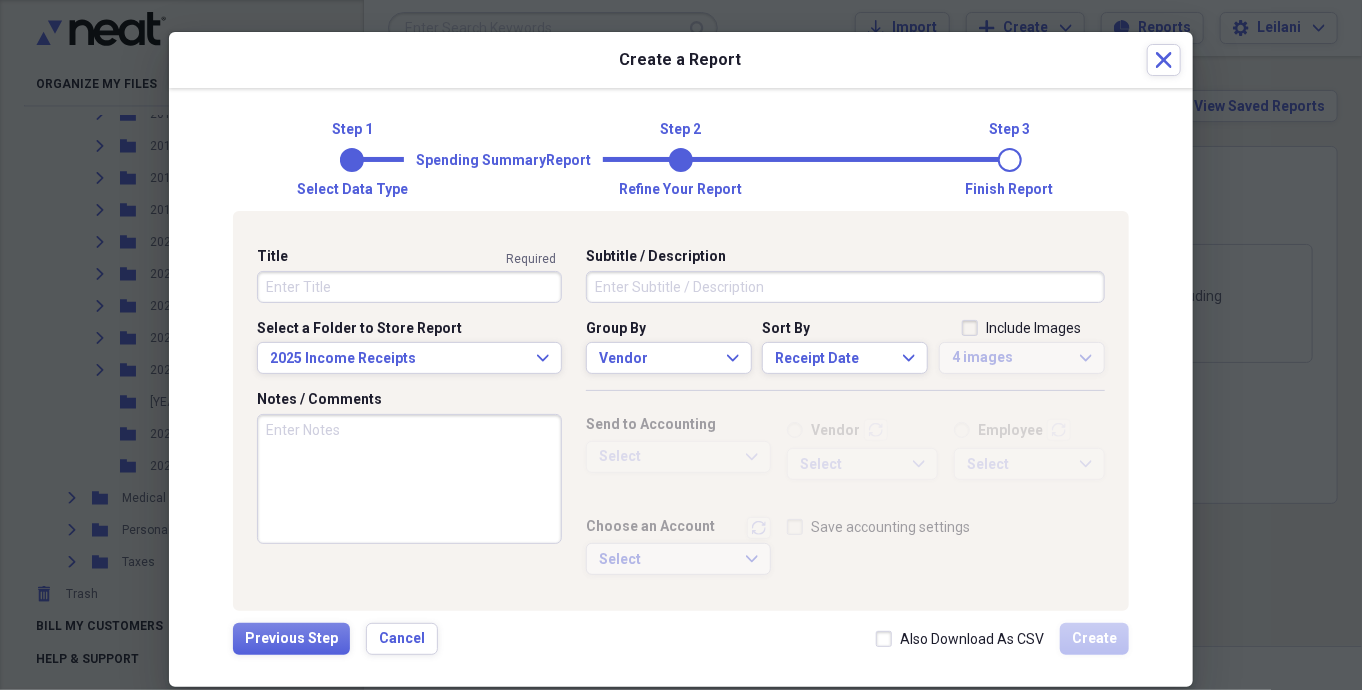 click on "Title" at bounding box center (409, 287) 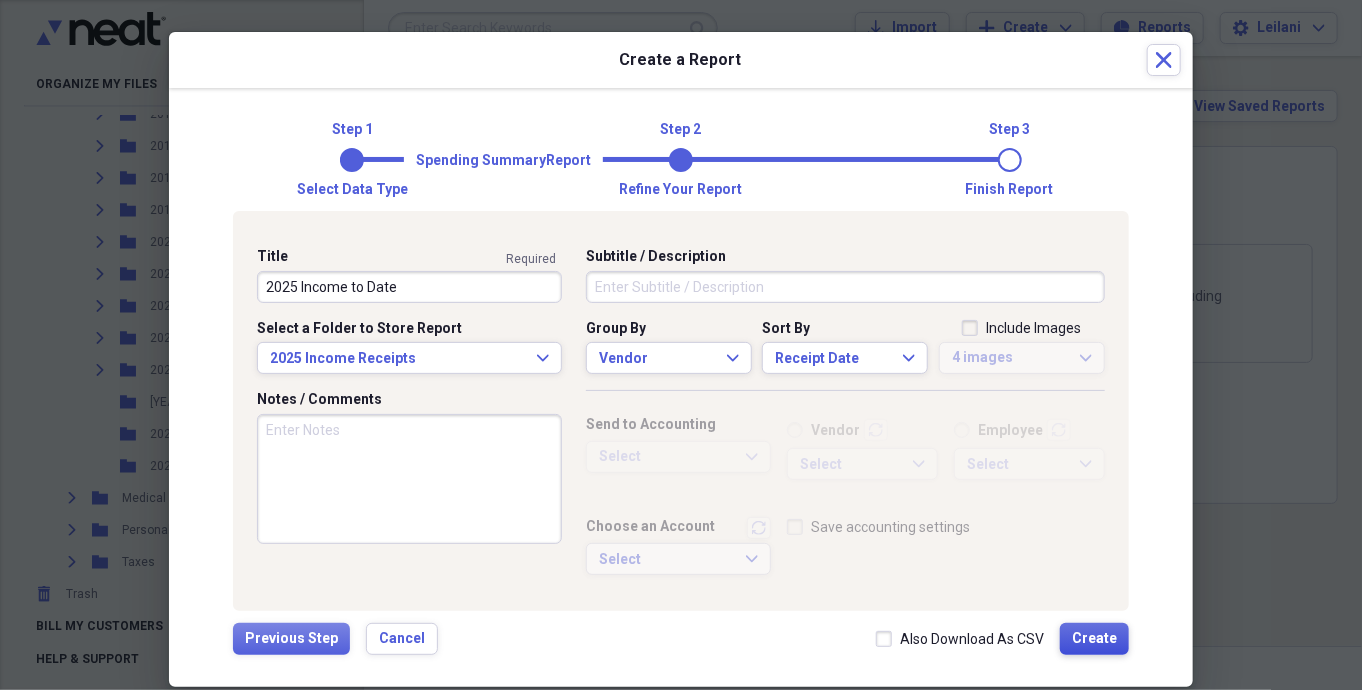 type on "2025 Income to Date" 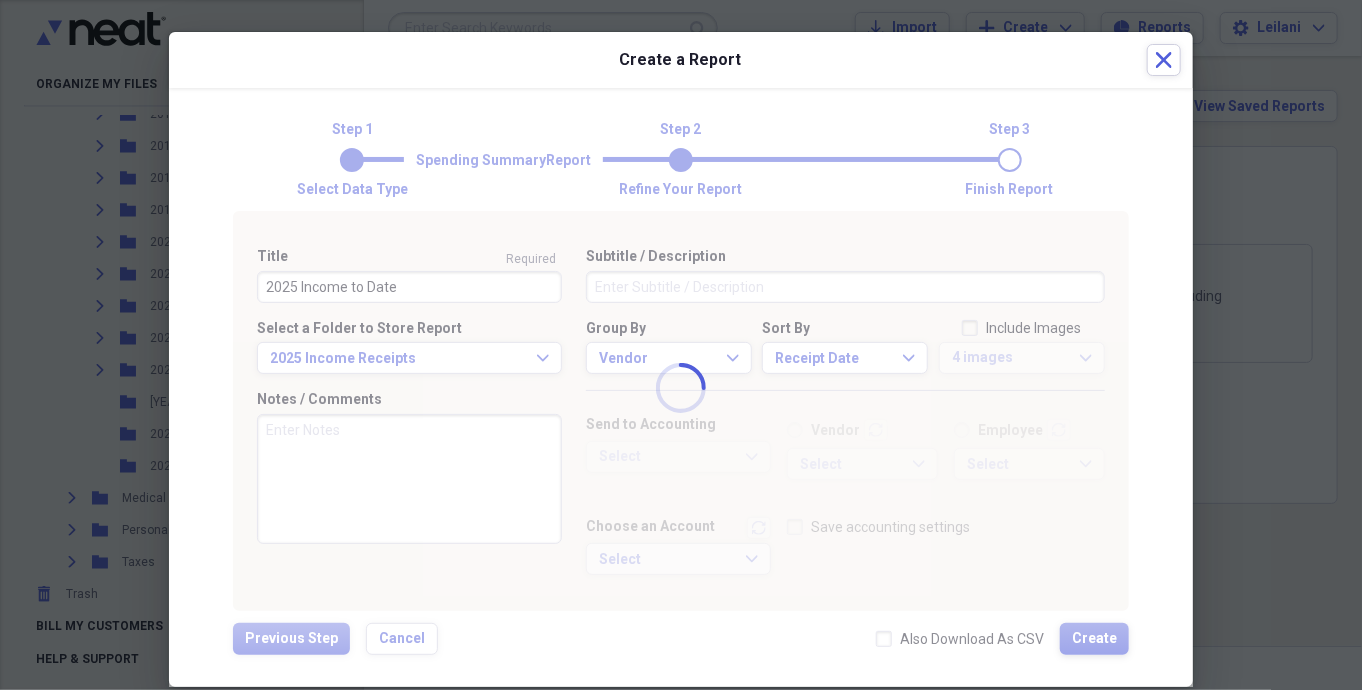 type 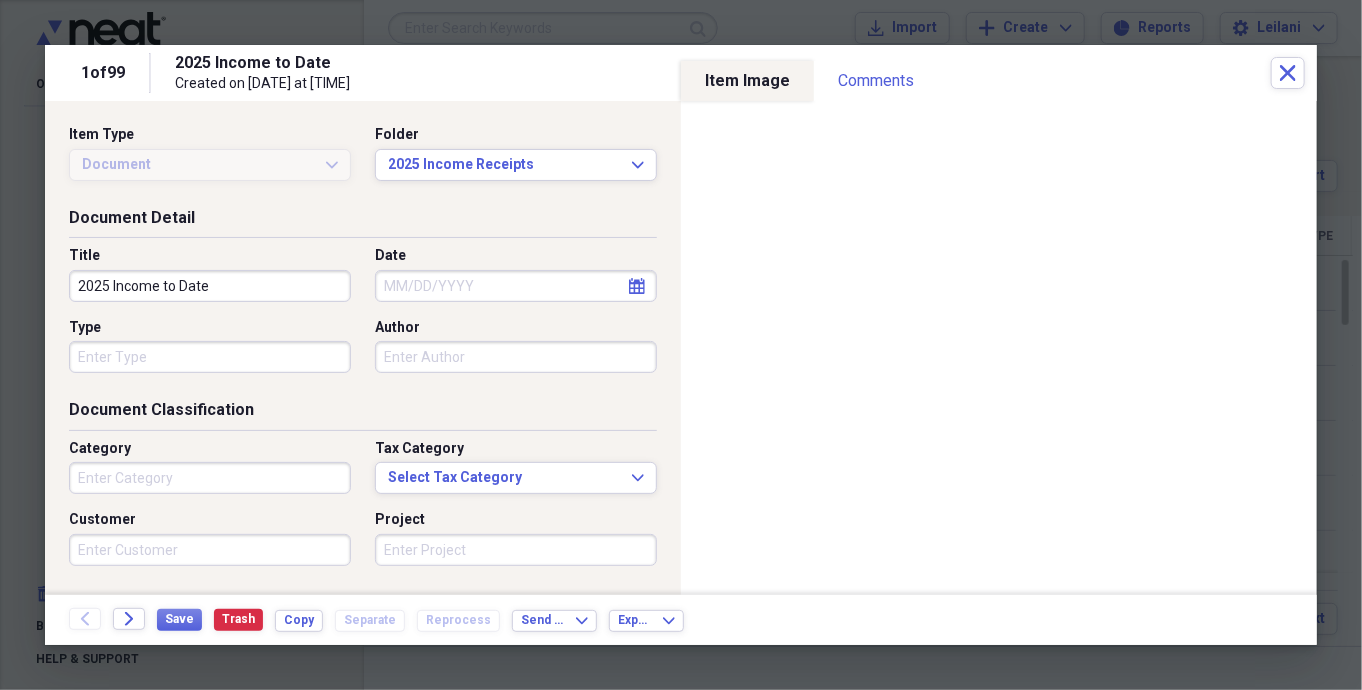 scroll, scrollTop: 624, scrollLeft: 0, axis: vertical 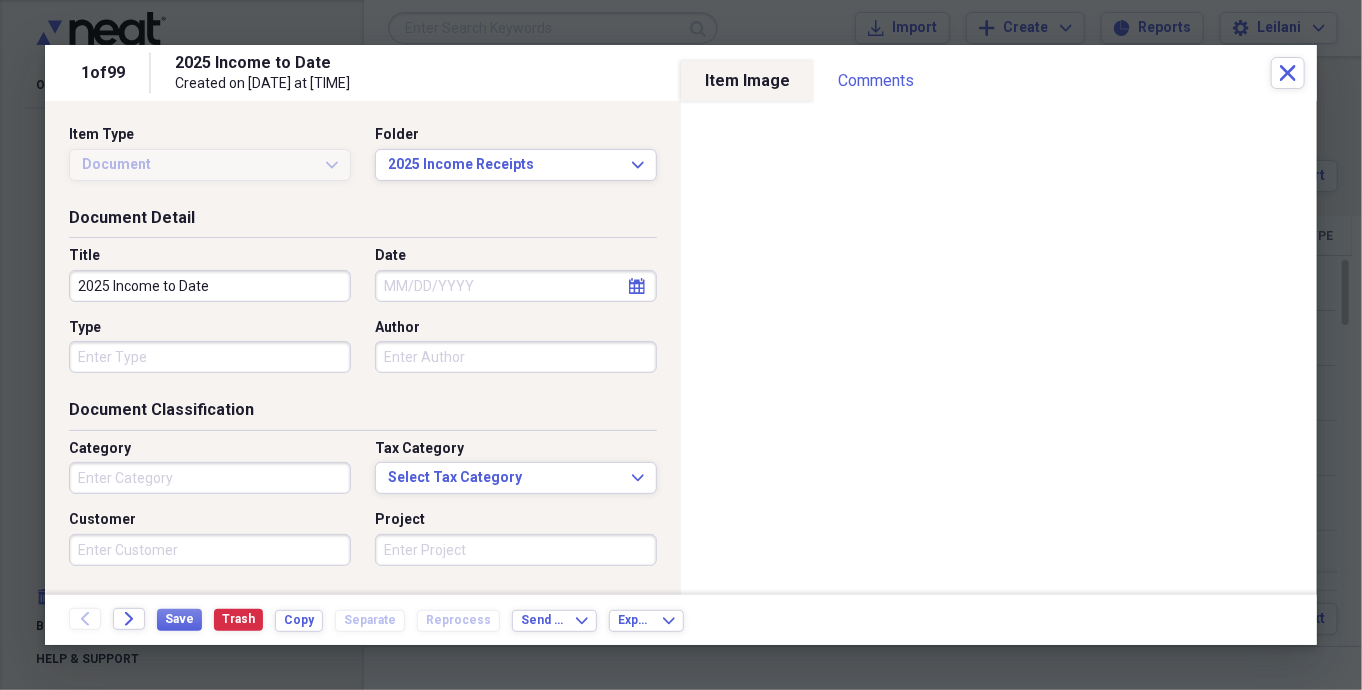 type on "Sports" 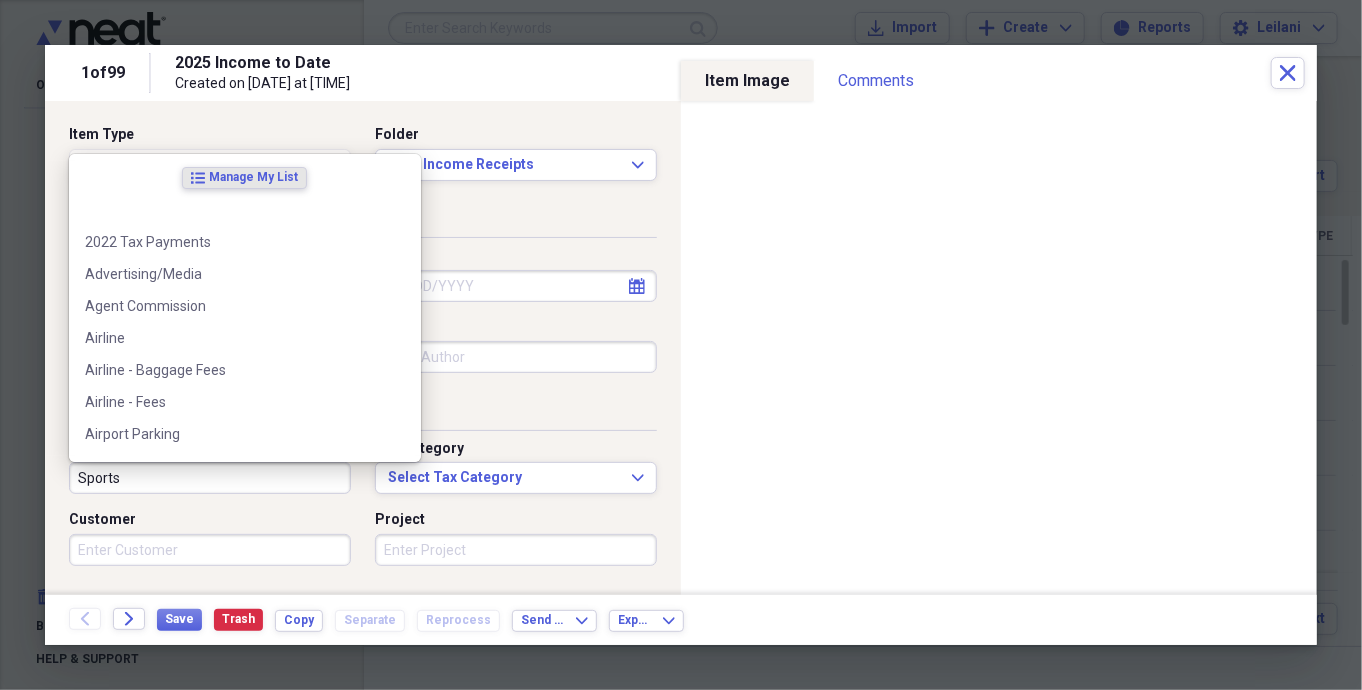 click on "Sports" at bounding box center (210, 478) 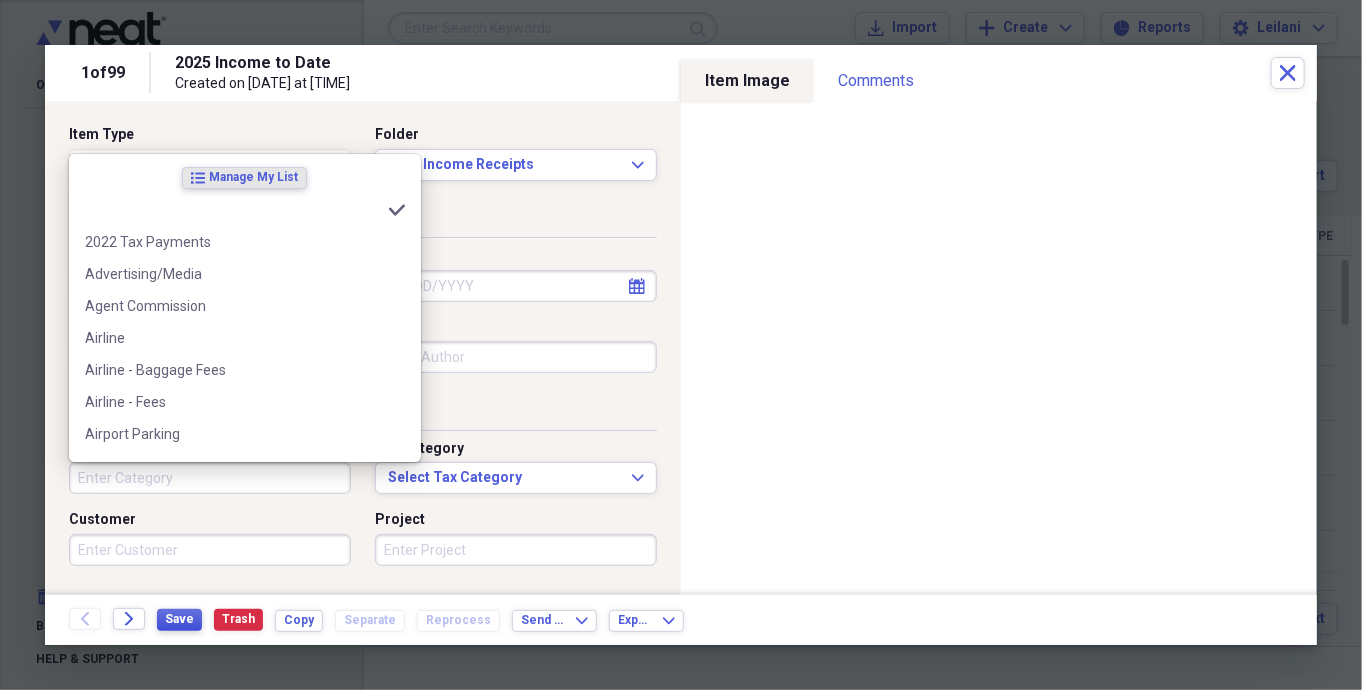 type 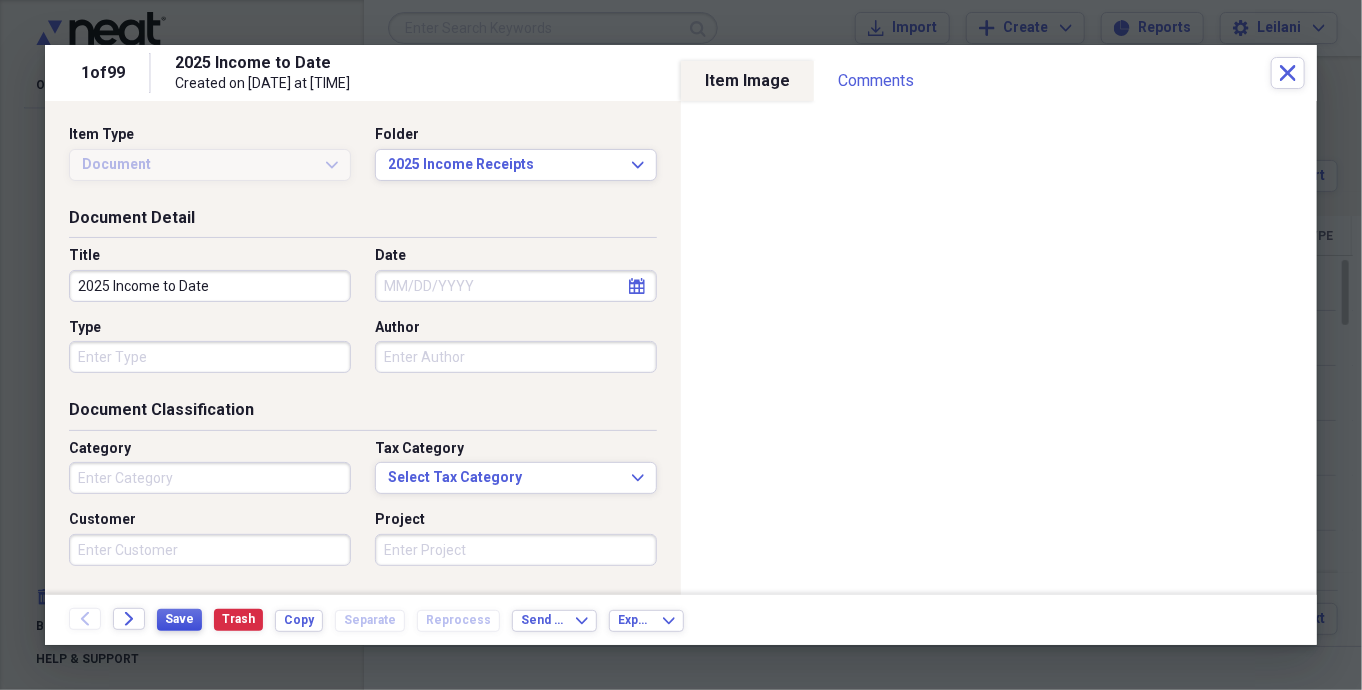 click on "Save" at bounding box center [179, 619] 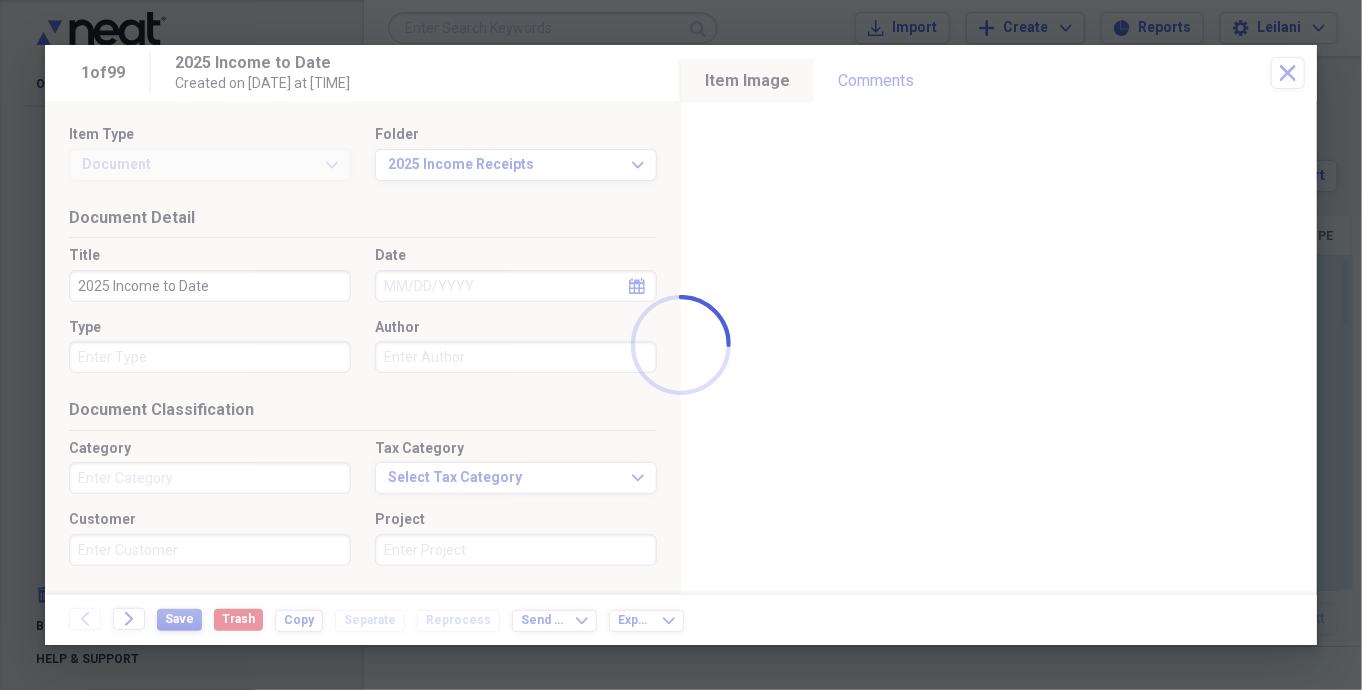 scroll, scrollTop: 622, scrollLeft: 0, axis: vertical 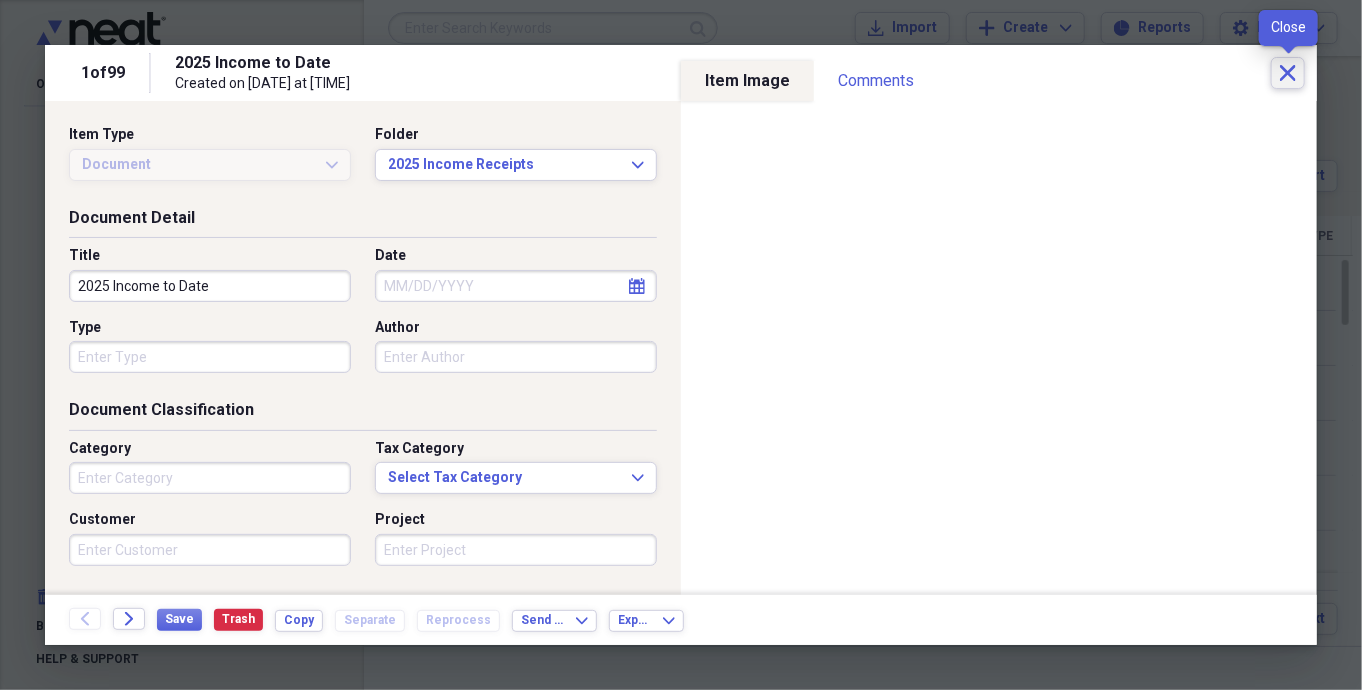 click on "Close" 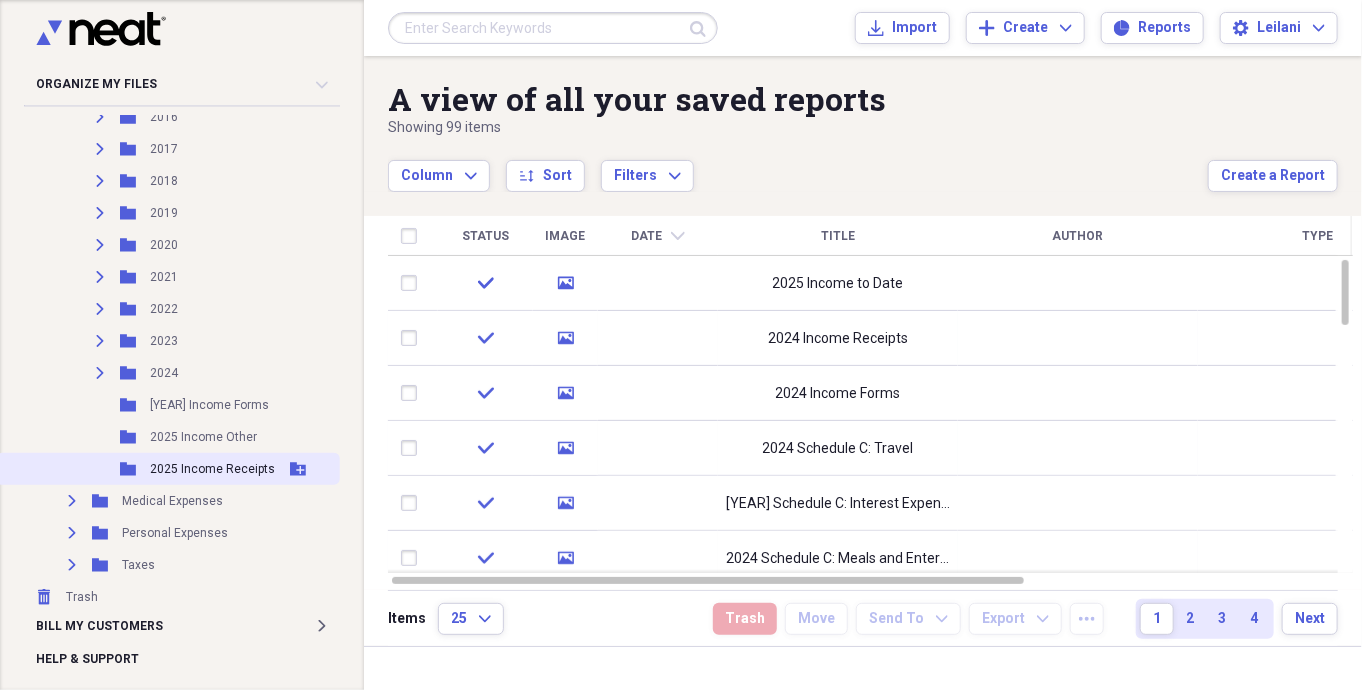 click on "2025 Income Receipts" at bounding box center (212, 469) 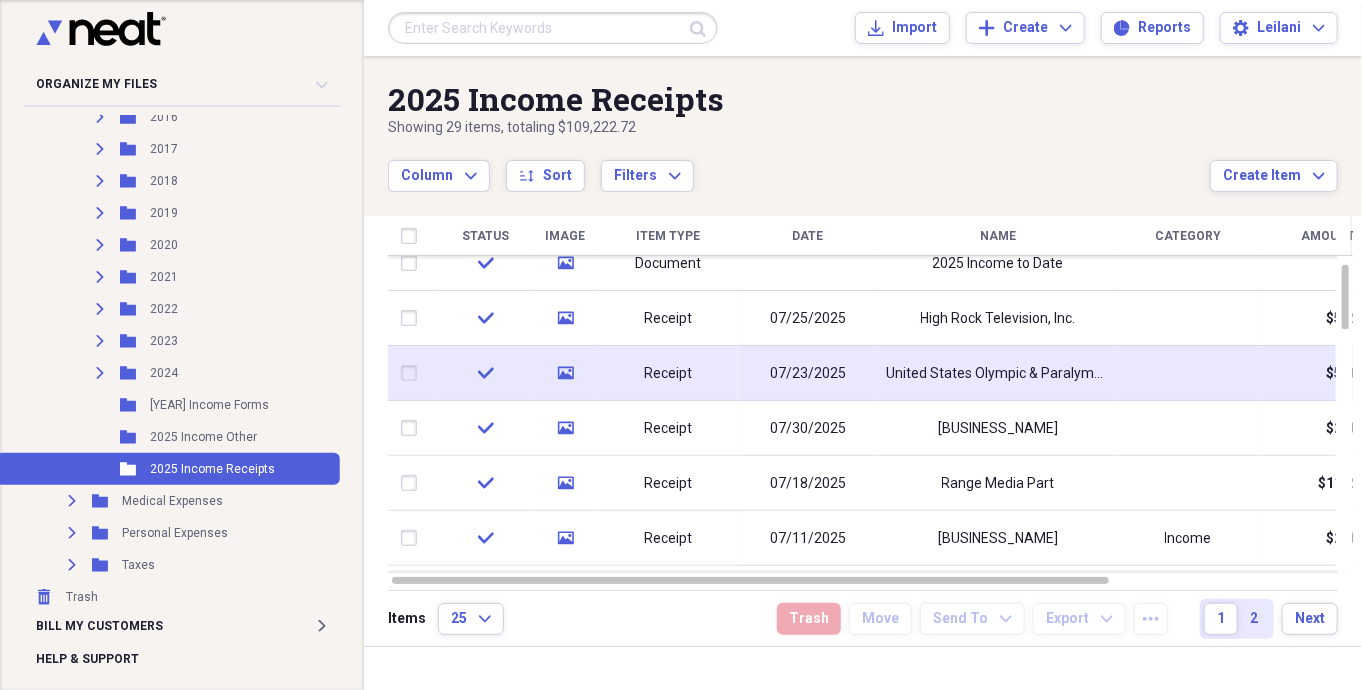 click on "07/23/2025" at bounding box center (808, 374) 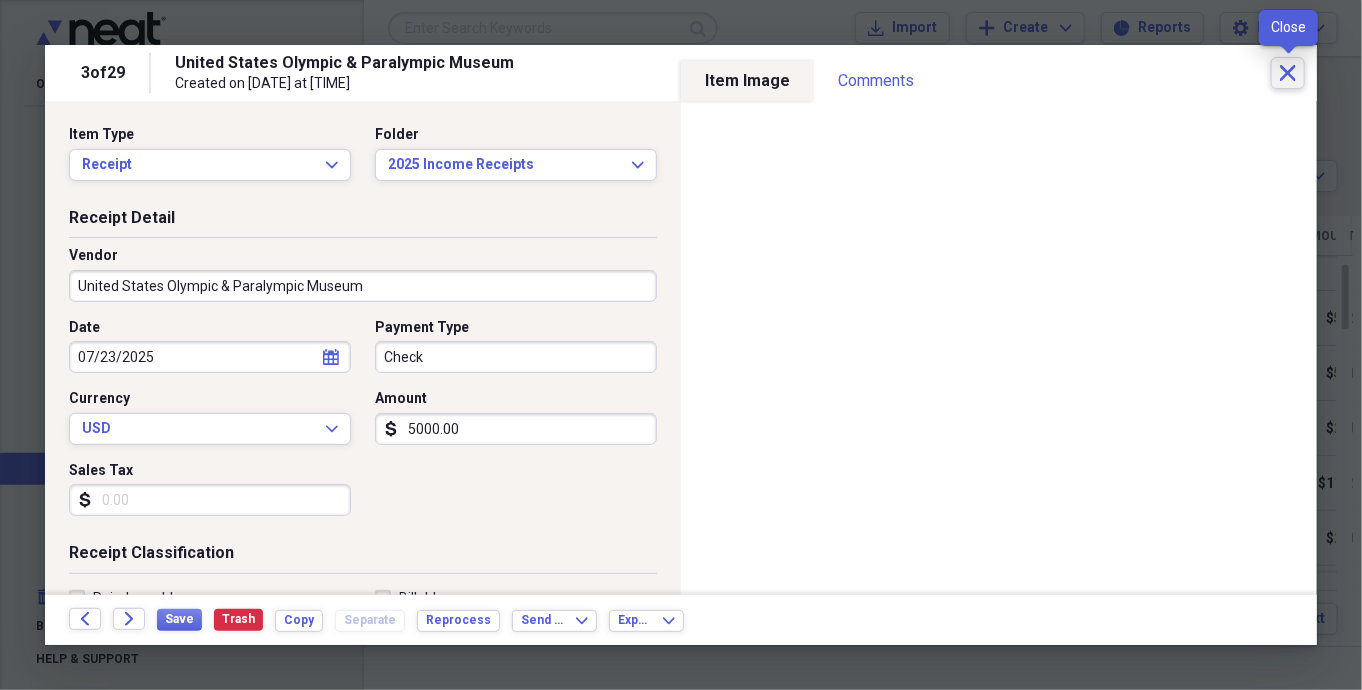 click 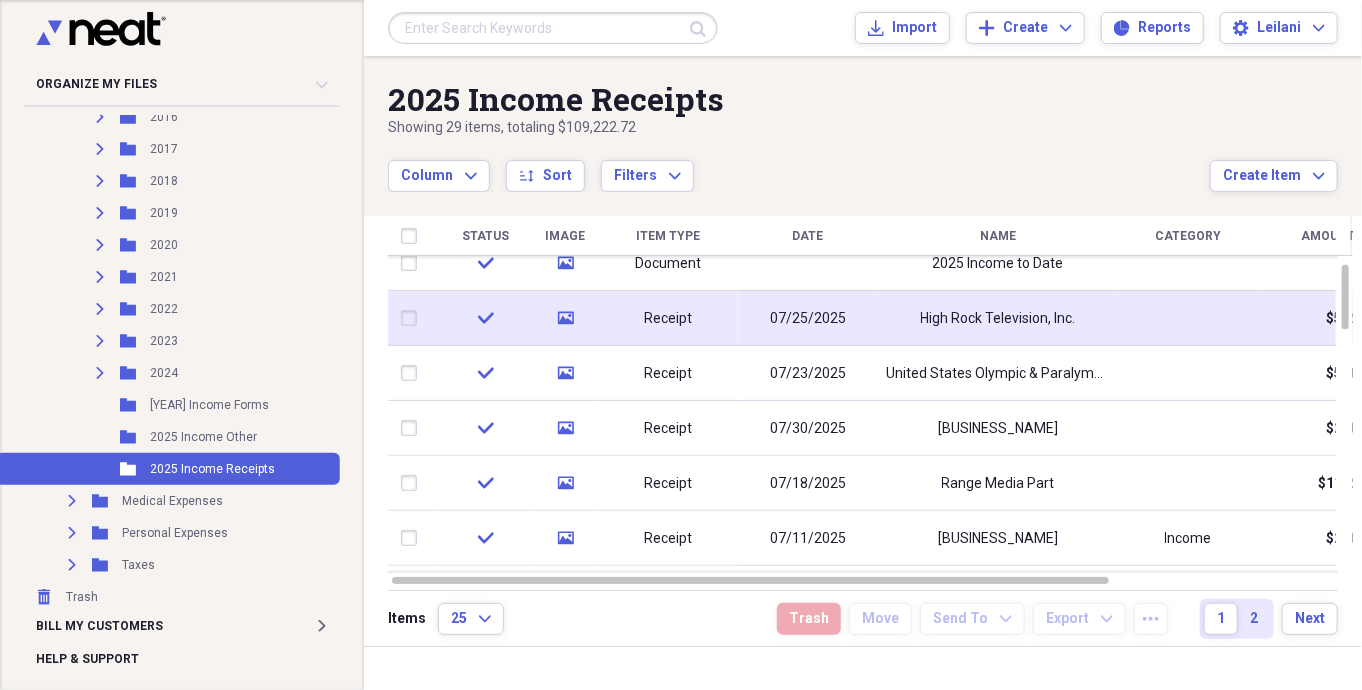 click on "High Rock Television, Inc." at bounding box center (998, 319) 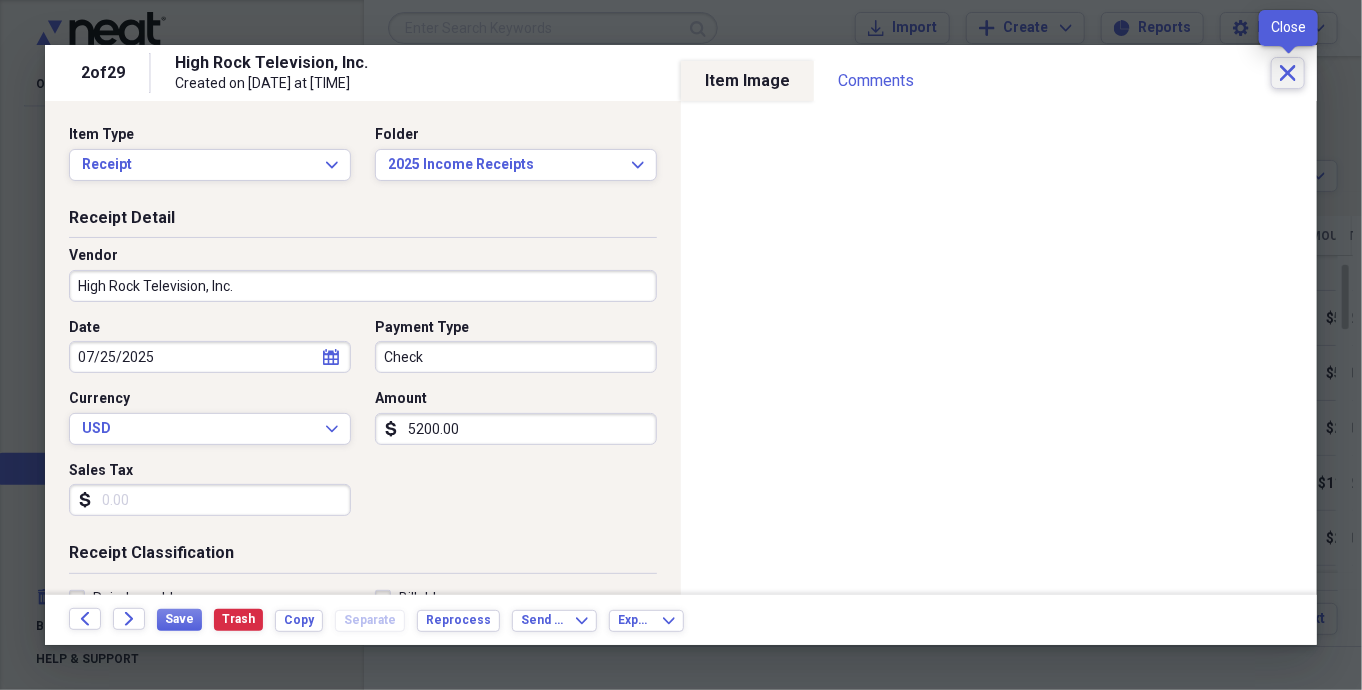 click on "Close" 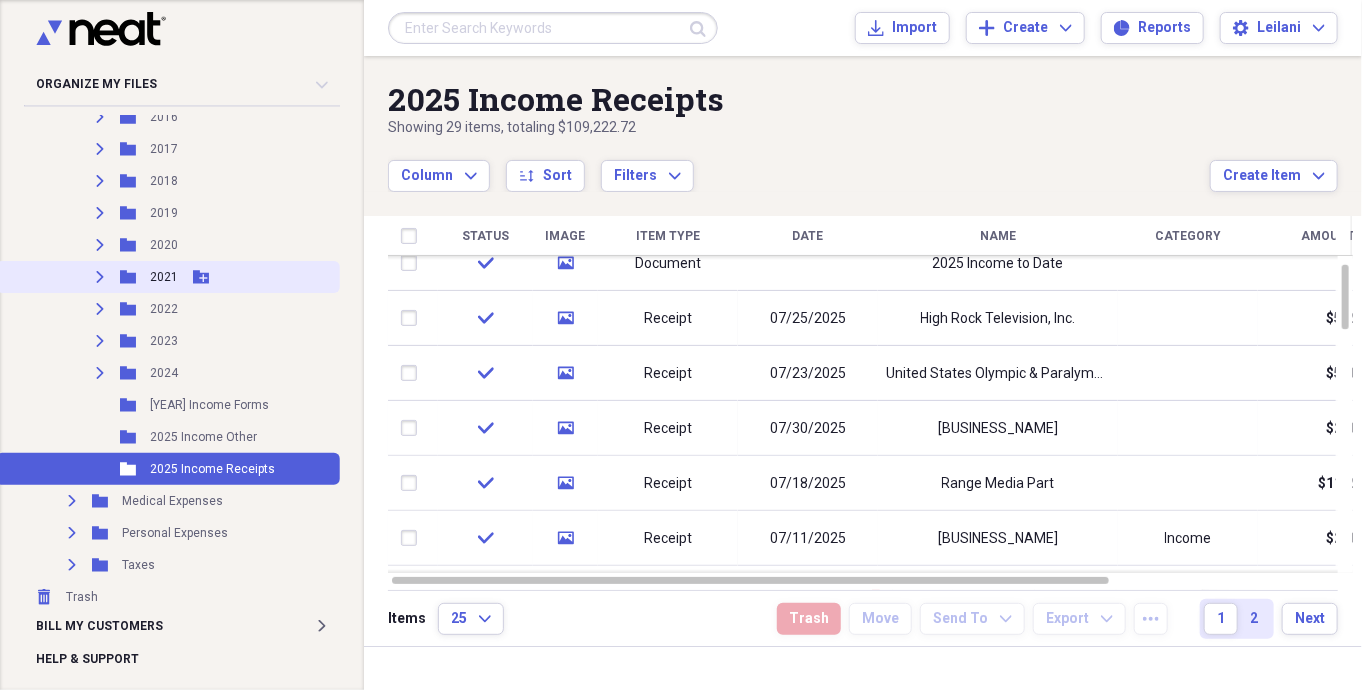 scroll, scrollTop: 0, scrollLeft: 0, axis: both 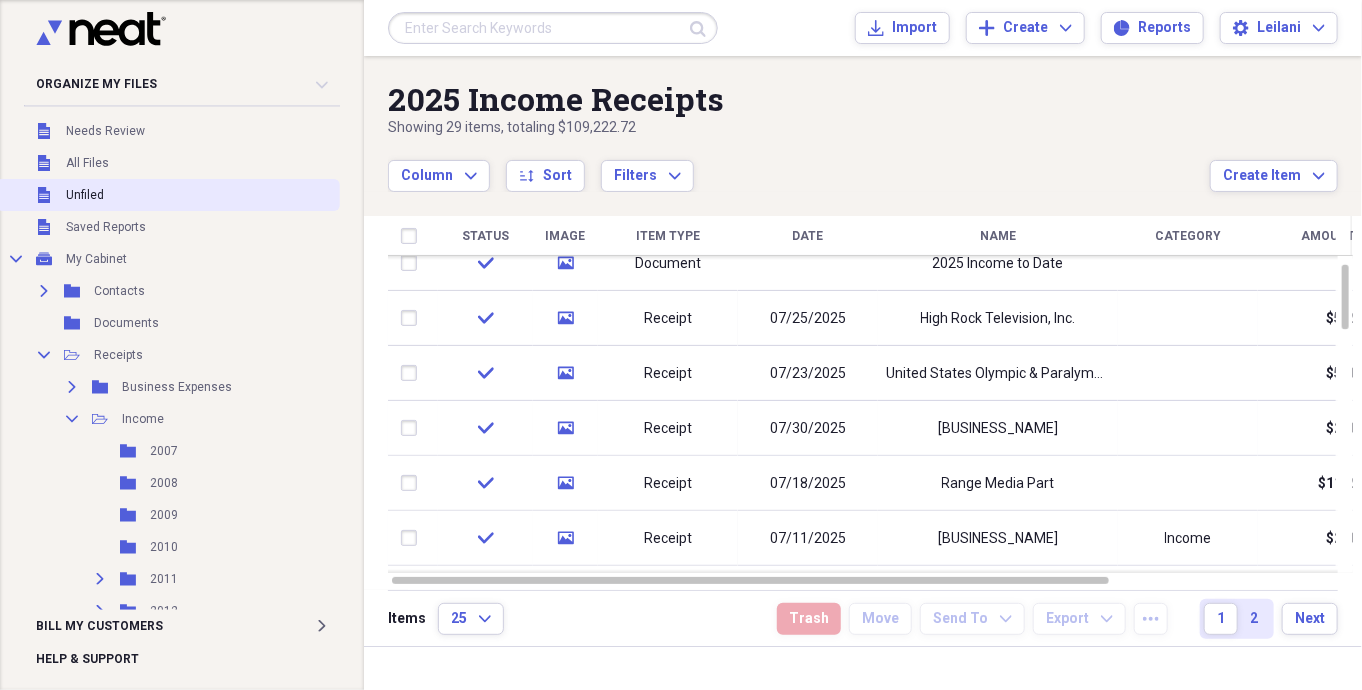 click on "Unfiled Unfiled" at bounding box center [168, 195] 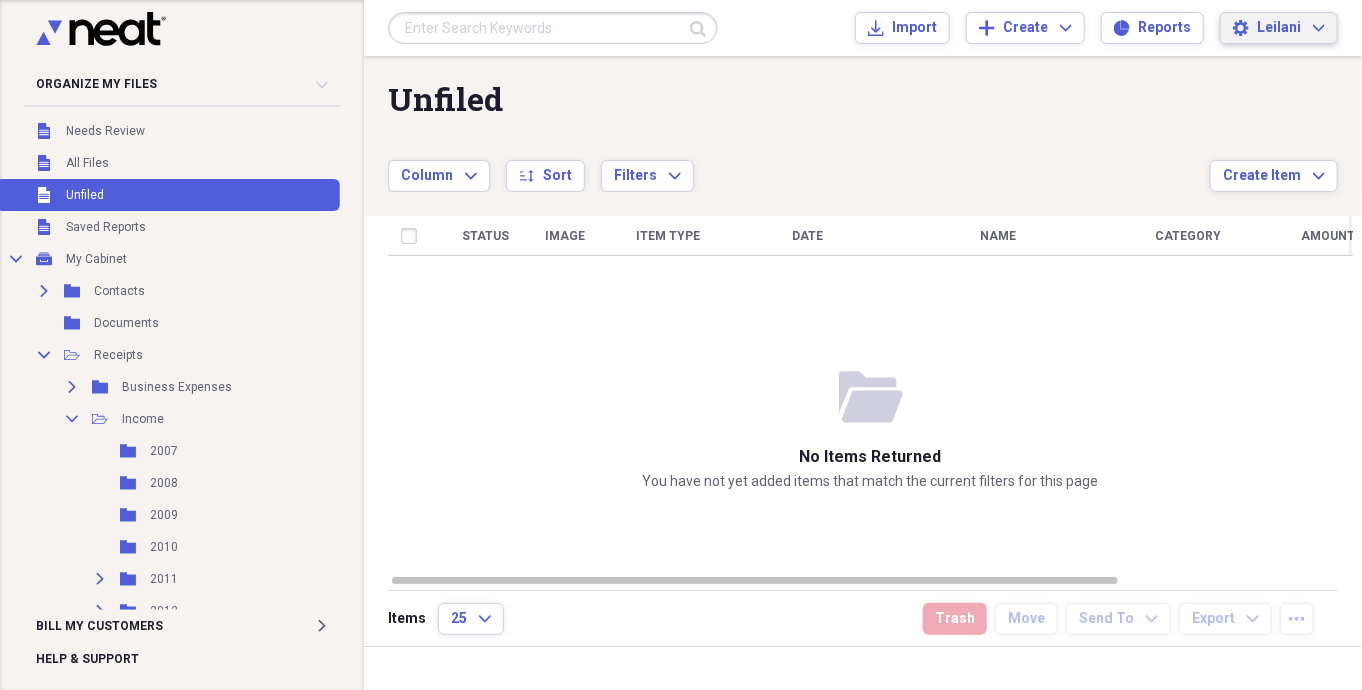 click on "Expand" 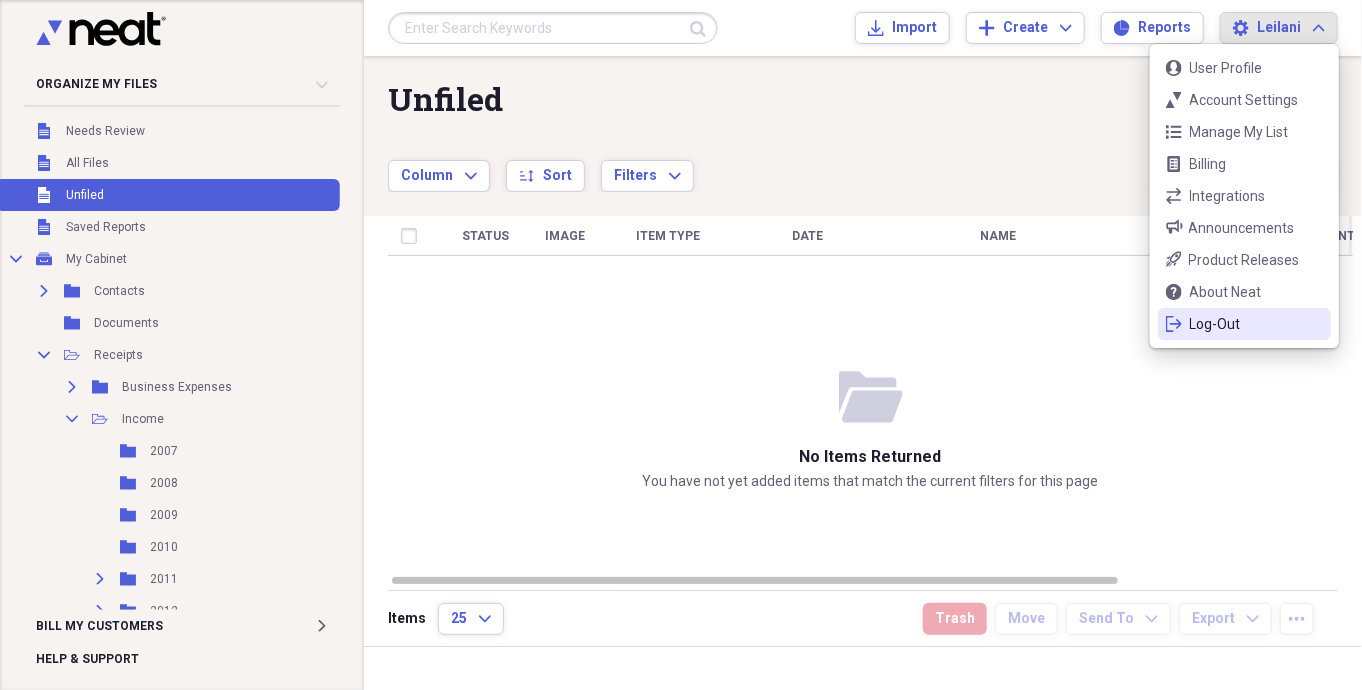 click on "Log-Out" at bounding box center (1244, 324) 